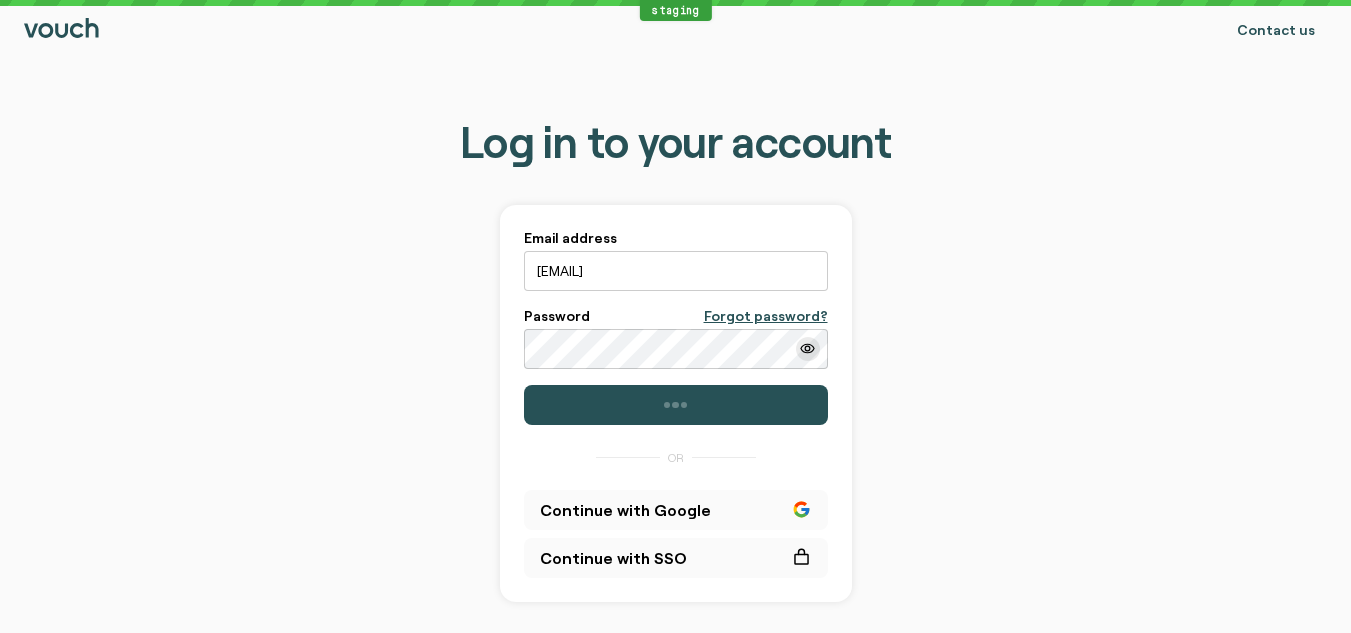 scroll, scrollTop: 0, scrollLeft: 0, axis: both 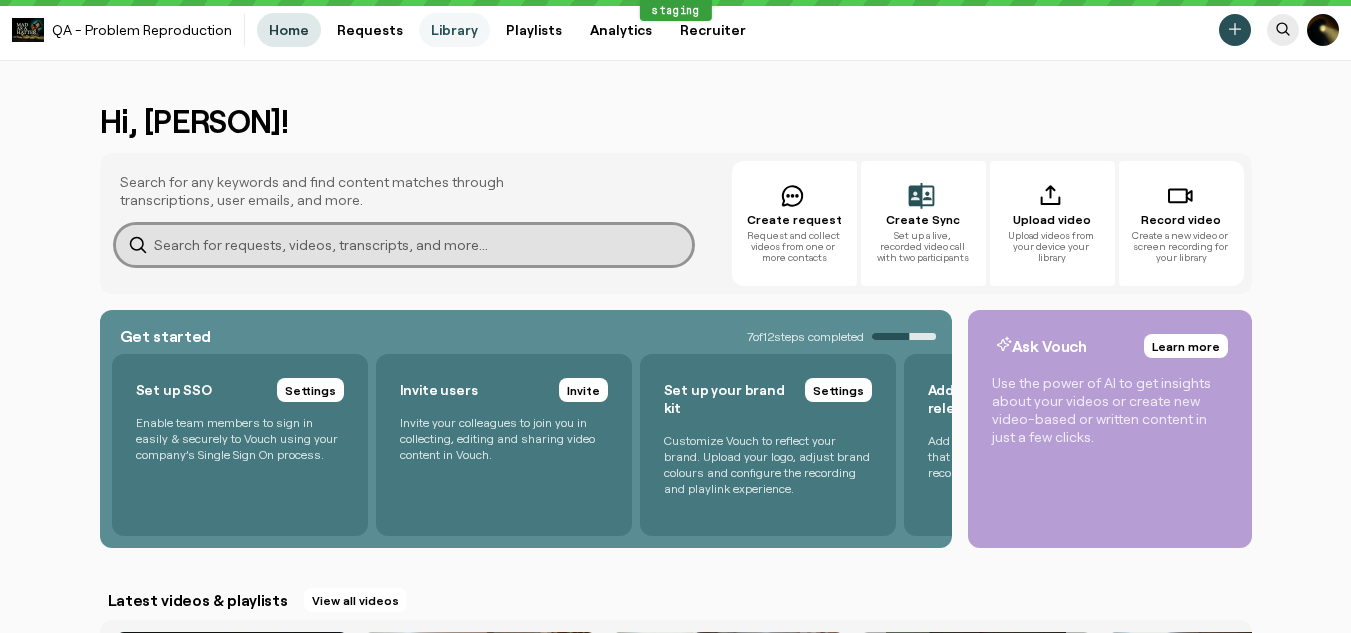 click on "Library" at bounding box center [454, 30] 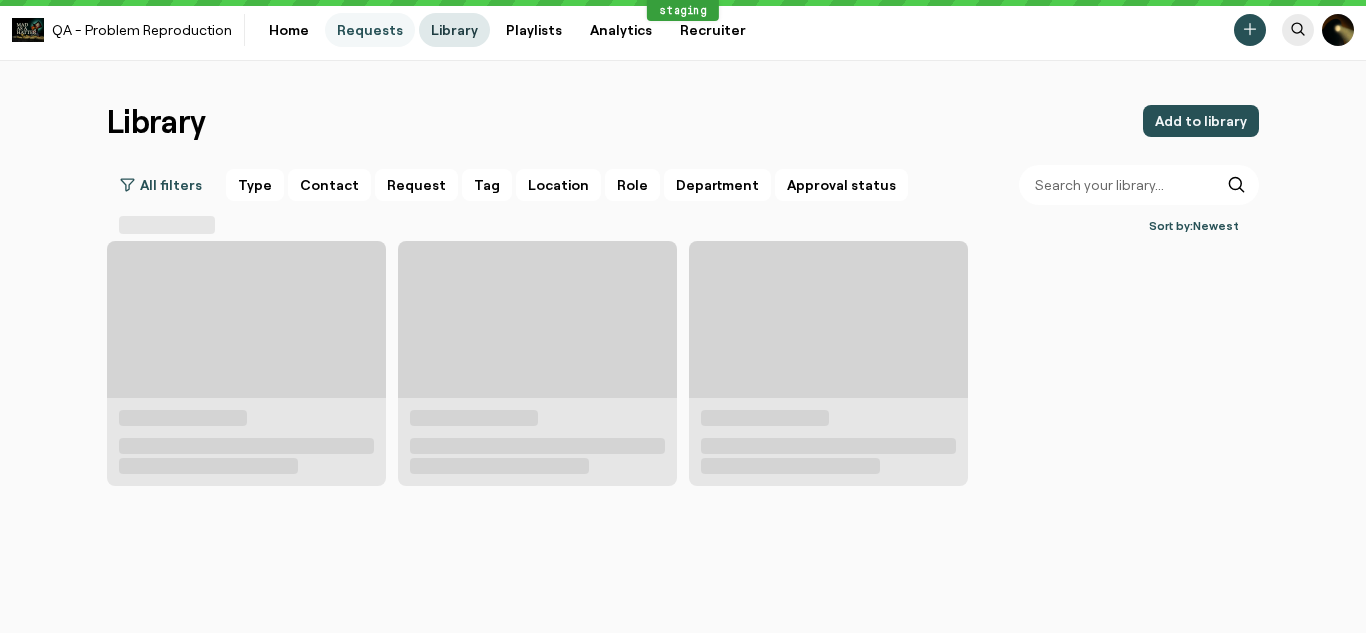 click on "Requests" at bounding box center (370, 30) 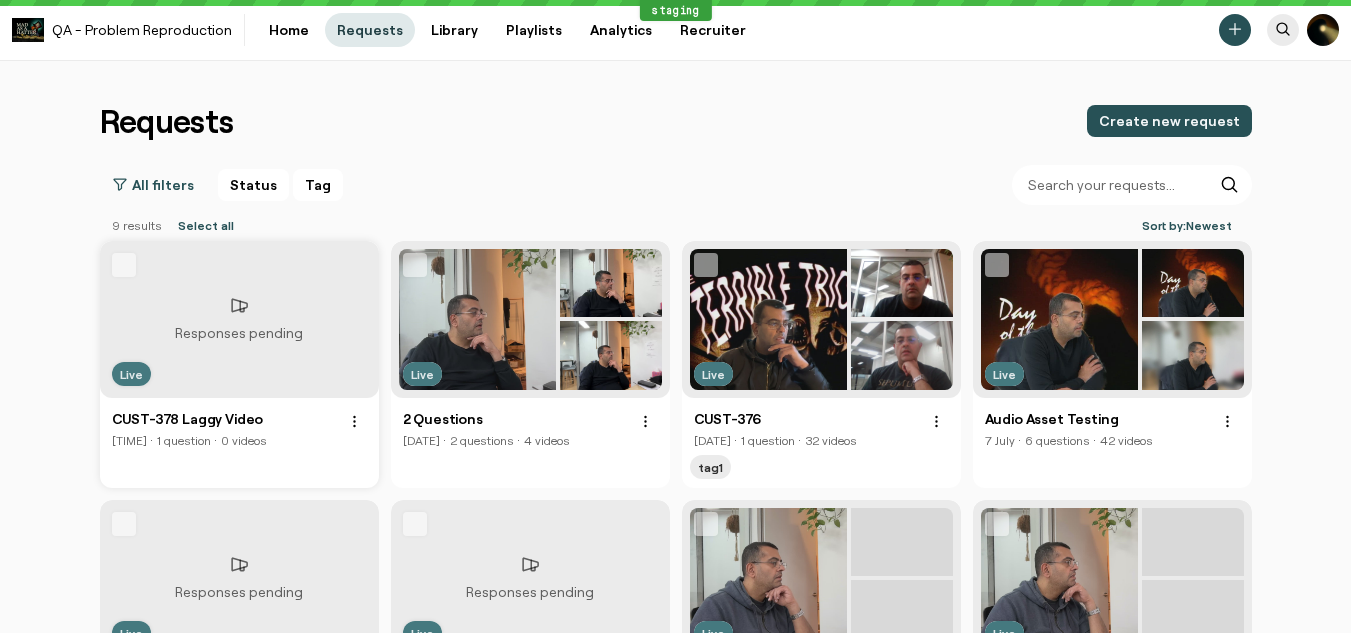 click on "Responses pending" at bounding box center [239, 319] 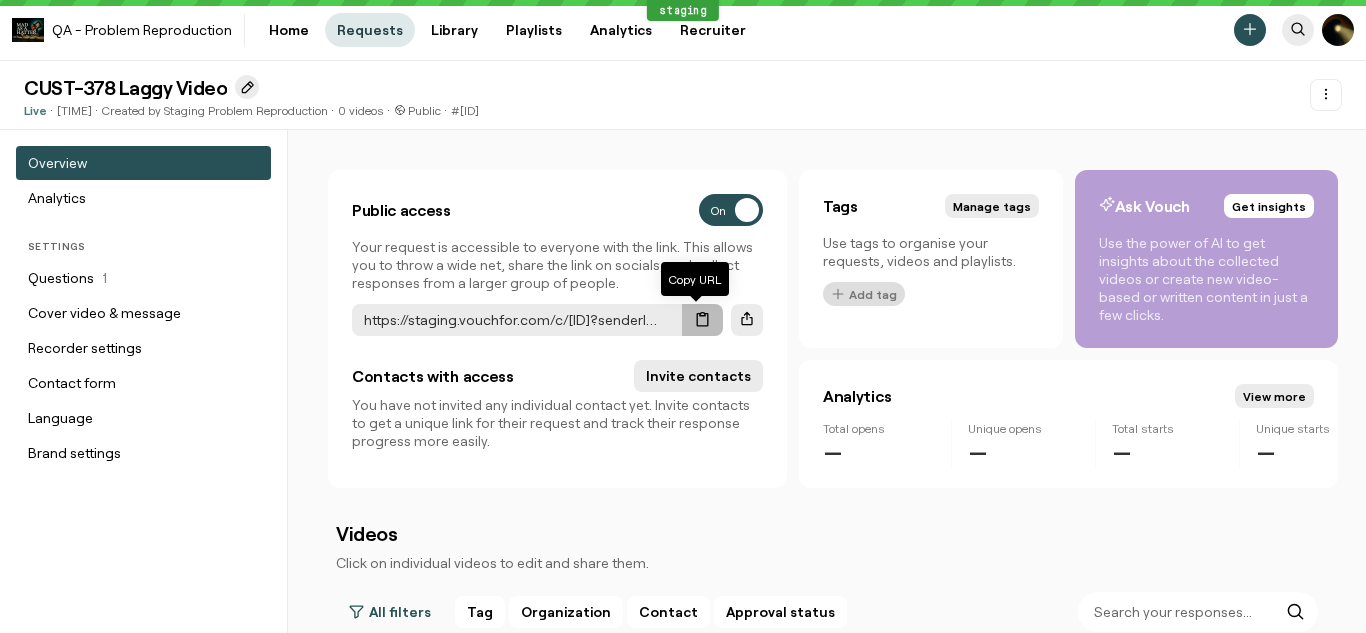 click 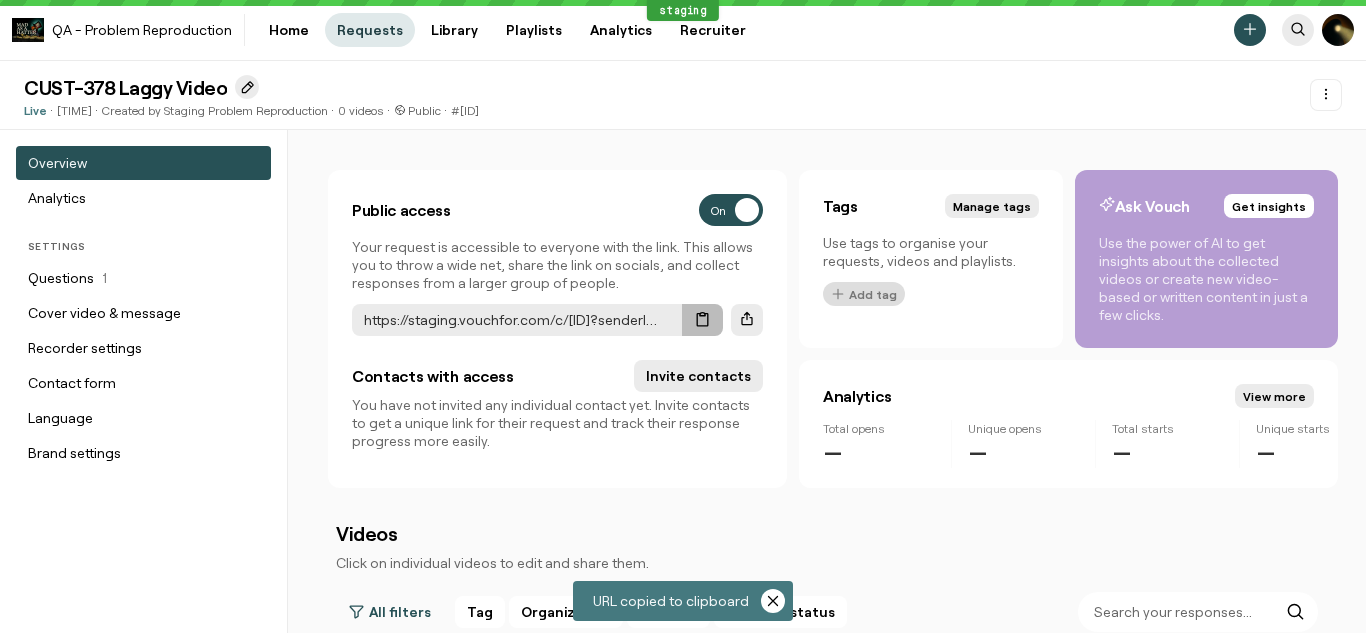 type 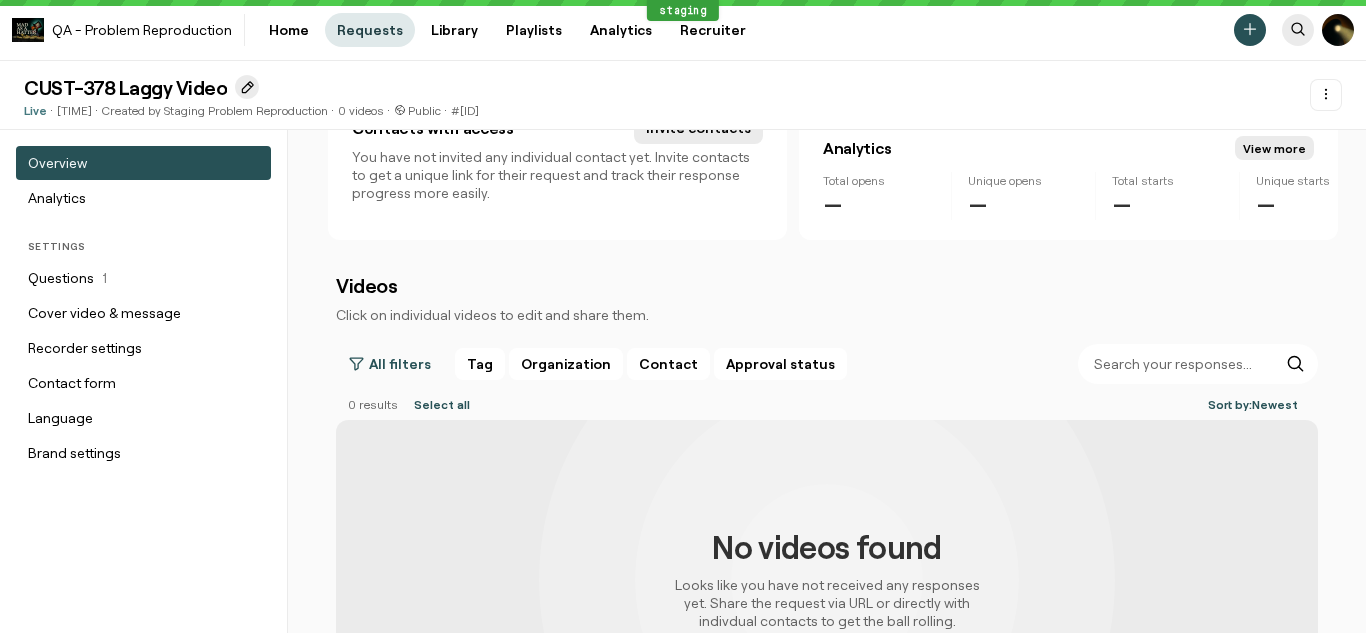 scroll, scrollTop: 249, scrollLeft: 0, axis: vertical 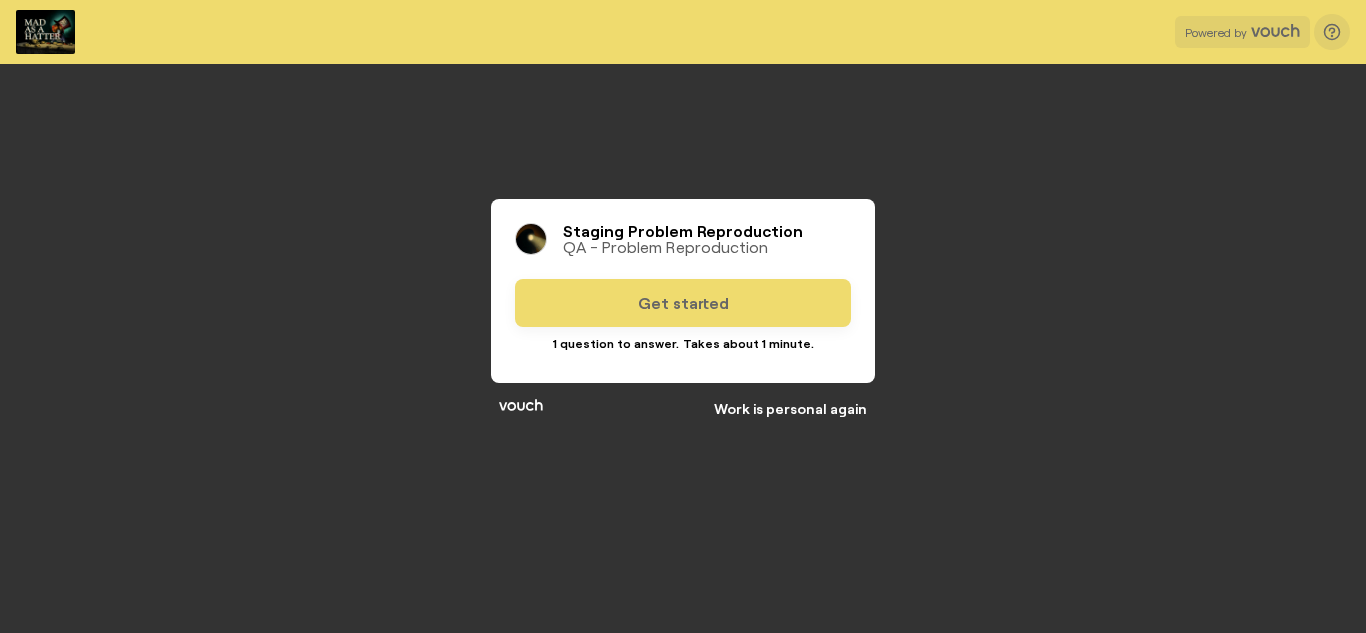 click on "Get started" at bounding box center [683, 303] 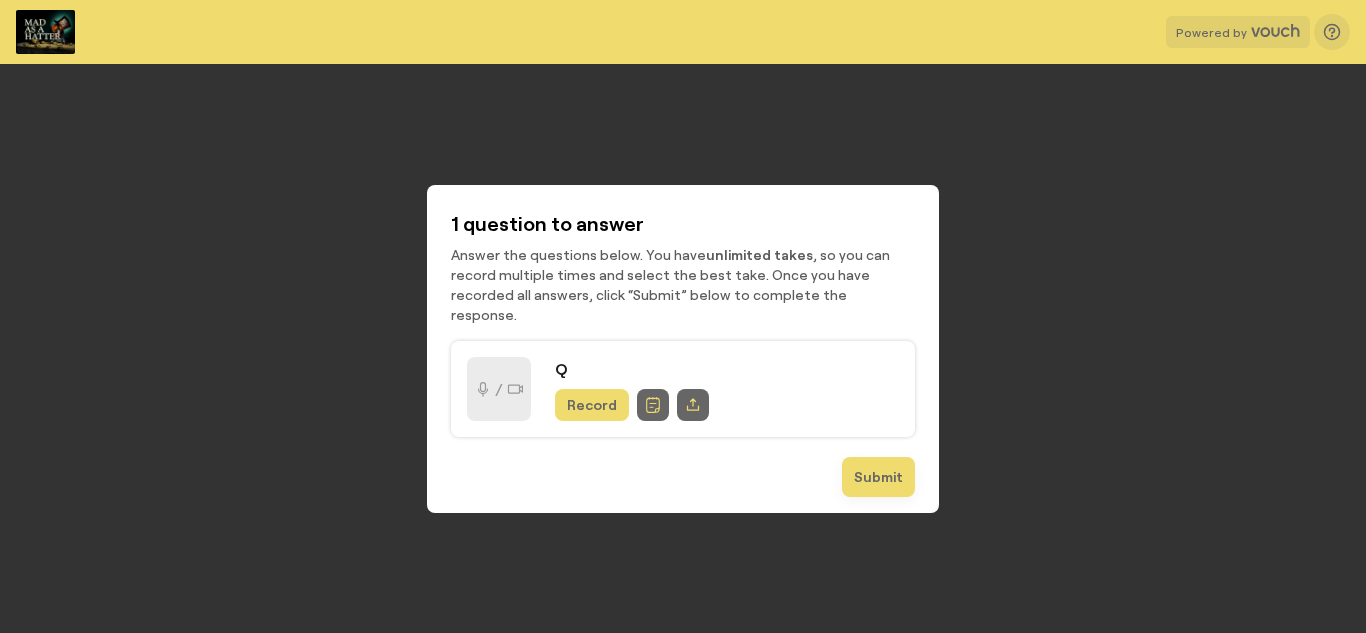click on "Record" at bounding box center [592, 405] 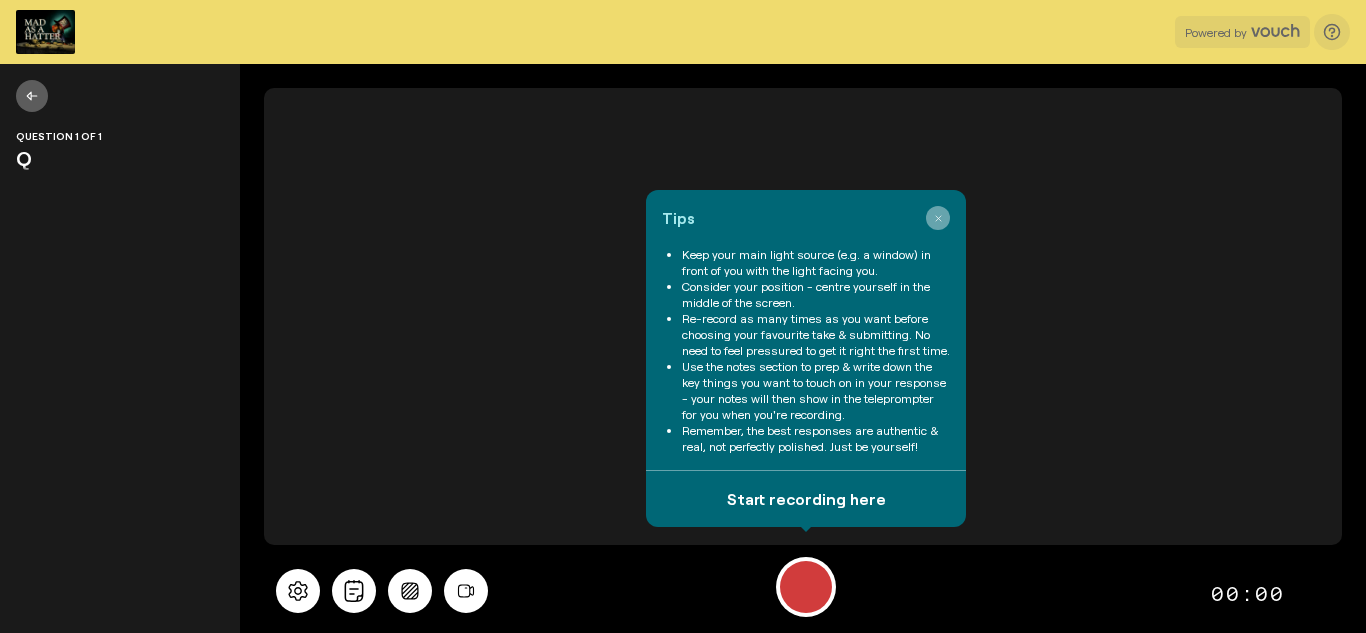 click at bounding box center [938, 218] 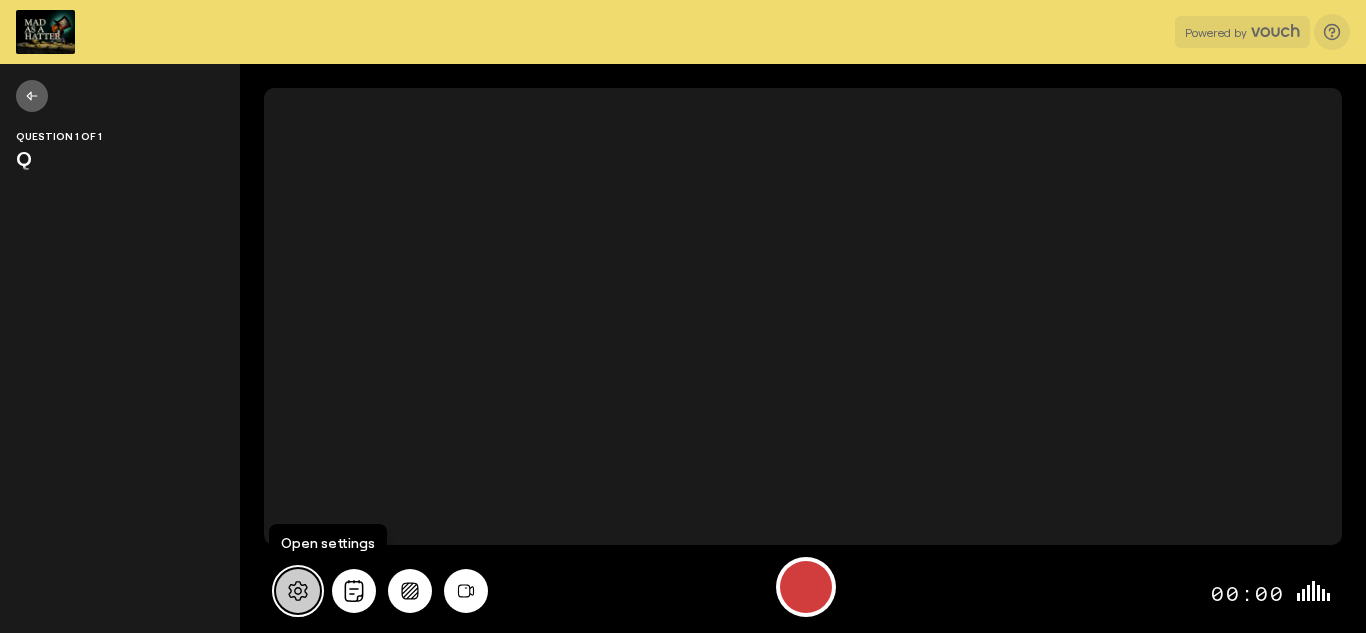 click 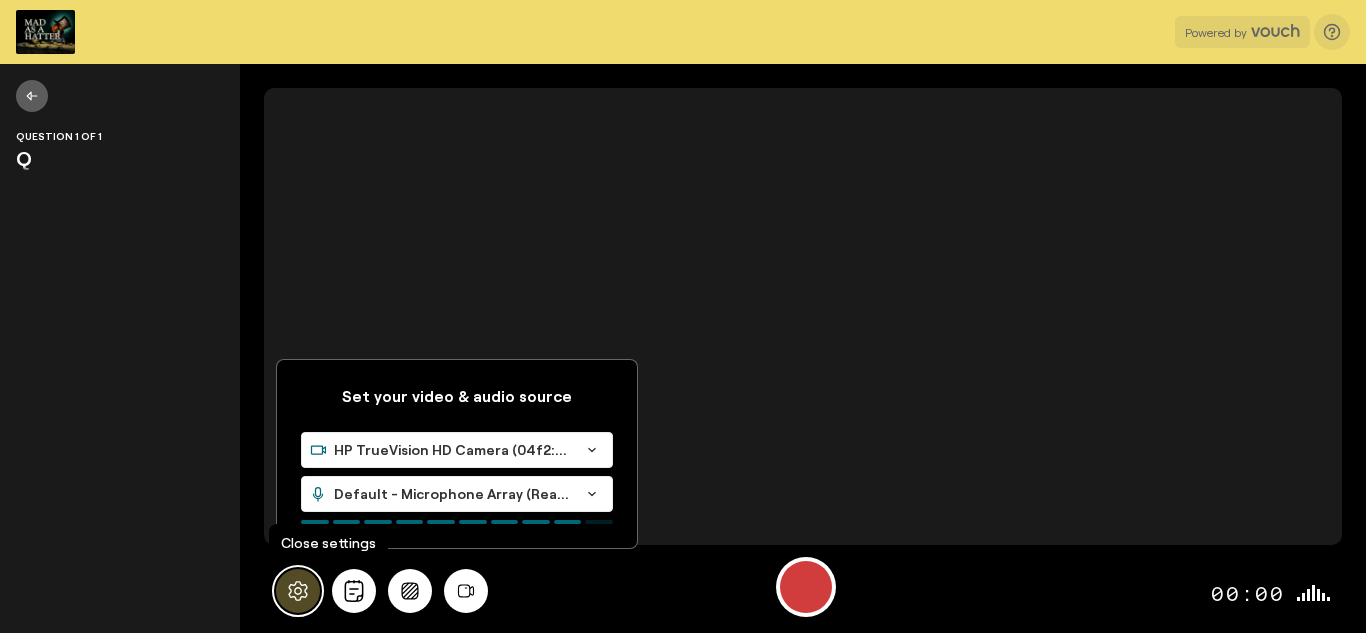 click 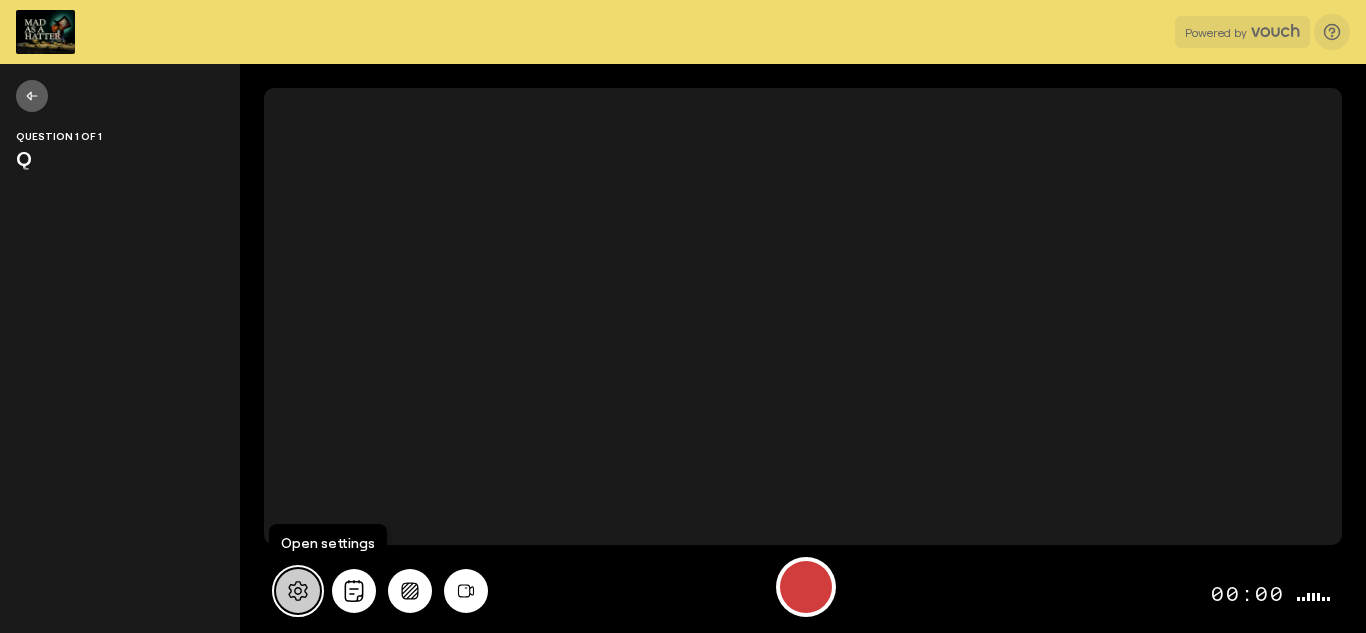 click at bounding box center (298, 591) 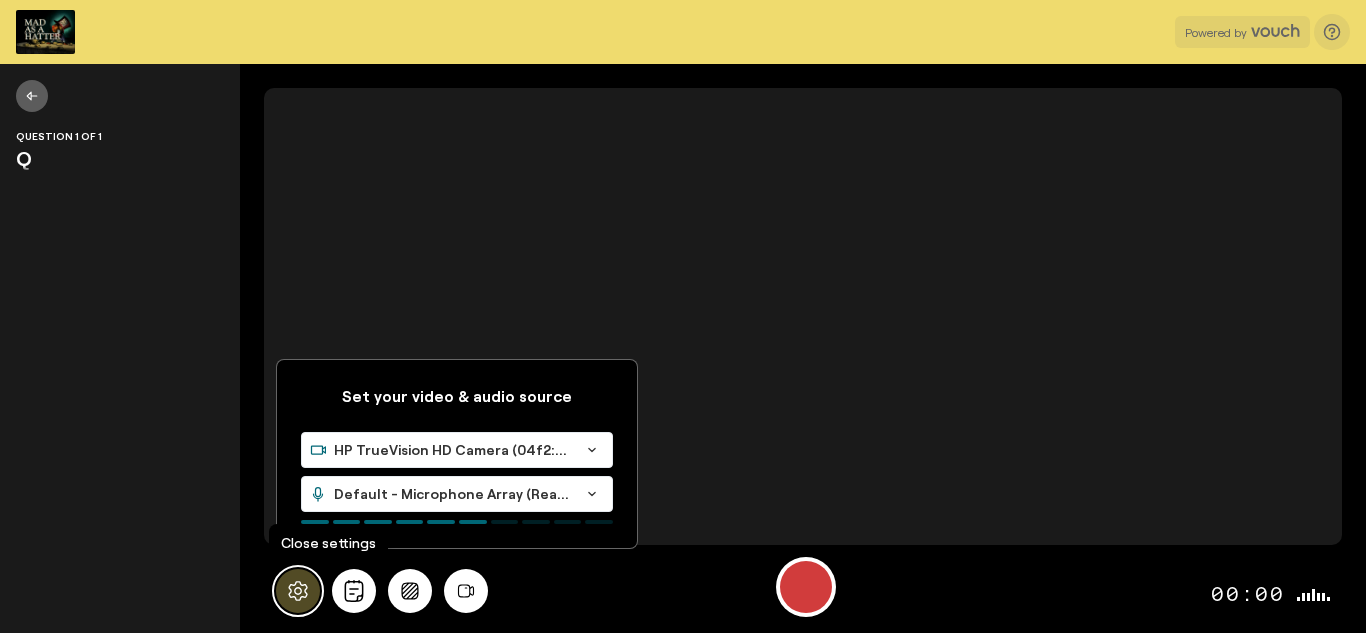 click at bounding box center [298, 591] 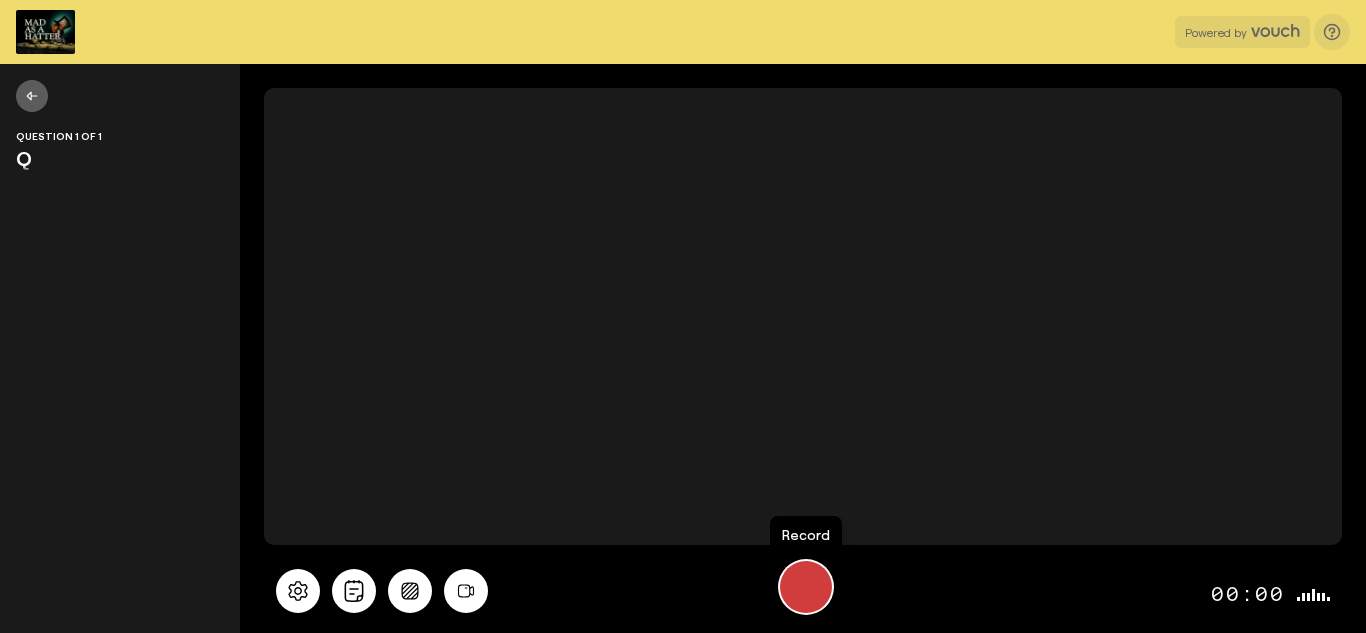 click at bounding box center [806, 587] 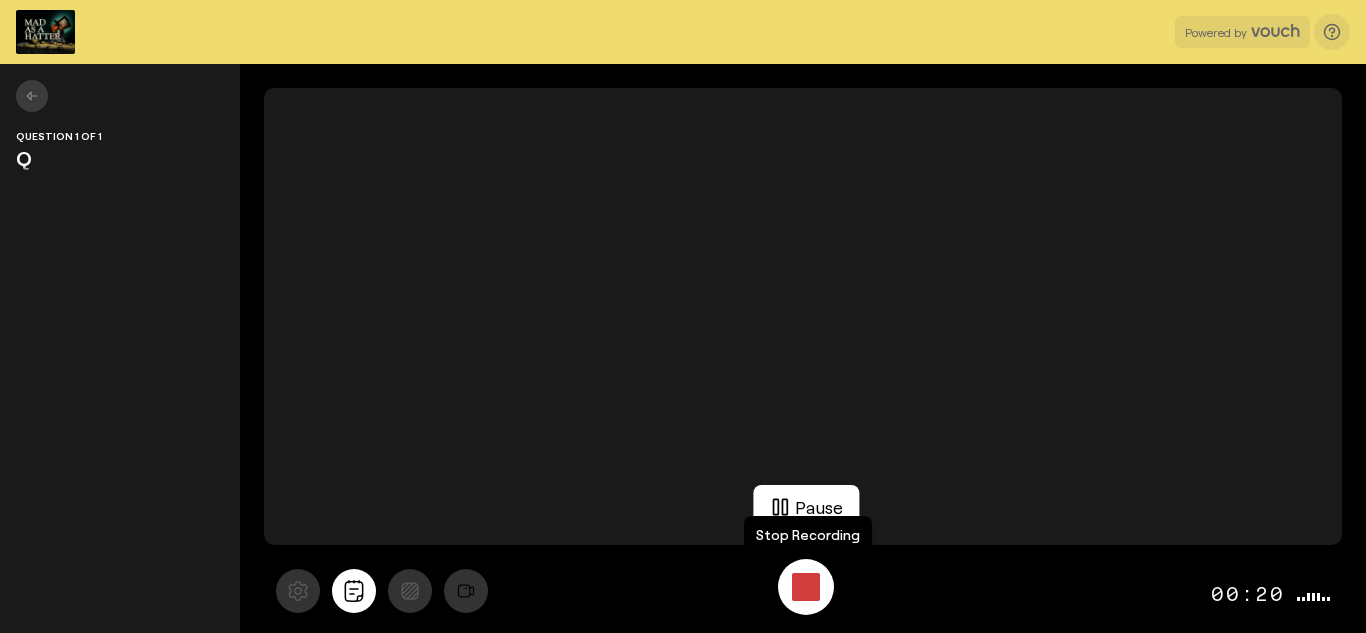 click at bounding box center (806, 587) 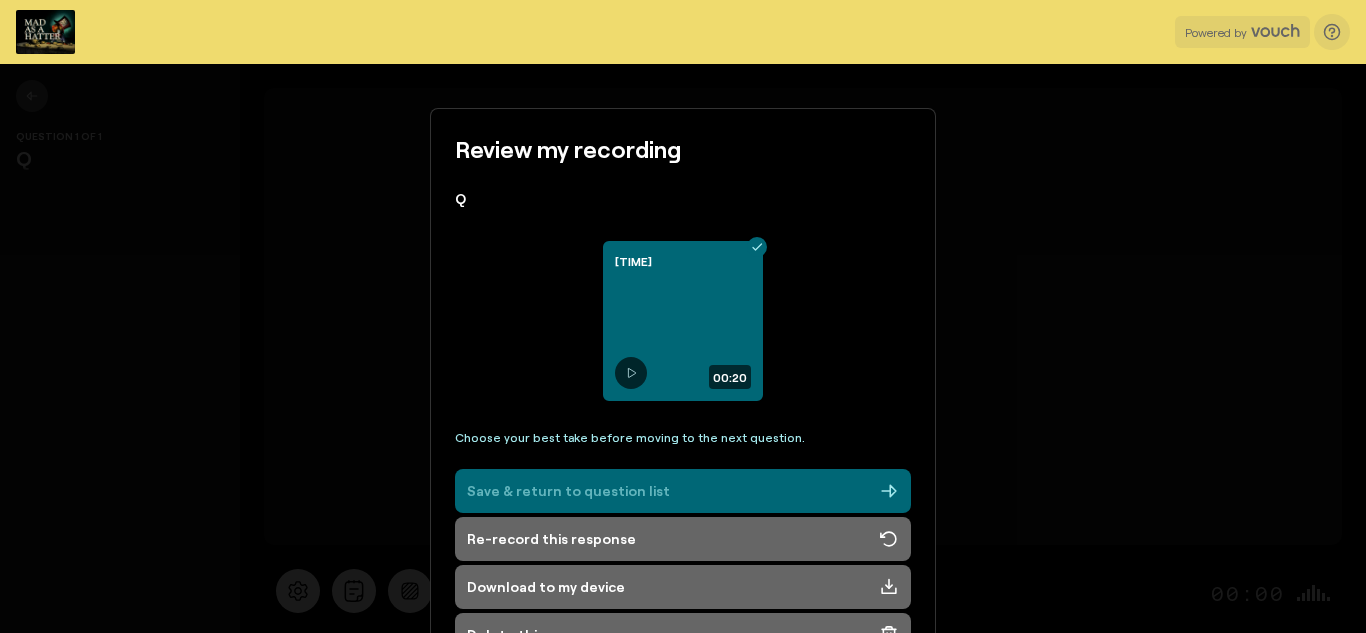 click on "Save & return to question list" at bounding box center (683, 491) 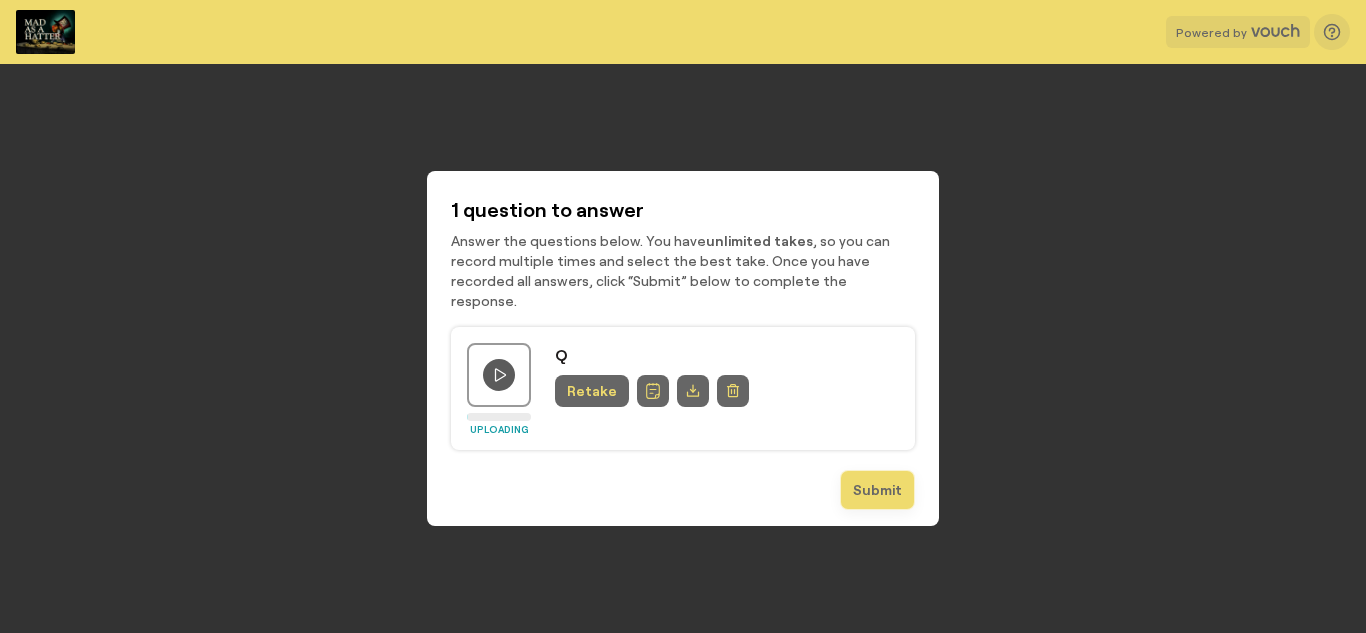 click on "Submit" at bounding box center [877, 490] 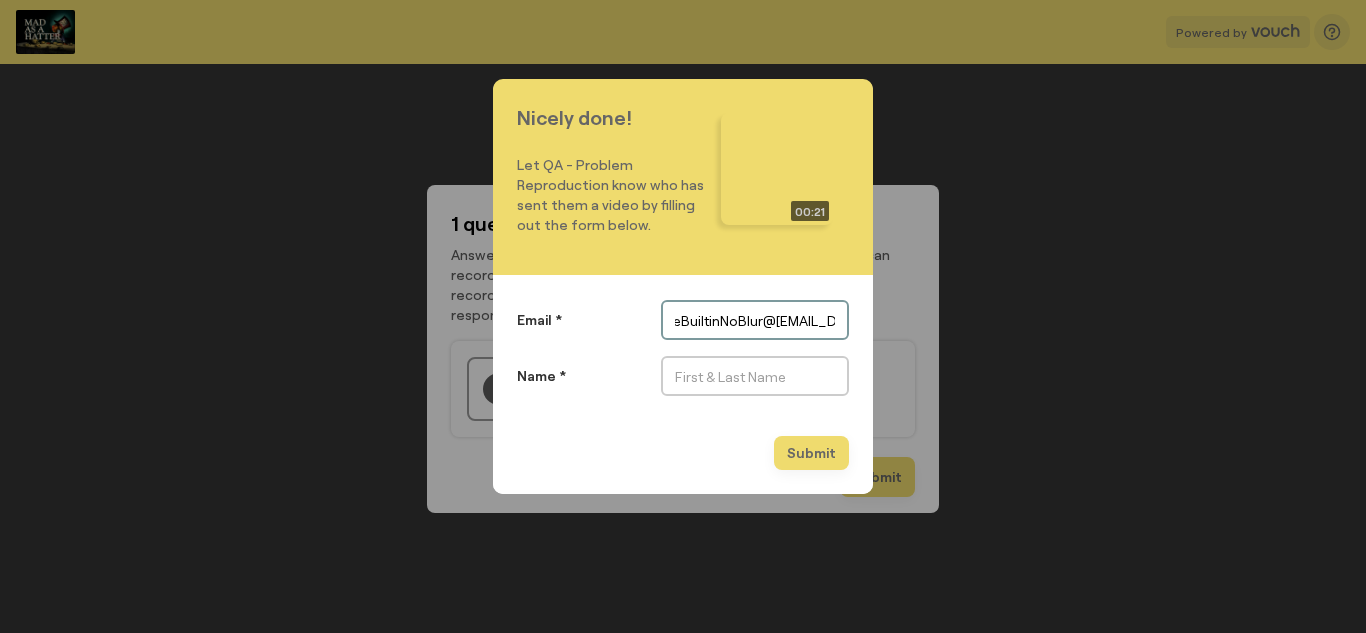 scroll, scrollTop: 0, scrollLeft: 162, axis: horizontal 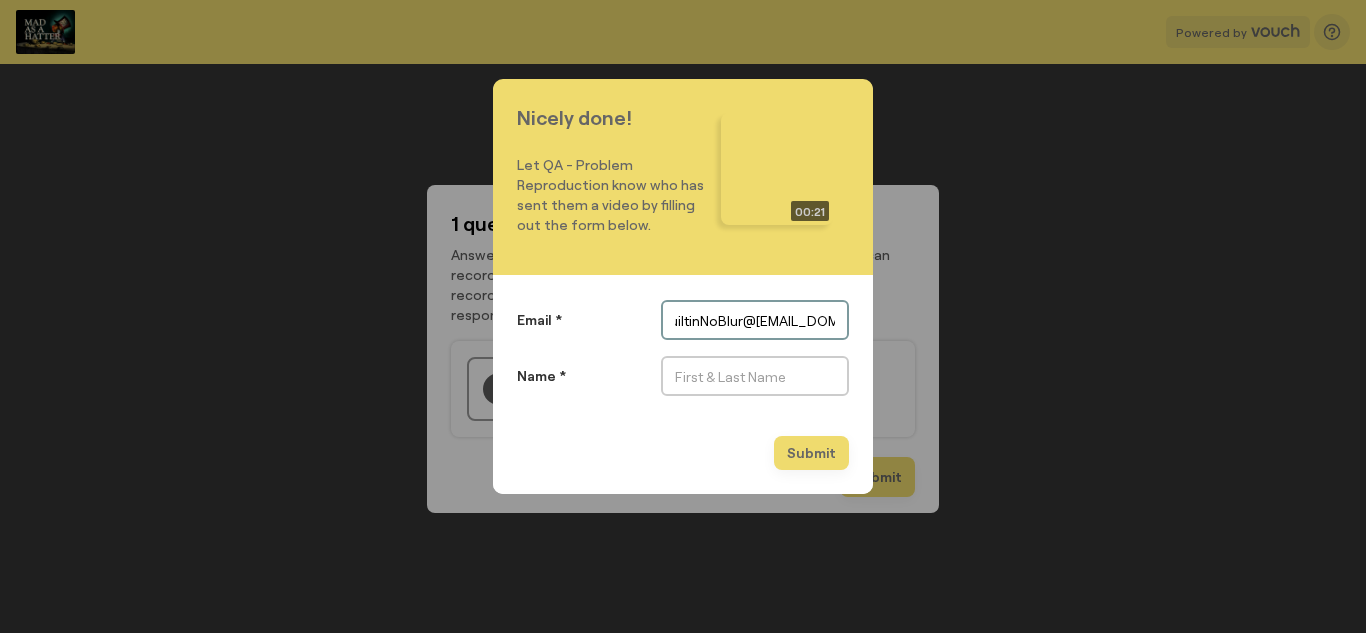 type on "shez+windowsChromeBuiltinNoBlur@vouchfor.com" 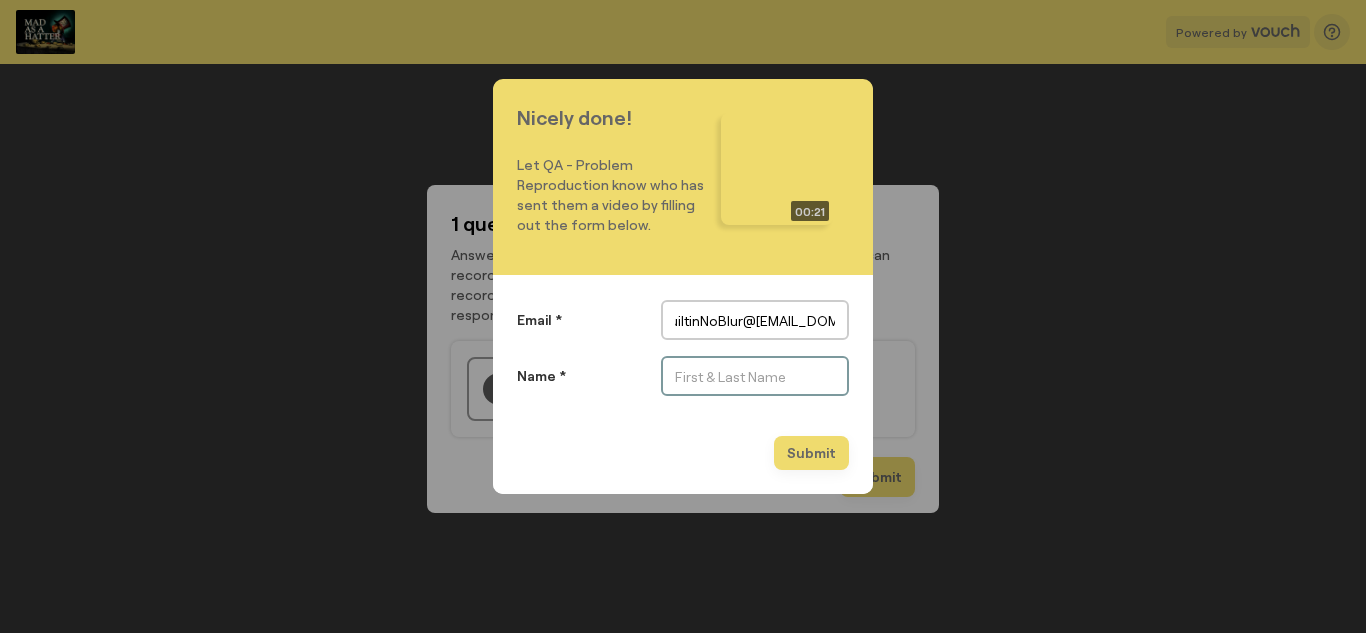 scroll, scrollTop: 0, scrollLeft: 0, axis: both 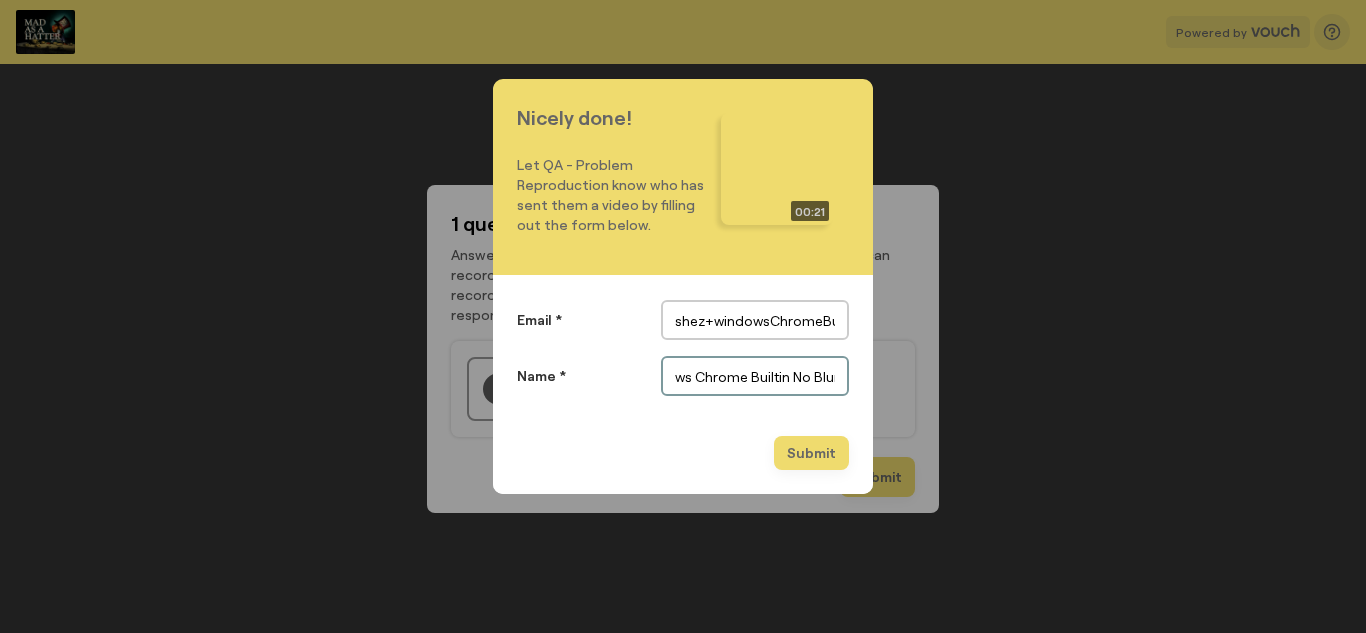 type on "Windows Chrome Builtin No Blur" 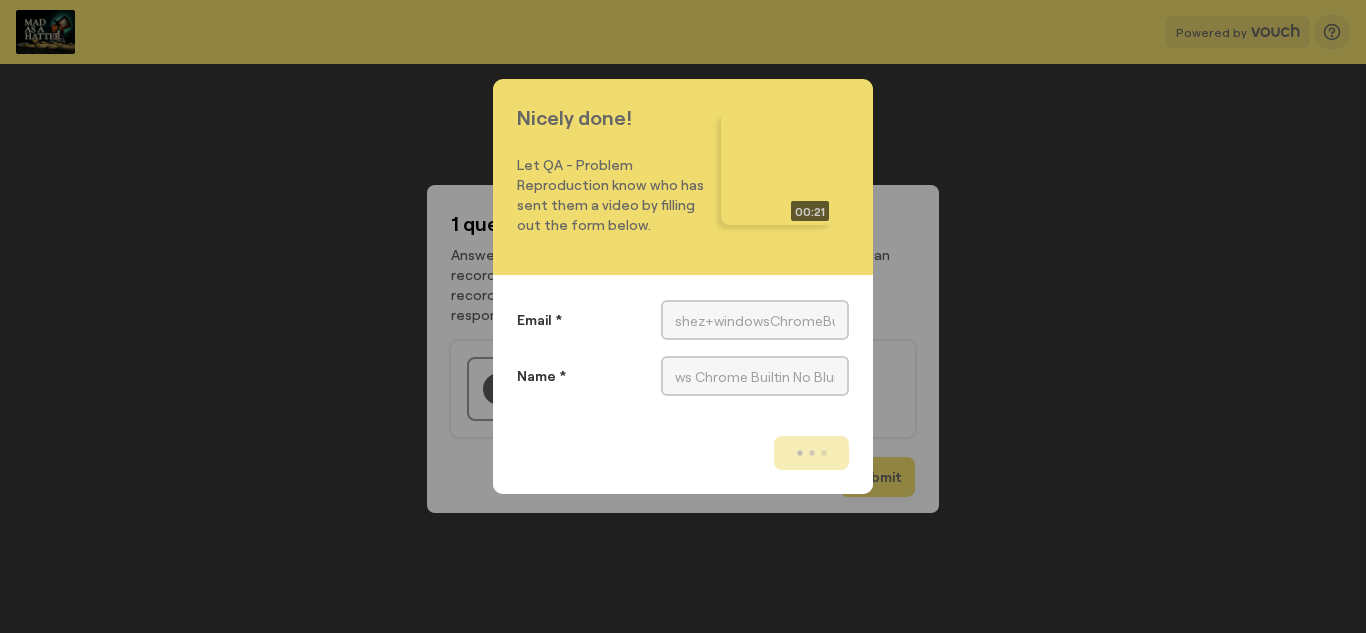 scroll, scrollTop: 0, scrollLeft: 0, axis: both 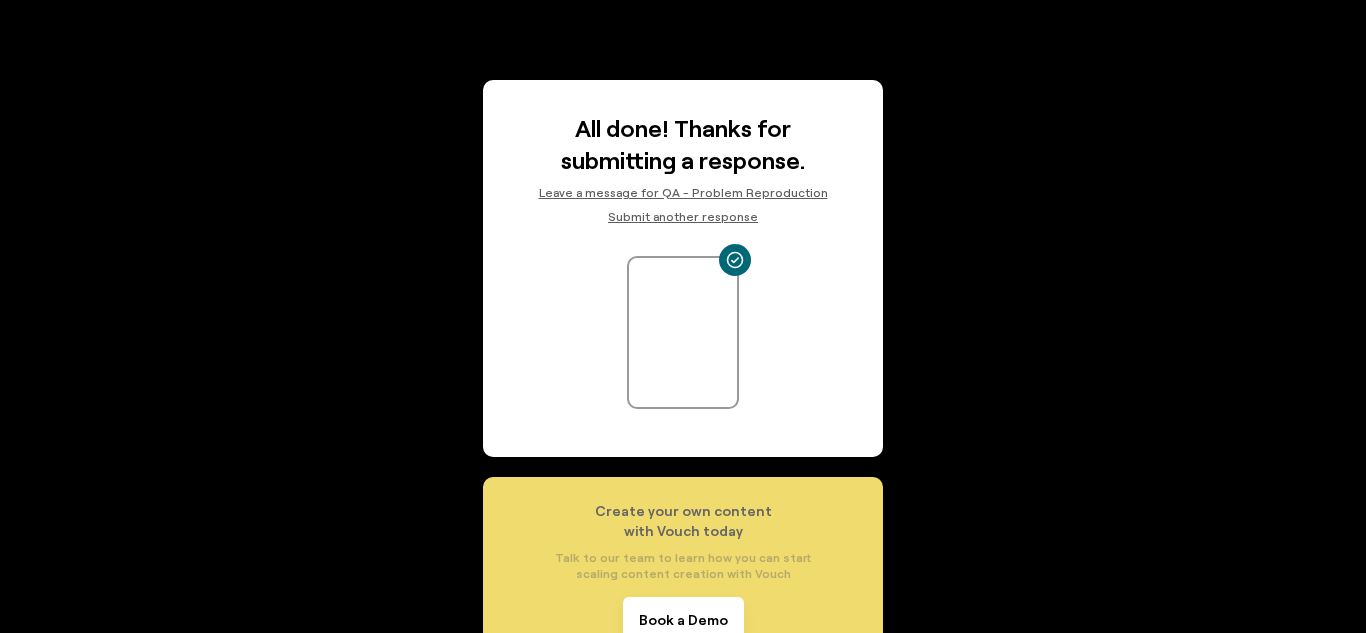 click on "Submit another response" at bounding box center [683, 216] 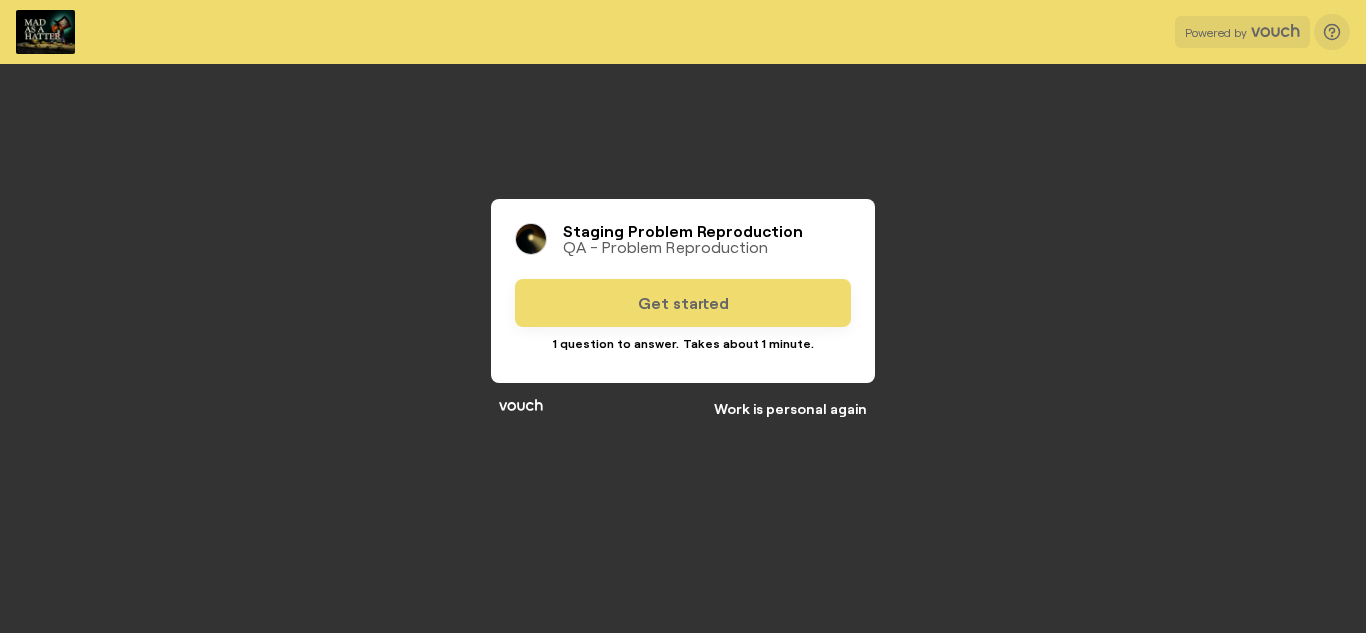 scroll, scrollTop: 0, scrollLeft: 0, axis: both 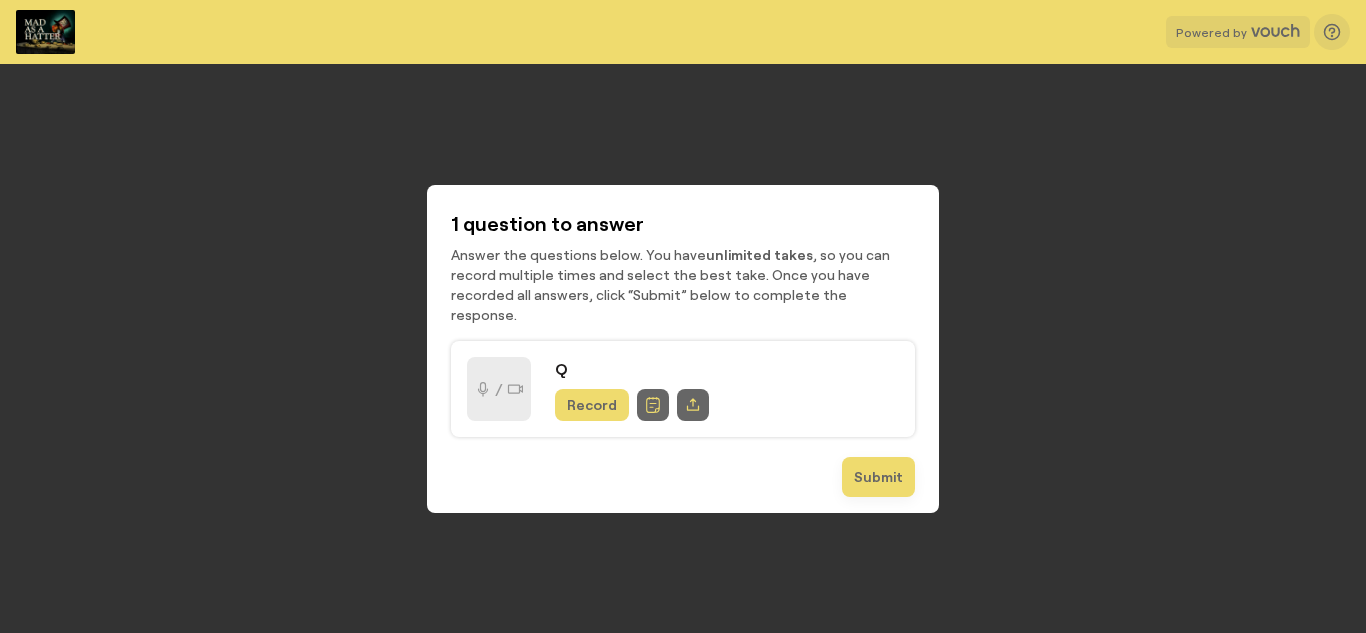 click on "Record" at bounding box center [592, 405] 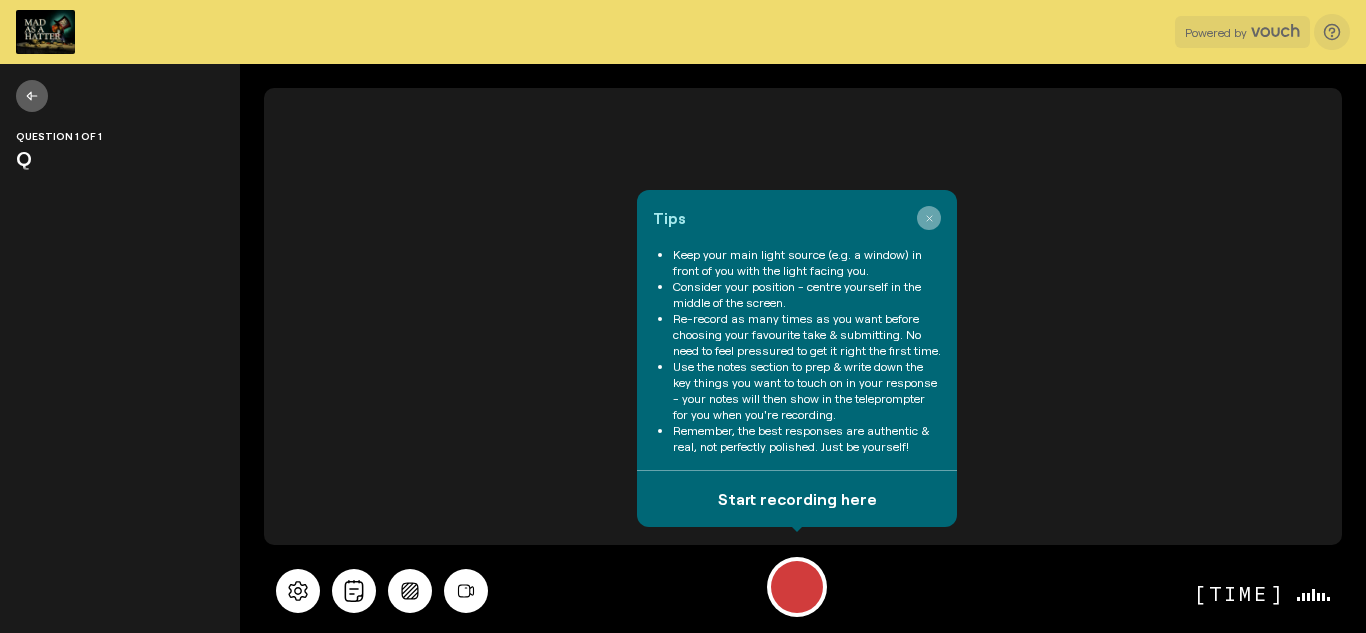 click 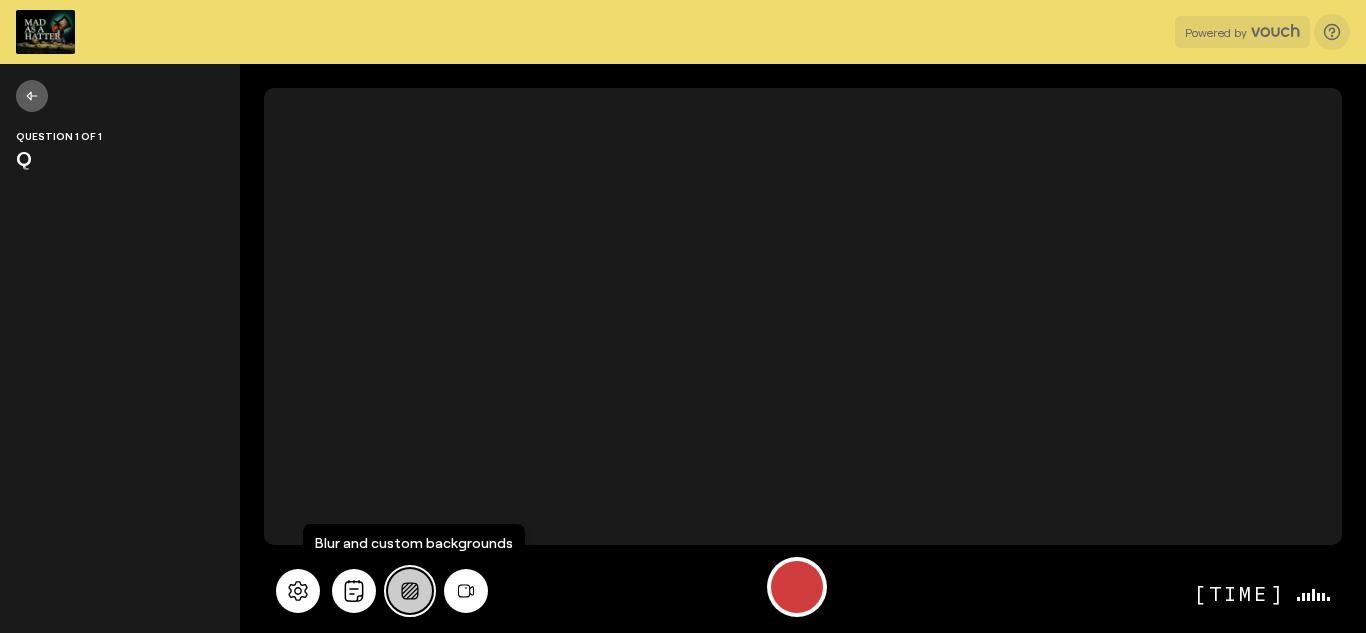 click at bounding box center [410, 591] 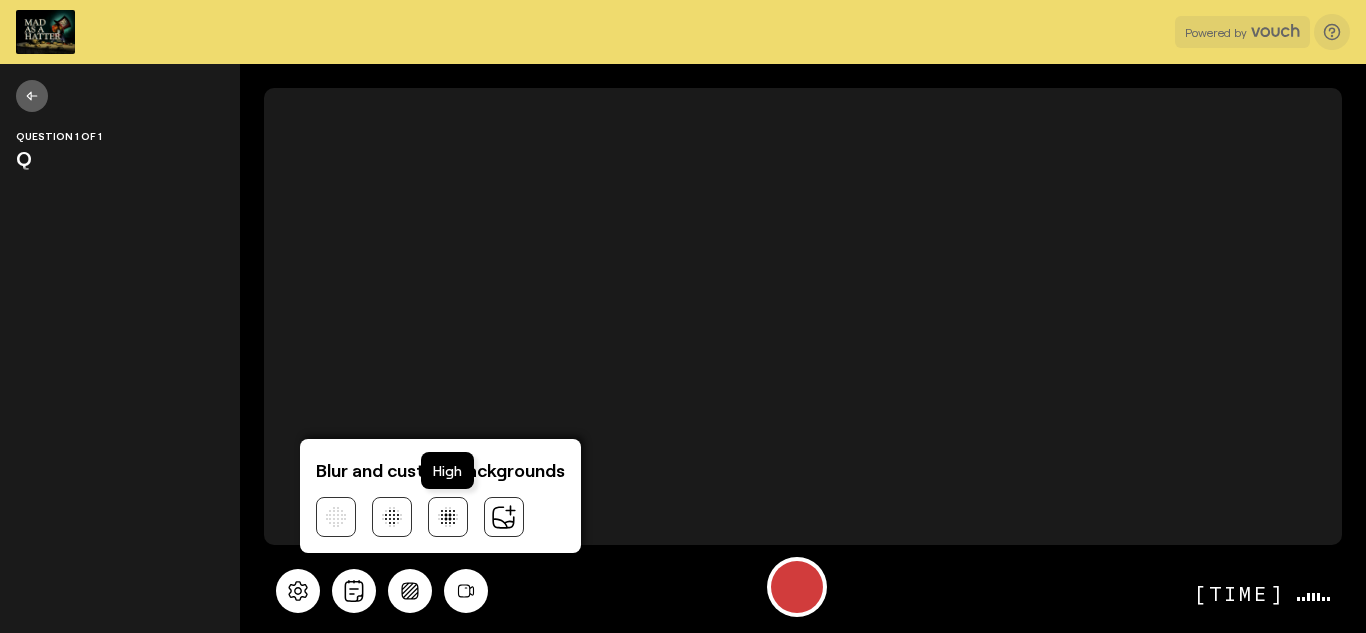 click 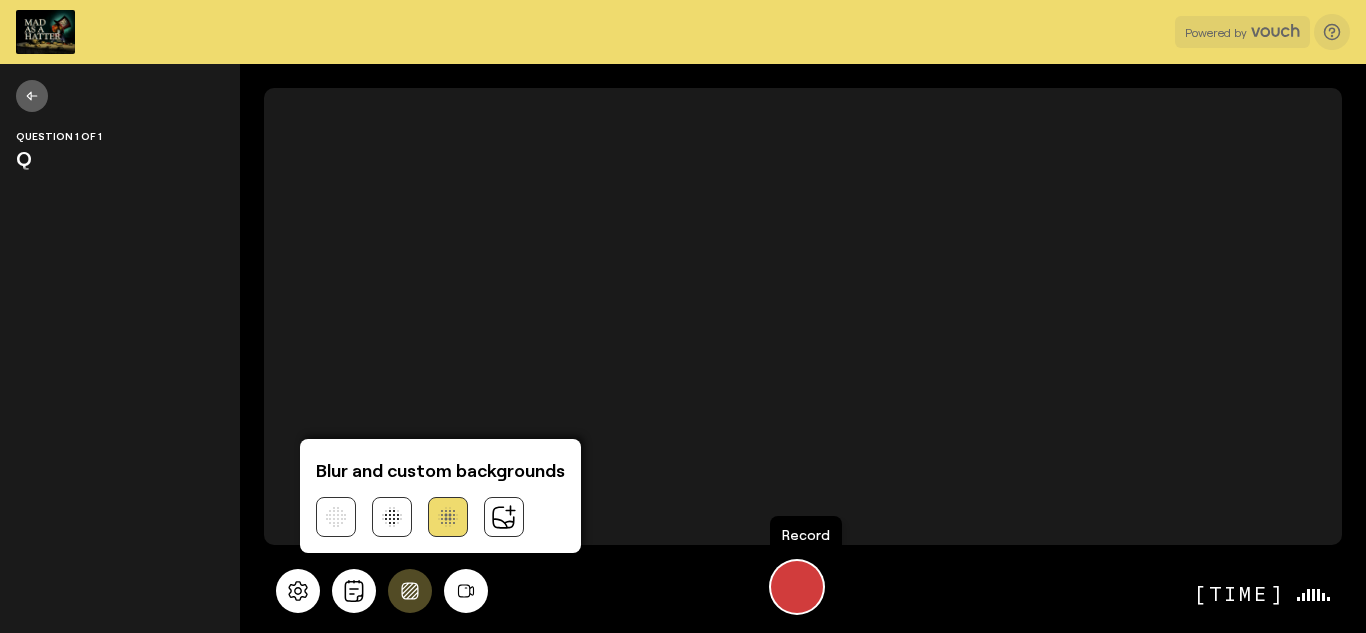 click at bounding box center [797, 587] 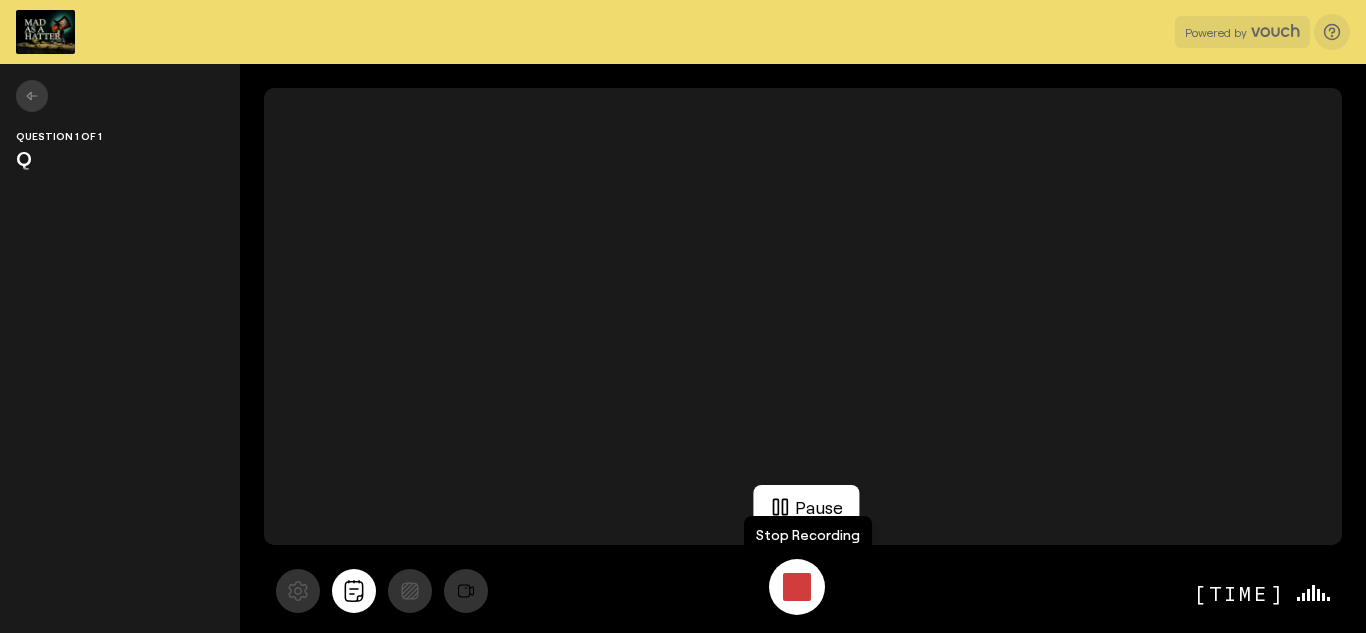 click at bounding box center (797, 587) 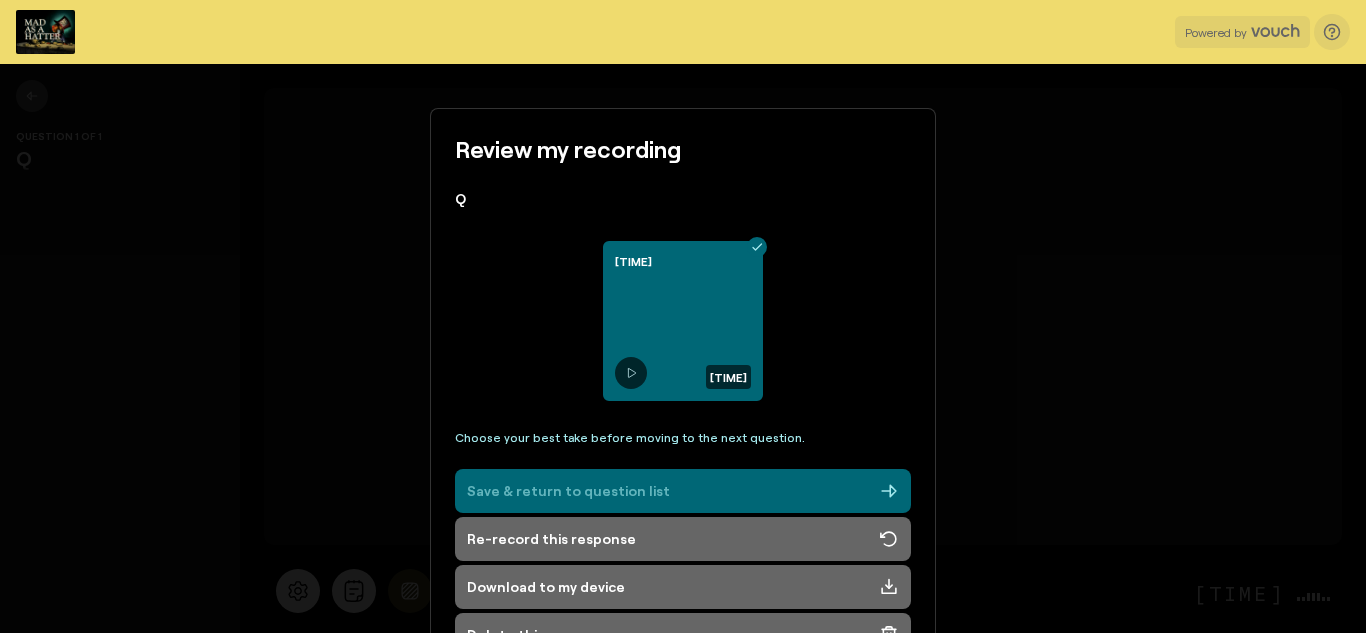 click on "Save & return to question list" at bounding box center [683, 491] 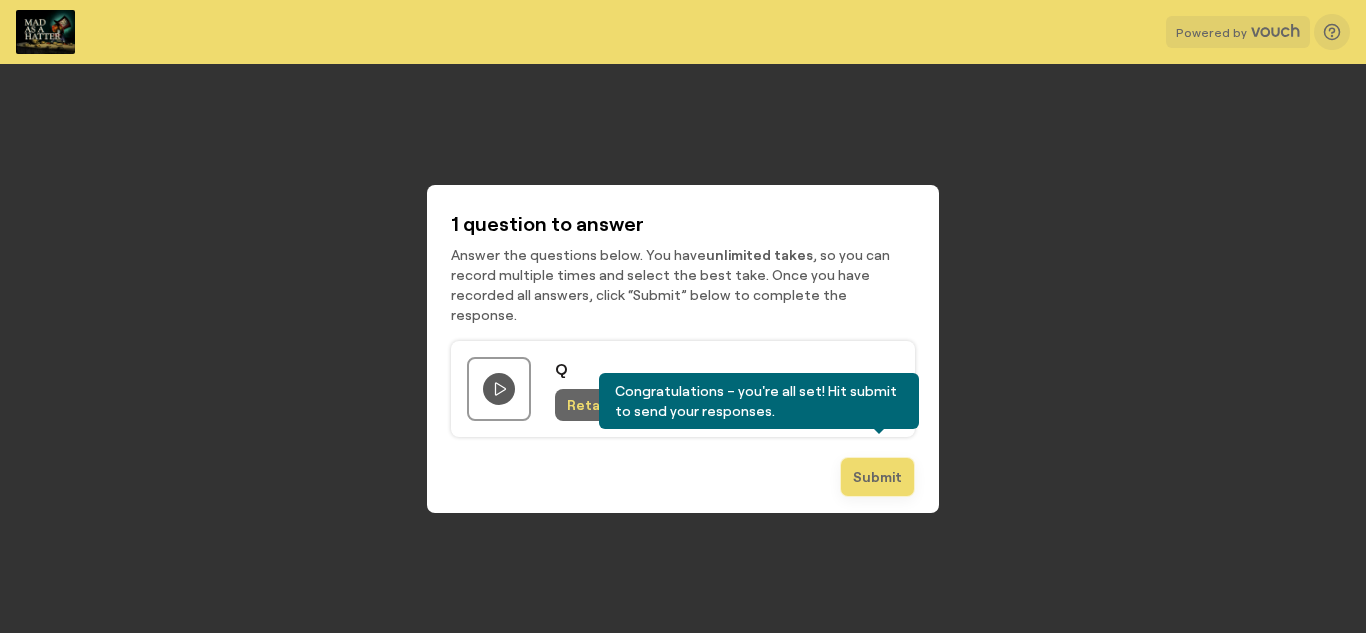 click on "Submit" at bounding box center (877, 477) 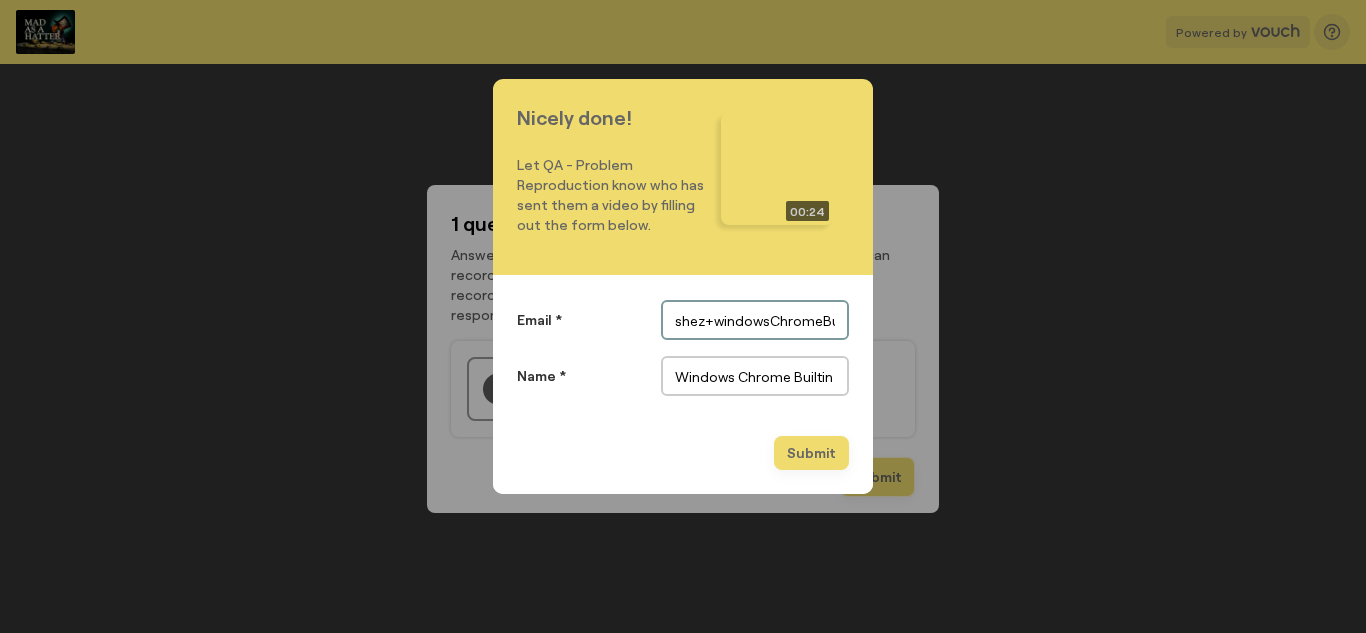 scroll, scrollTop: 0, scrollLeft: 163, axis: horizontal 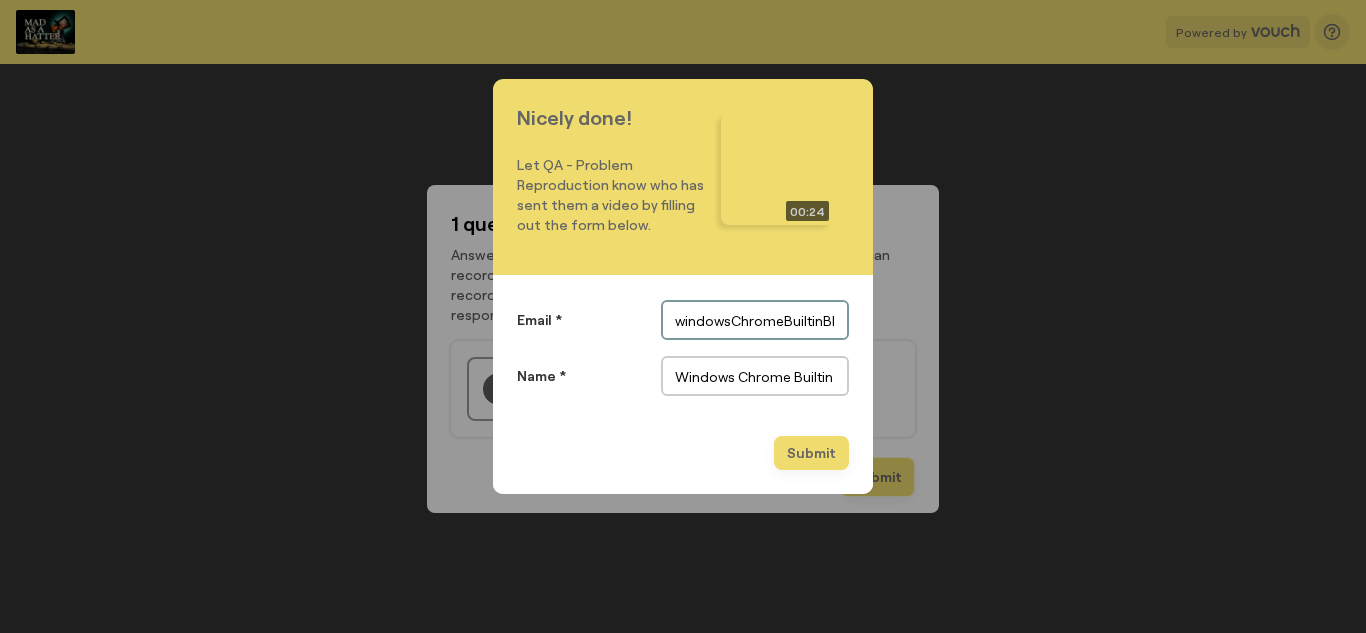 click on "Email *
shez+windowsChromeBuiltinBl
Name *
Windows Chrome Builtin No Blur
Submit" at bounding box center (683, 385) 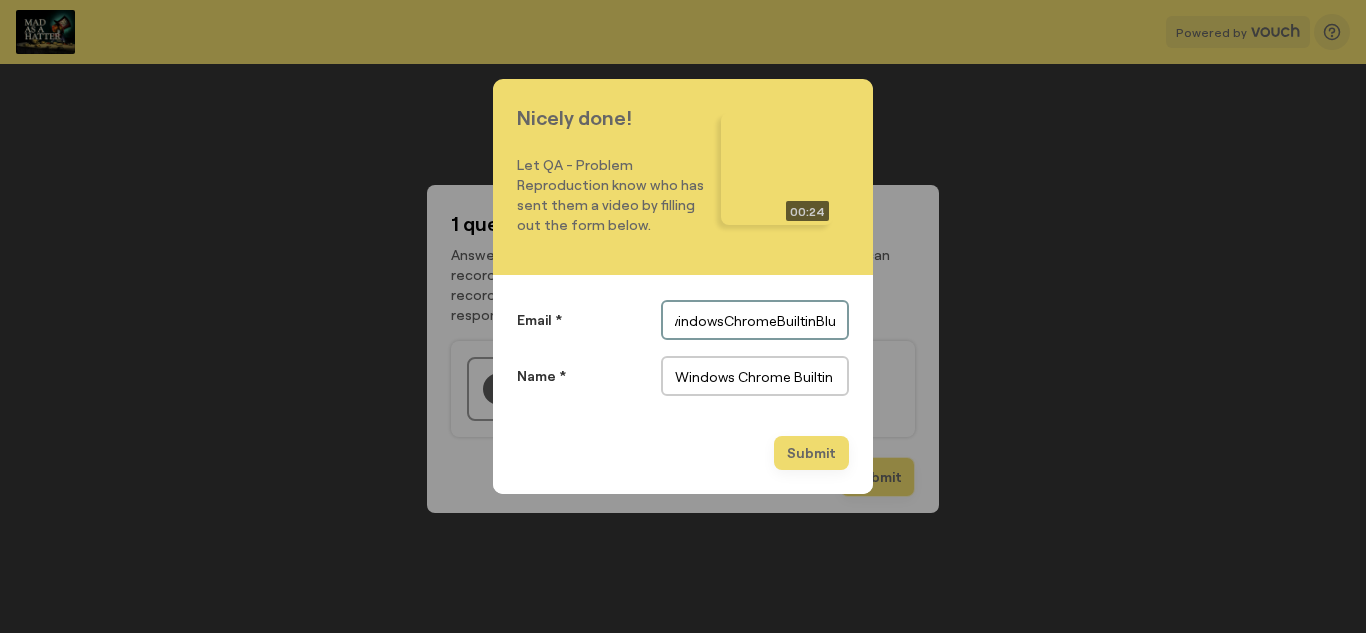 scroll, scrollTop: 0, scrollLeft: 54, axis: horizontal 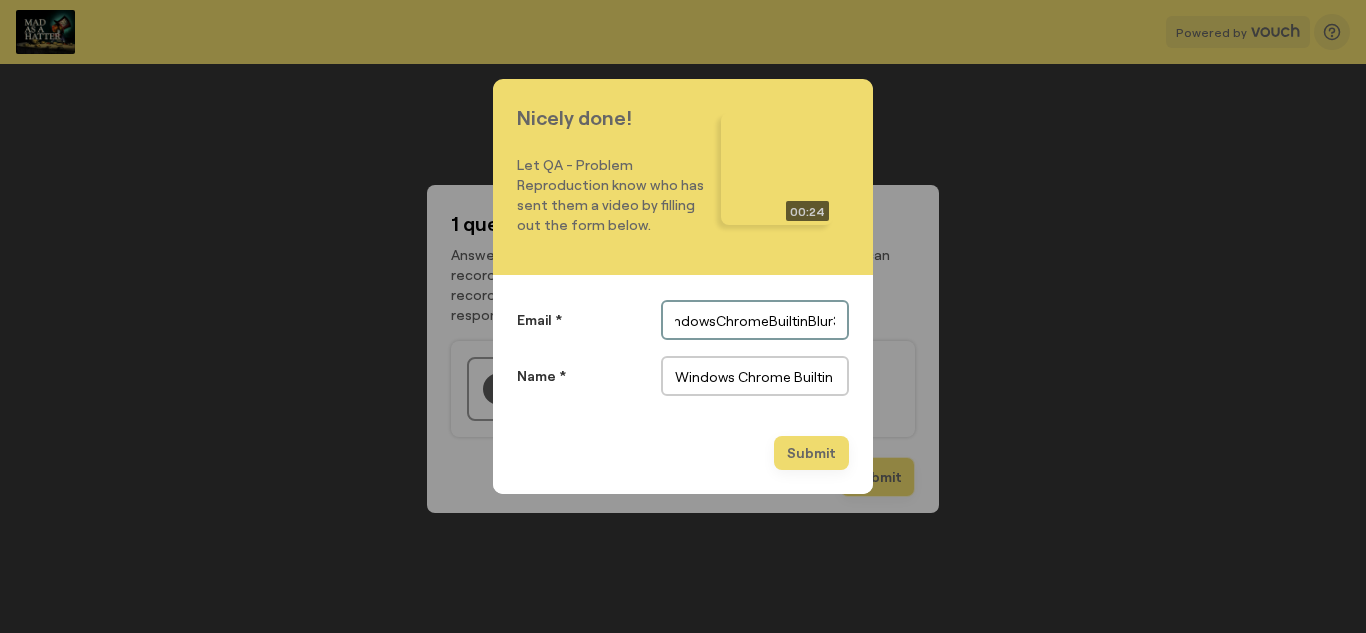 type on "shez+windowsChromeBuiltinBlur3" 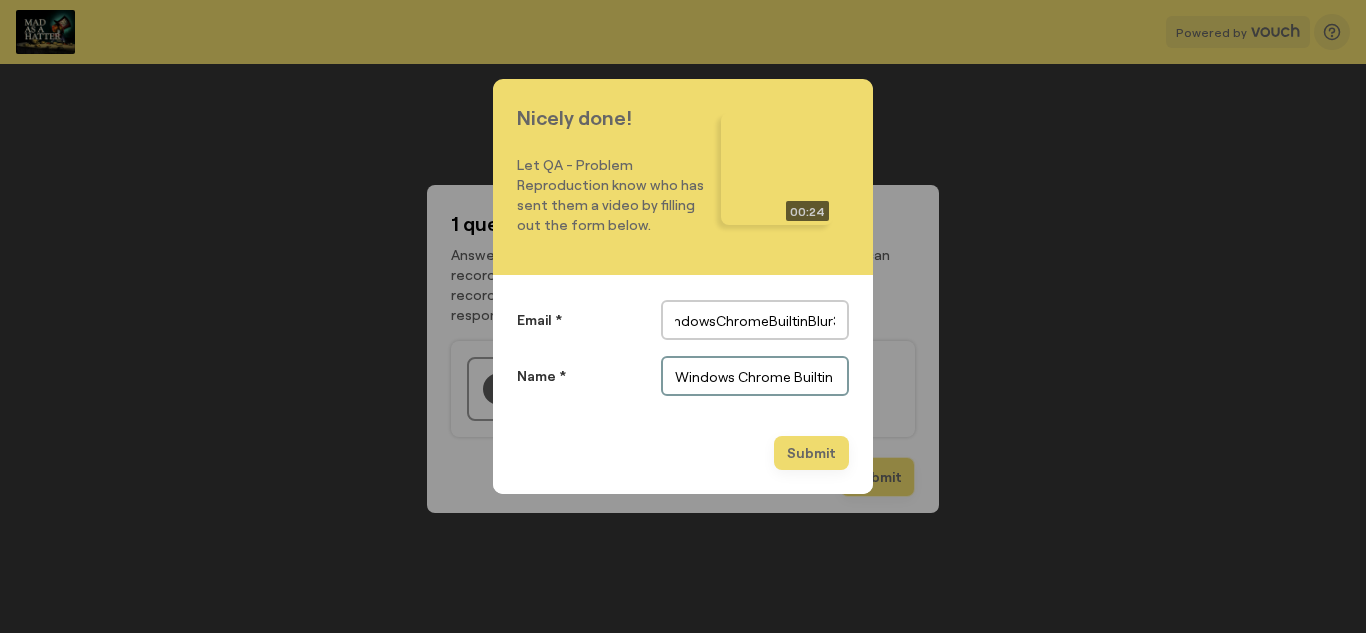 scroll, scrollTop: 0, scrollLeft: 0, axis: both 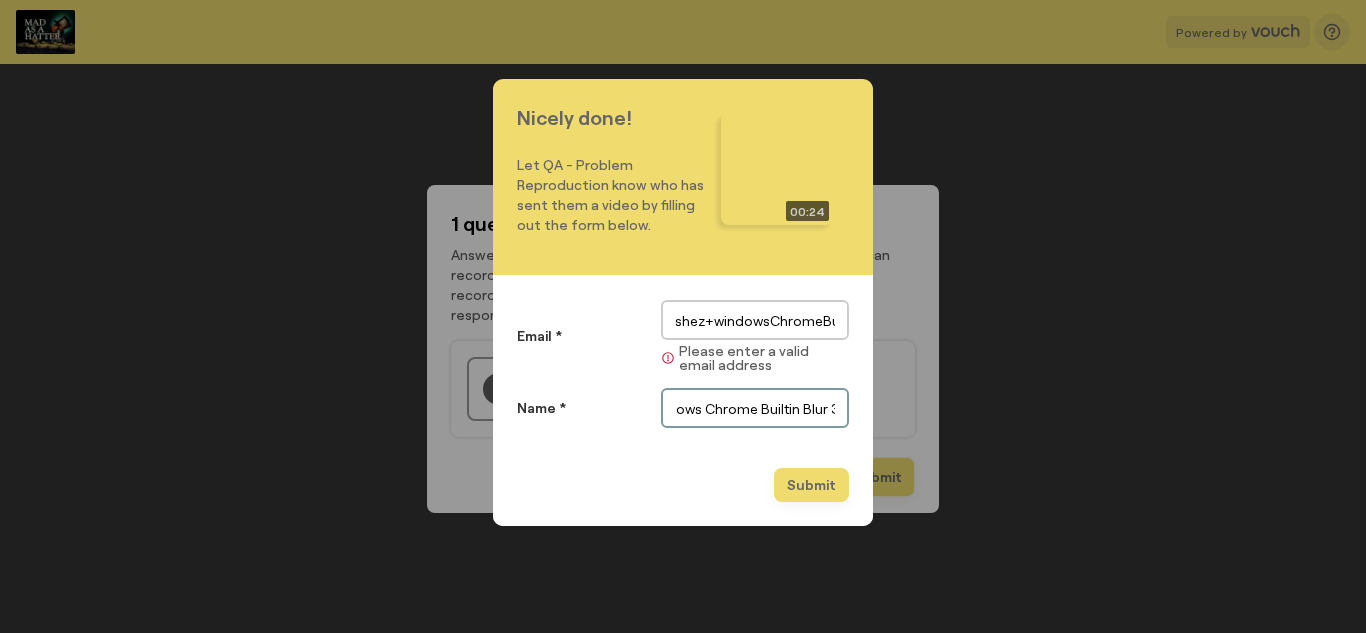 type on "Windows Chrome Builtin Blur 3" 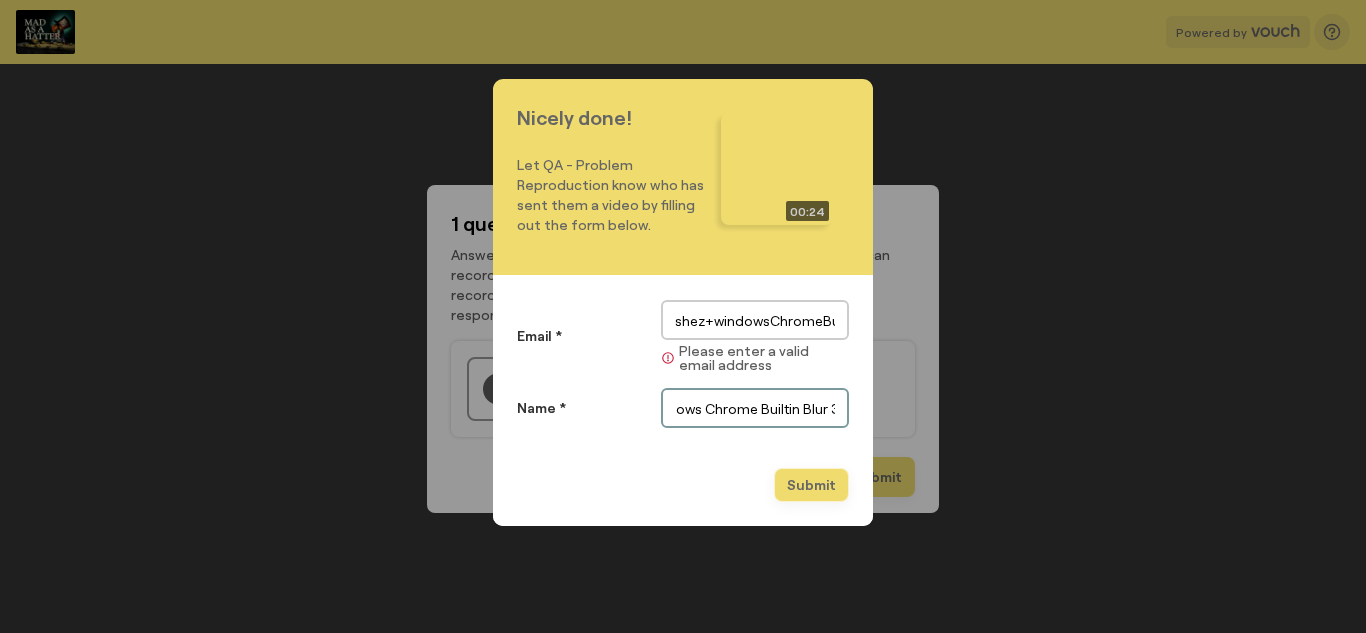 click on "Submit" at bounding box center (811, 485) 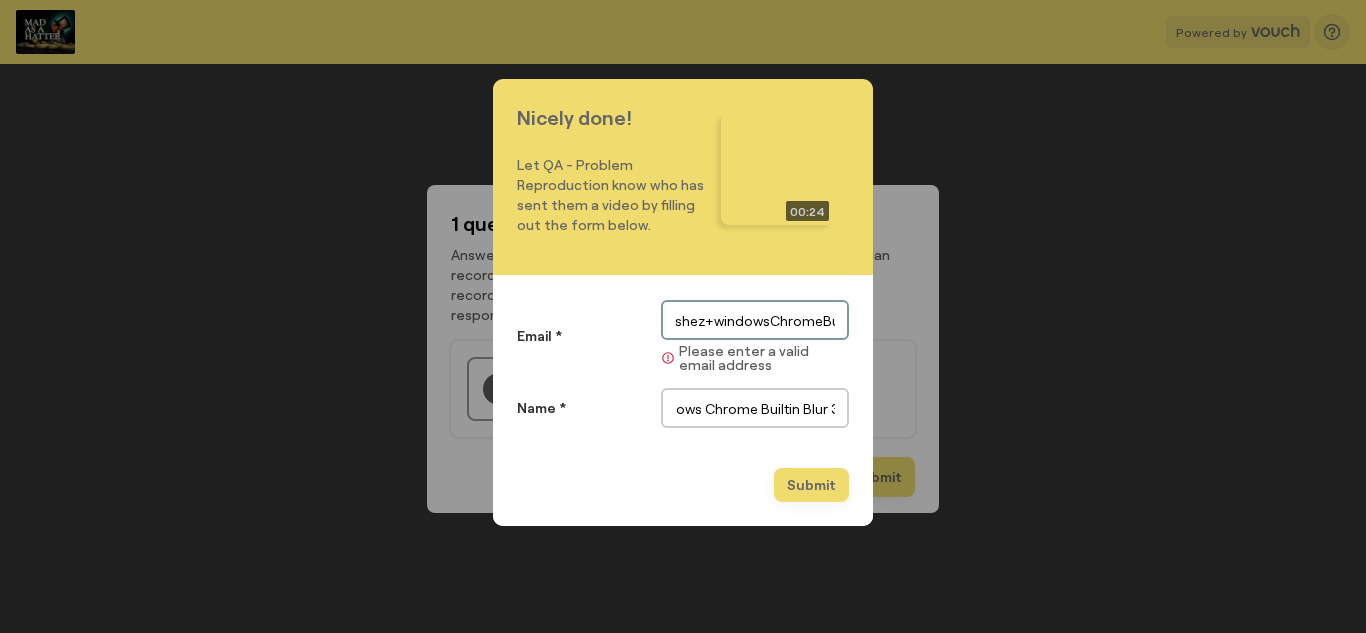 scroll, scrollTop: 0, scrollLeft: 0, axis: both 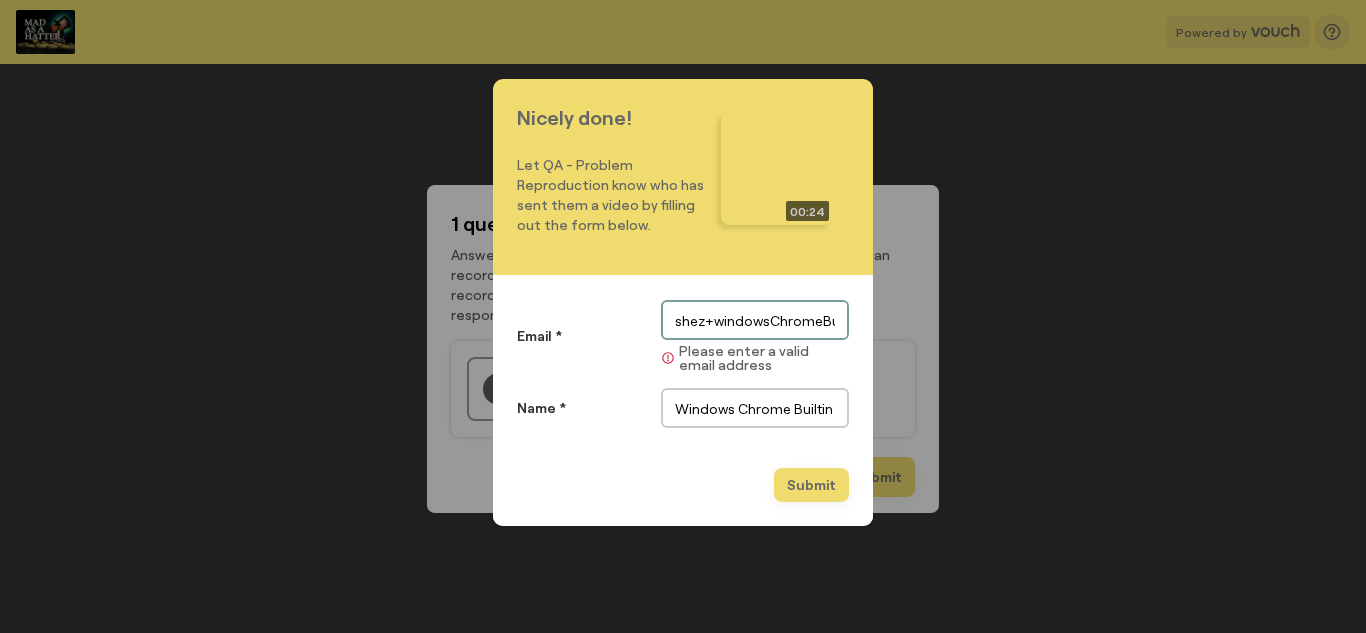 click on "shez+windowsChromeBuiltinBlur3" at bounding box center (755, 320) 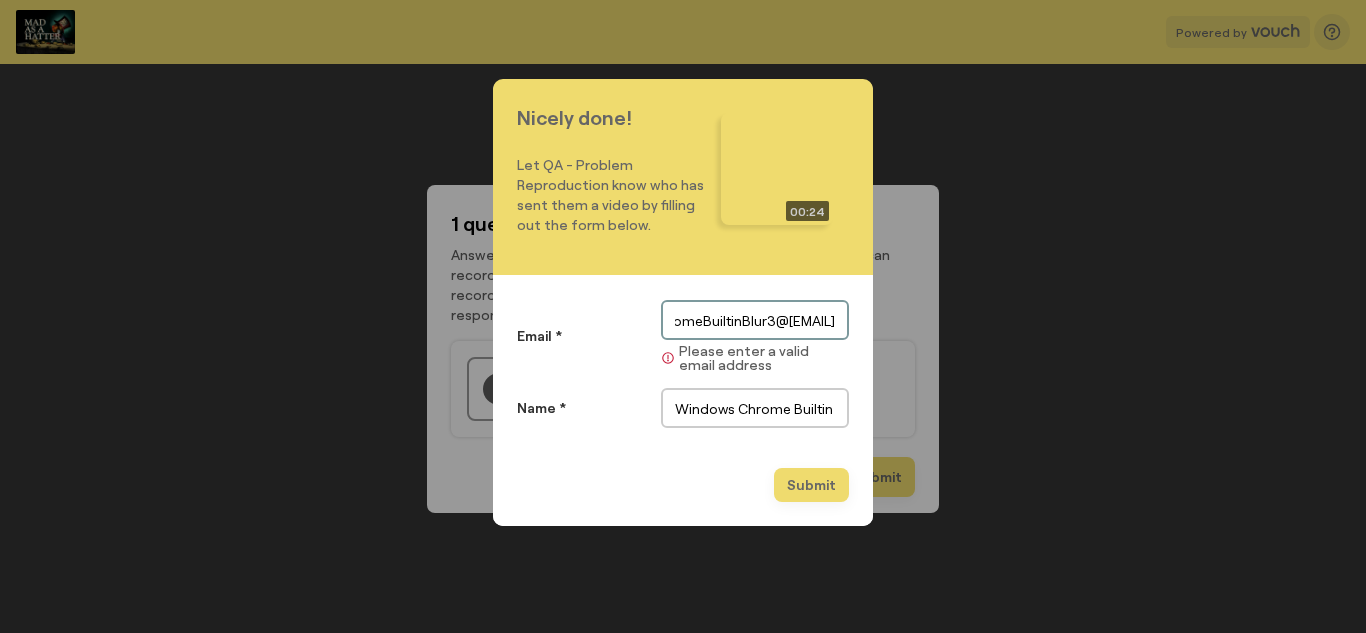 scroll, scrollTop: 0, scrollLeft: 153, axis: horizontal 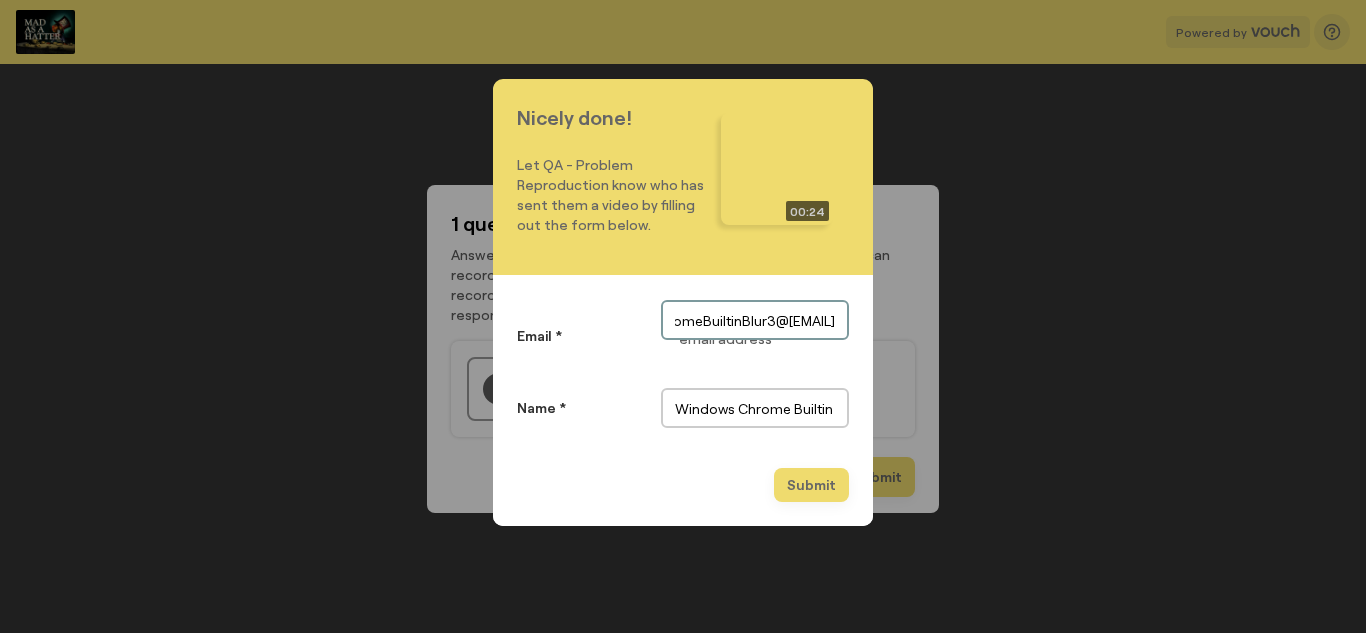type on "shez+windowsChromeBuiltinBlur3@vouchfor.com" 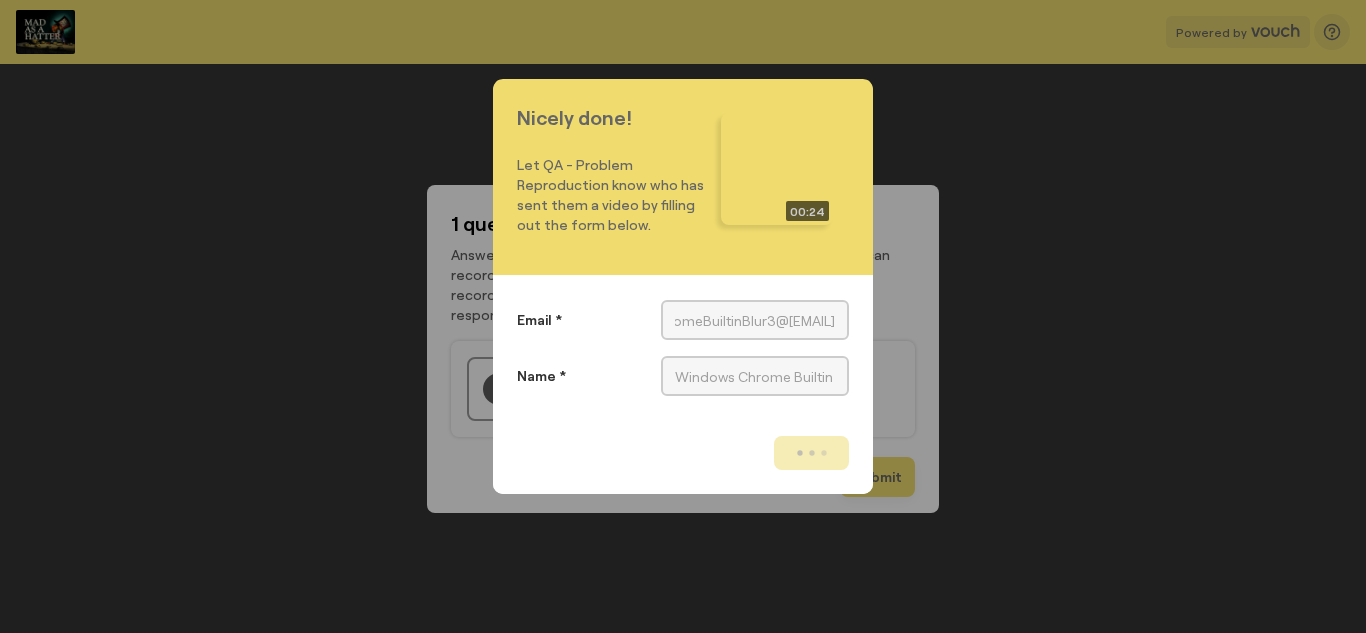 scroll, scrollTop: 0, scrollLeft: 0, axis: both 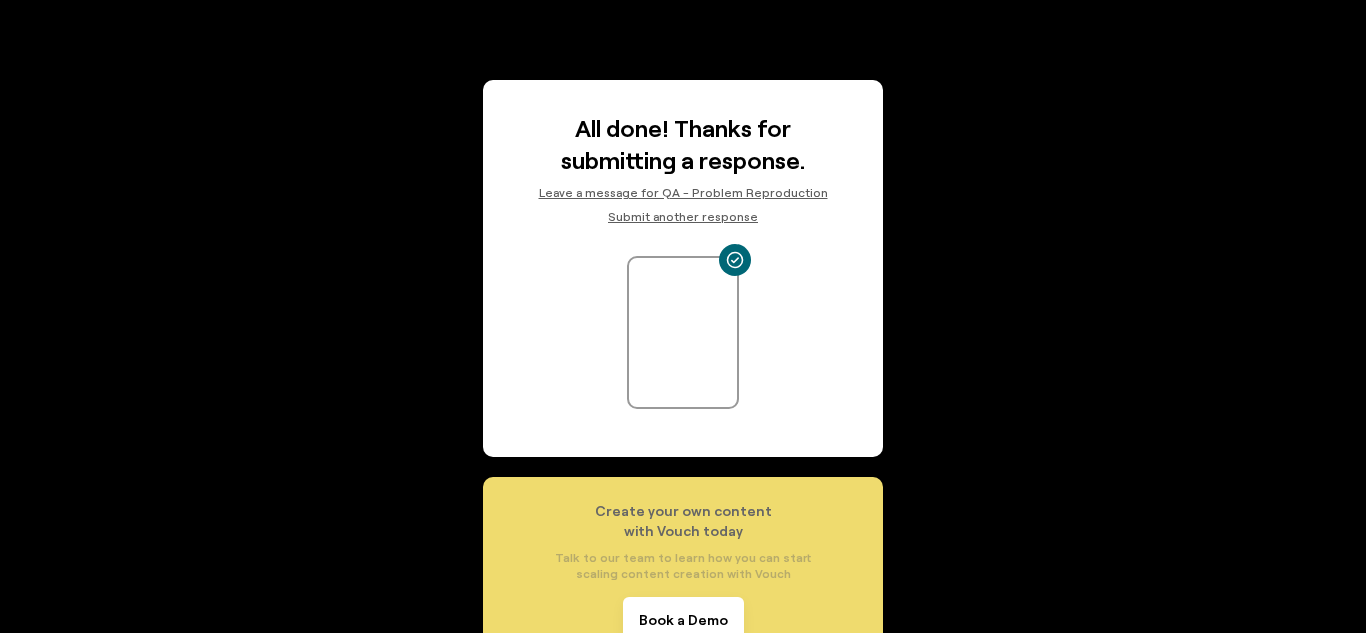 click on "Submit another response" at bounding box center [683, 216] 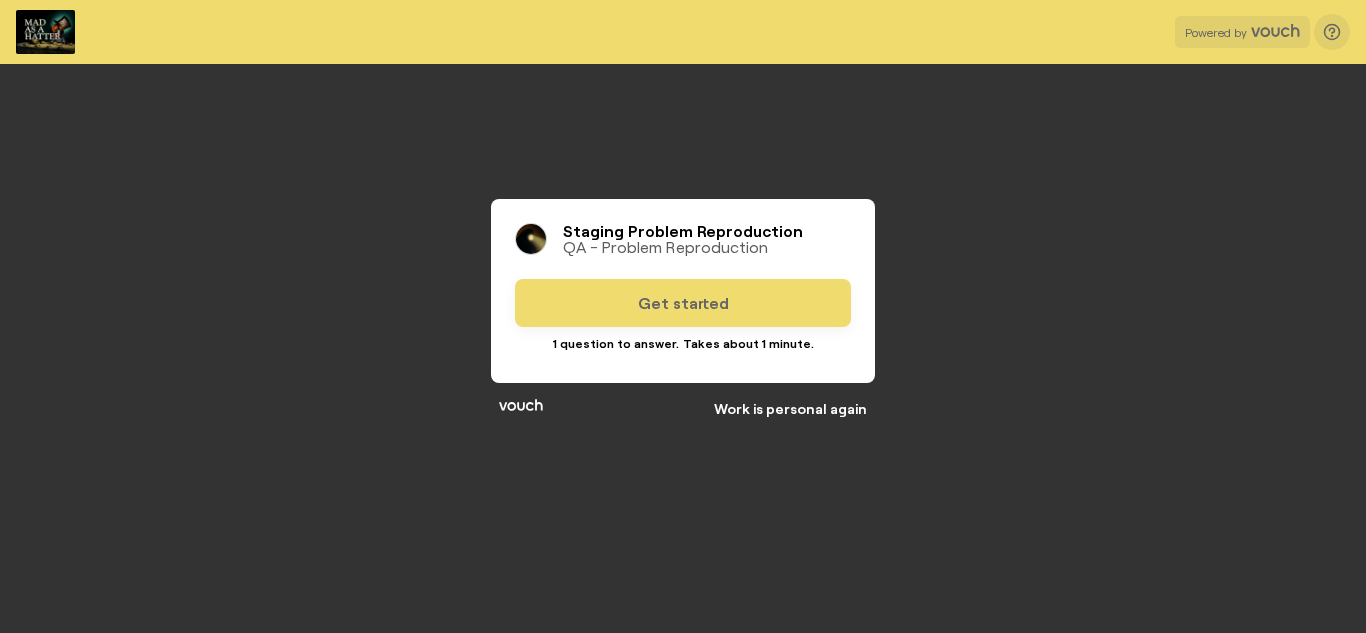 scroll, scrollTop: 0, scrollLeft: 0, axis: both 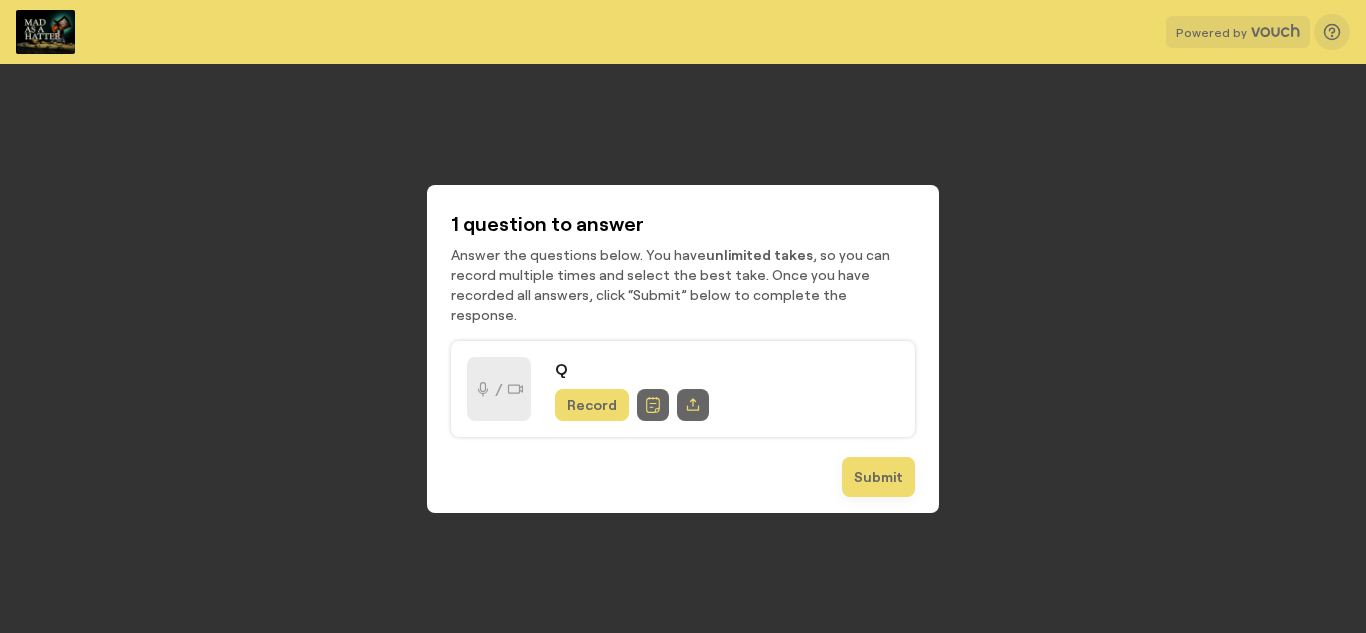 click on "Record" at bounding box center (592, 405) 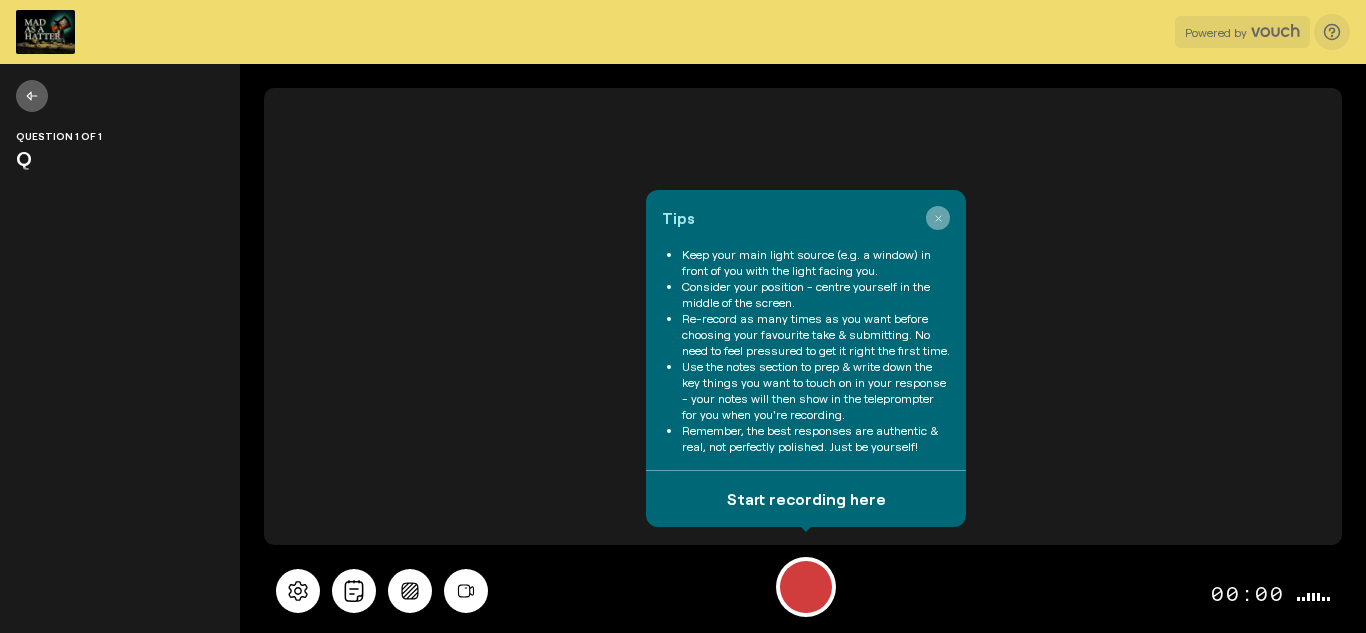click 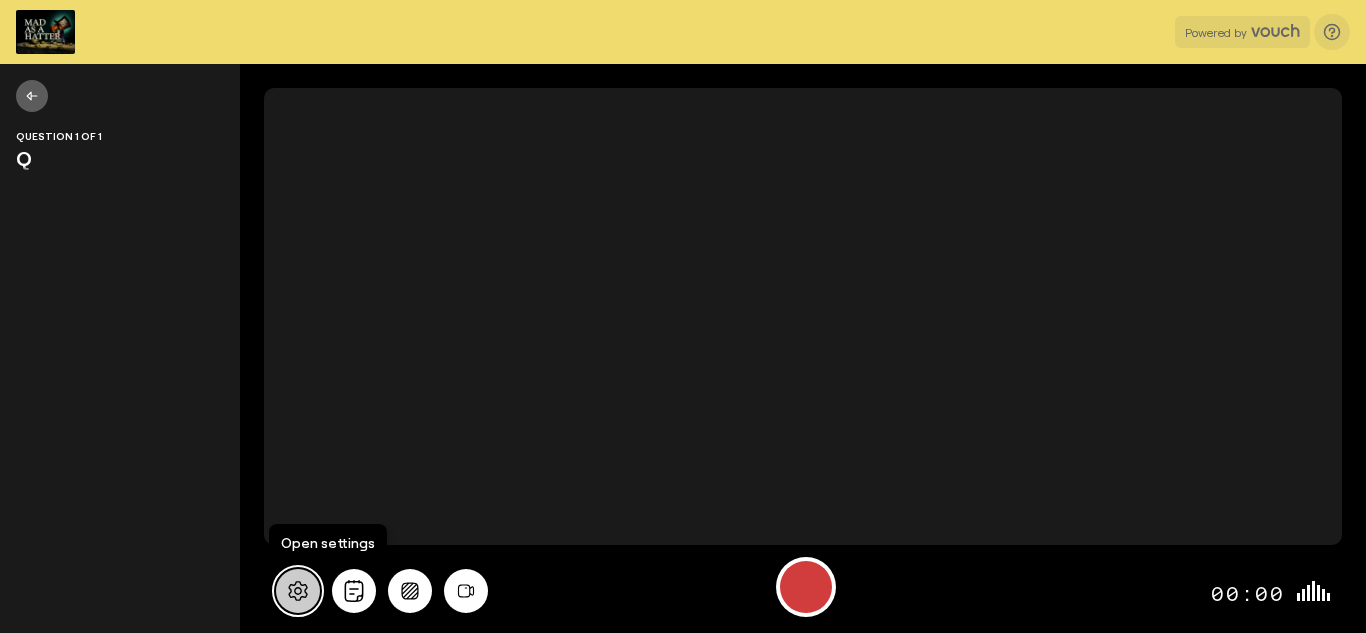 click 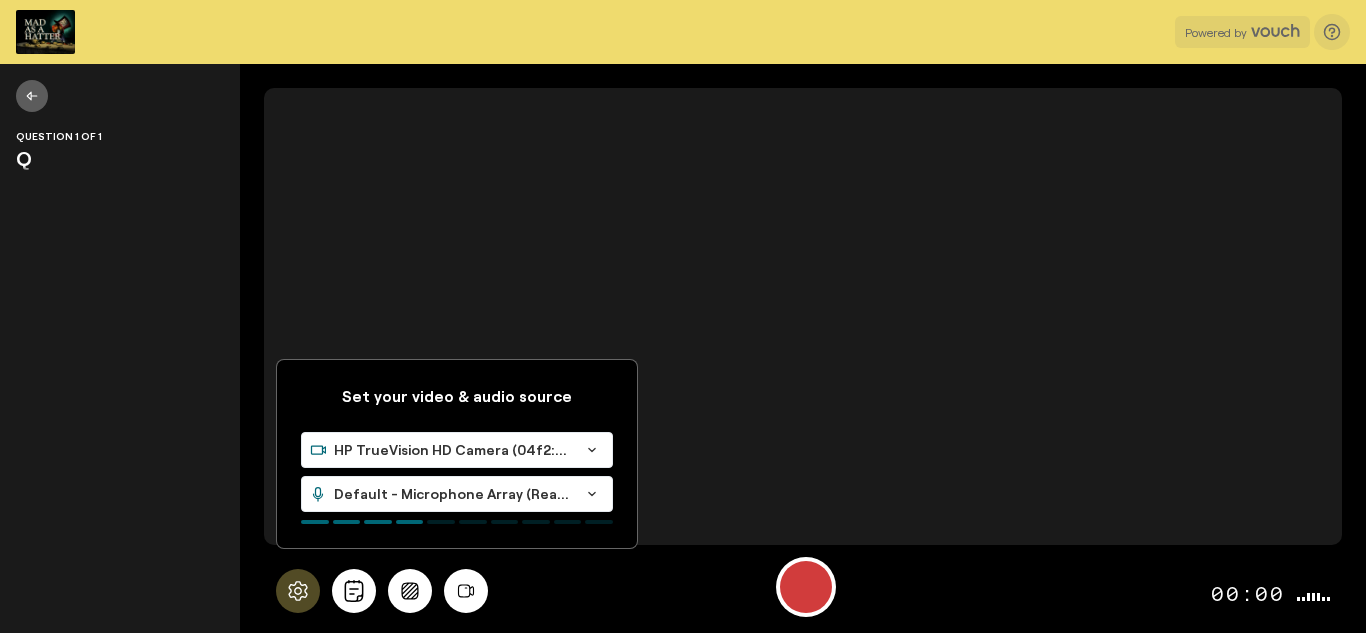 click on "HP TrueVision HD Camera (04f2:b6f1)" at bounding box center [453, 450] 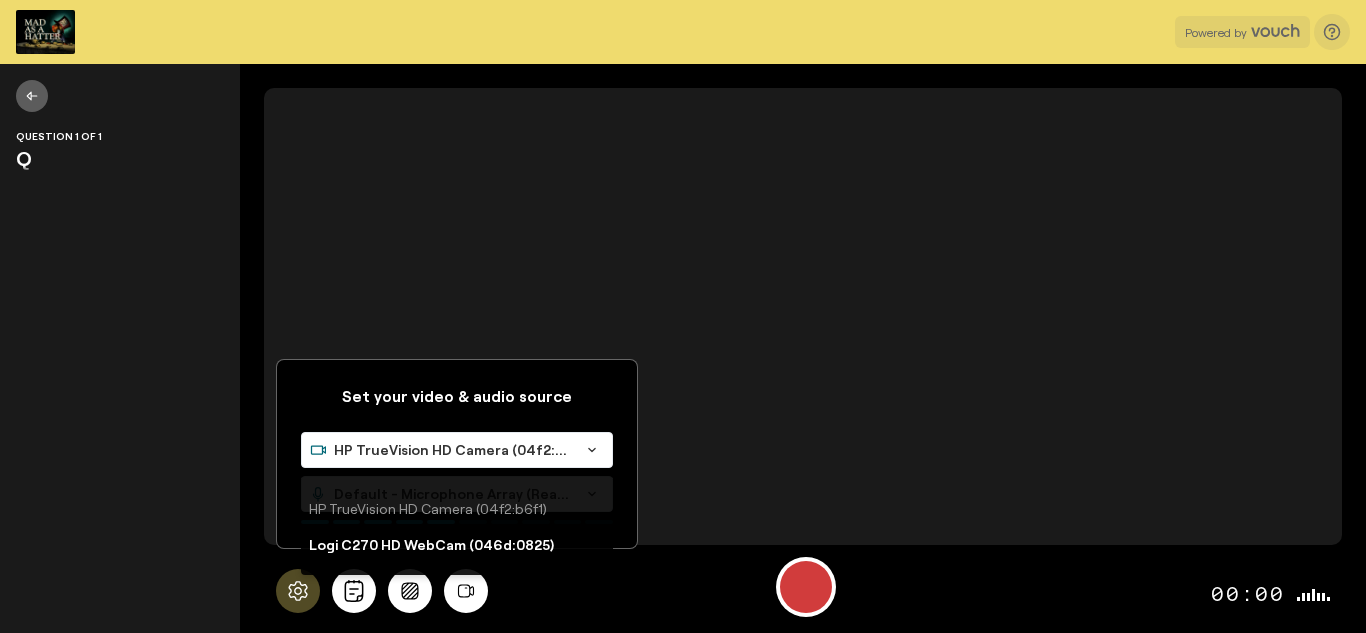 click on "Logi C270 HD WebCam (046d:0825)" at bounding box center (431, 544) 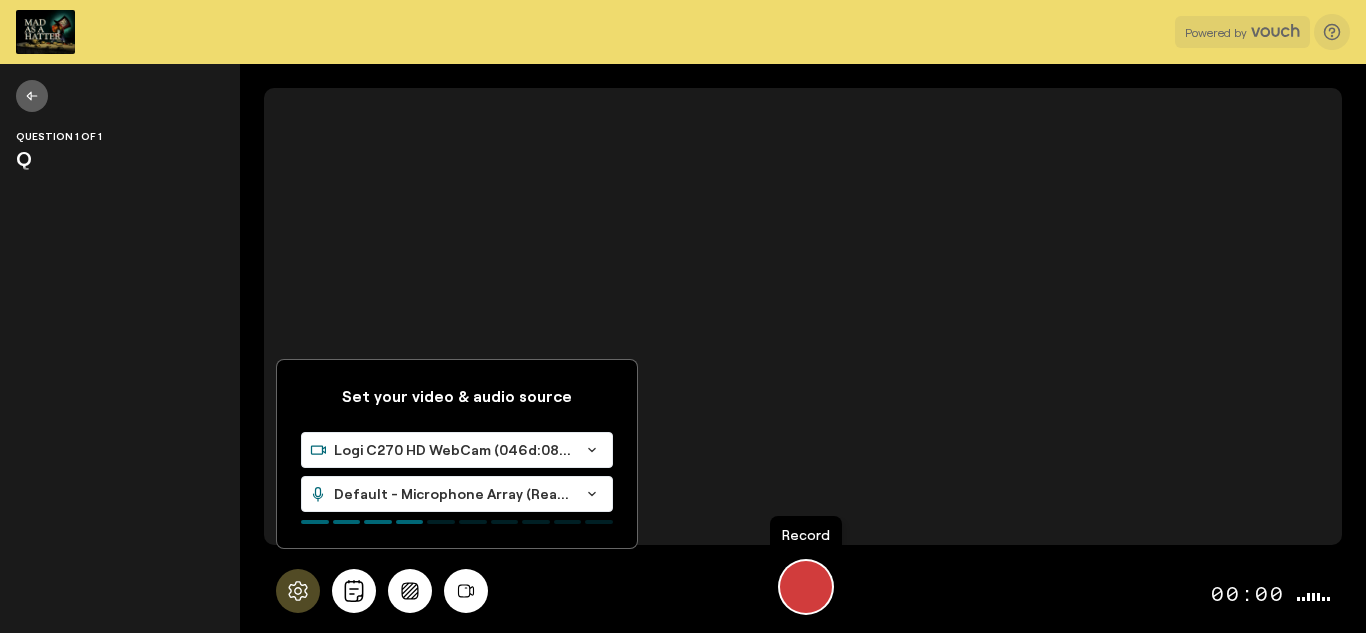 click at bounding box center [806, 587] 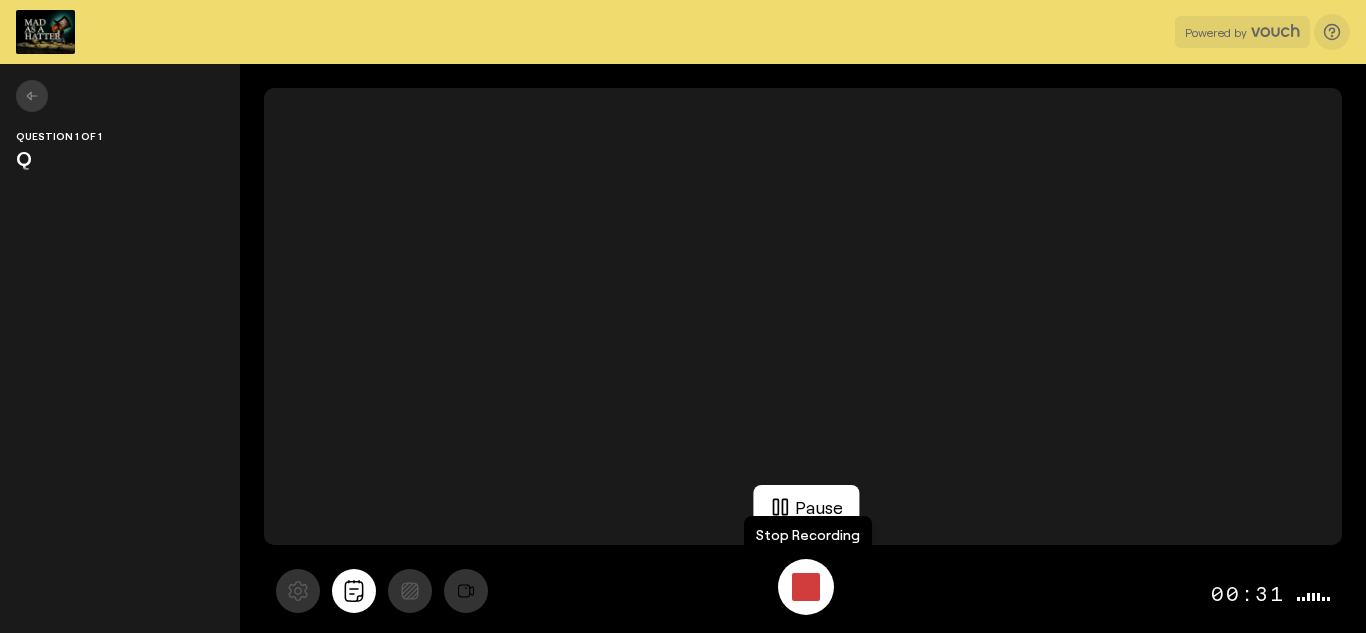 click at bounding box center [806, 587] 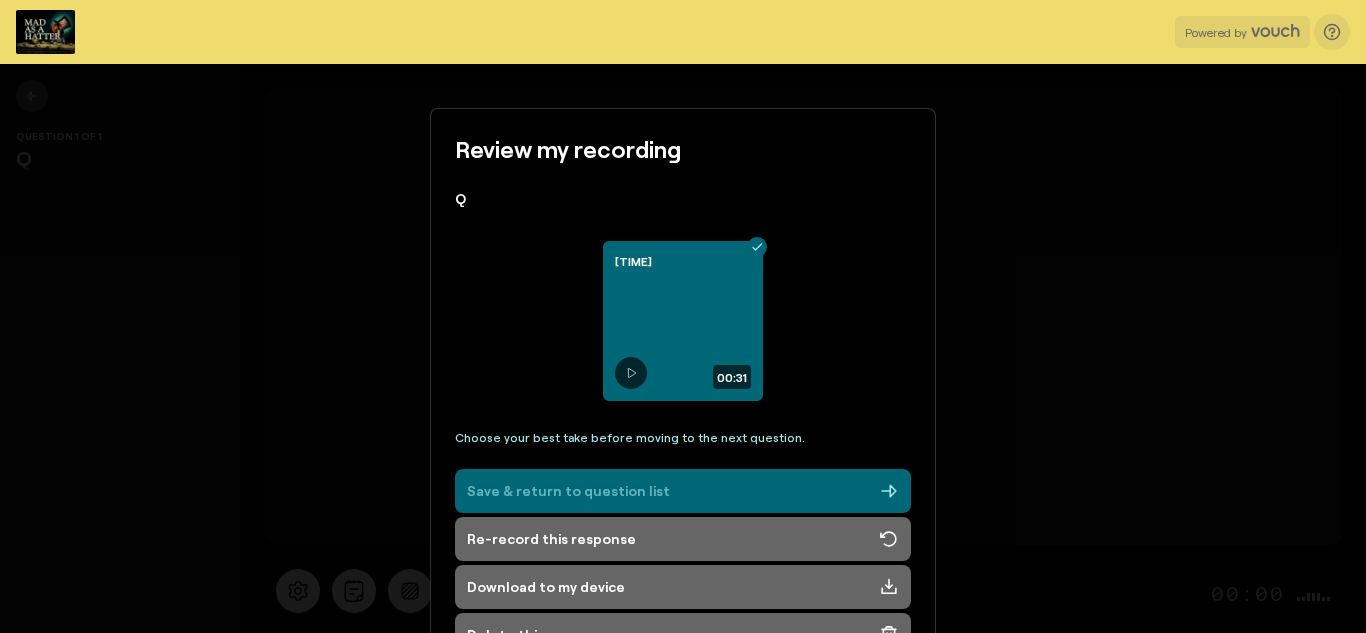 click on "Save & return to question list" at bounding box center [683, 491] 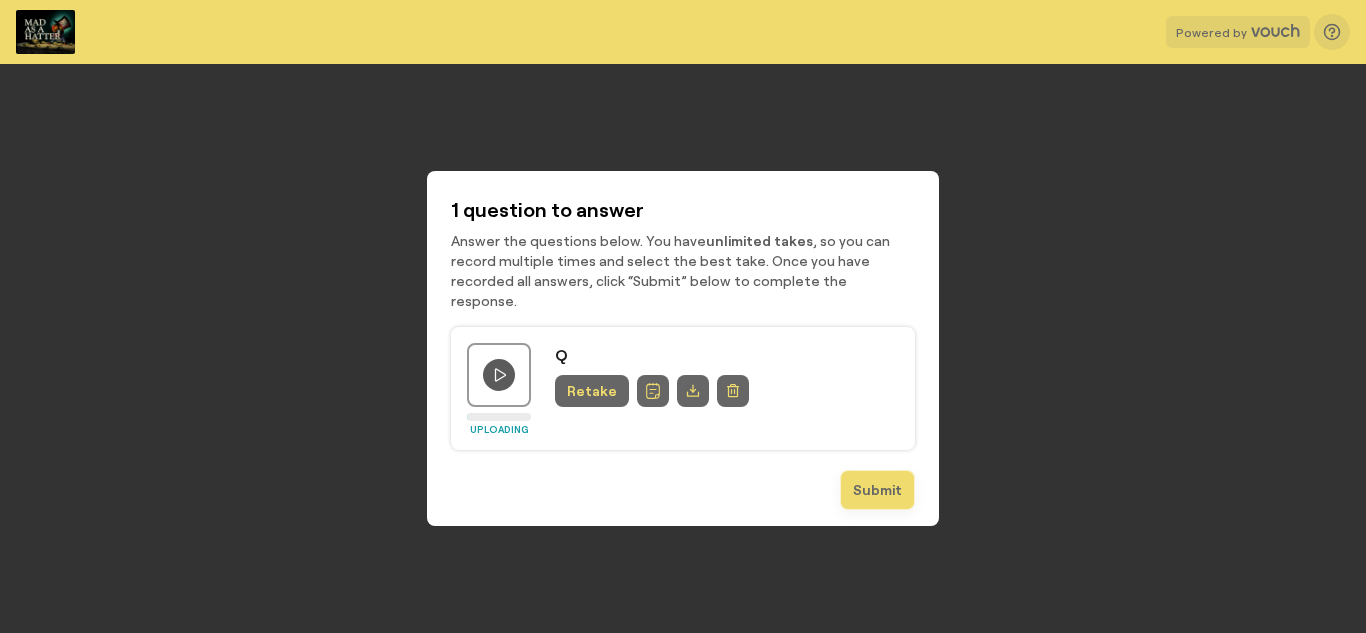 click on "Submit" at bounding box center (877, 490) 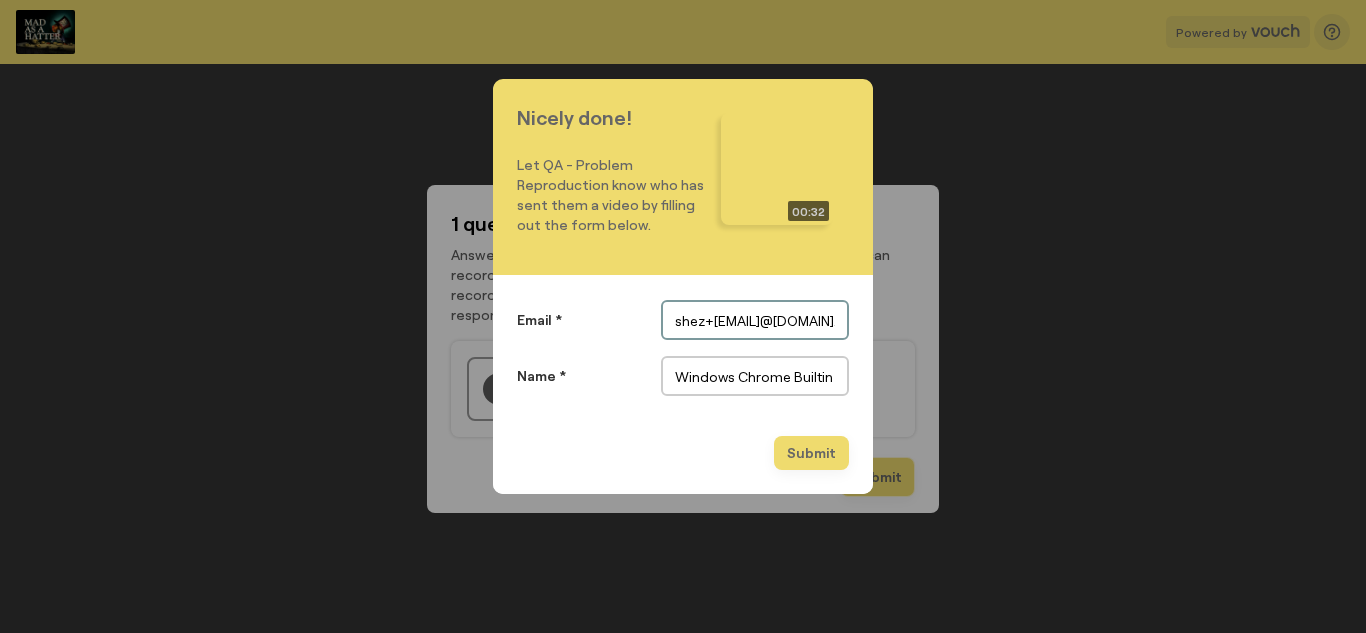 scroll, scrollTop: 0, scrollLeft: 153, axis: horizontal 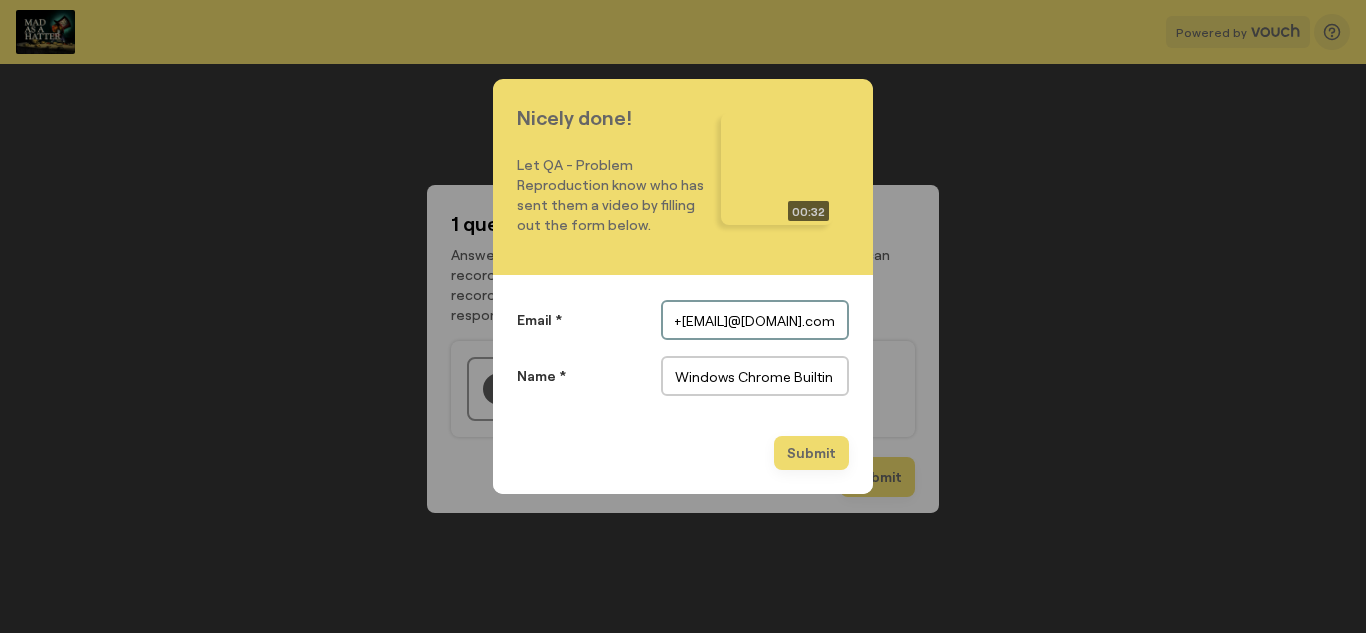drag, startPoint x: 876, startPoint y: 487, endPoint x: 793, endPoint y: 347, distance: 162.75441 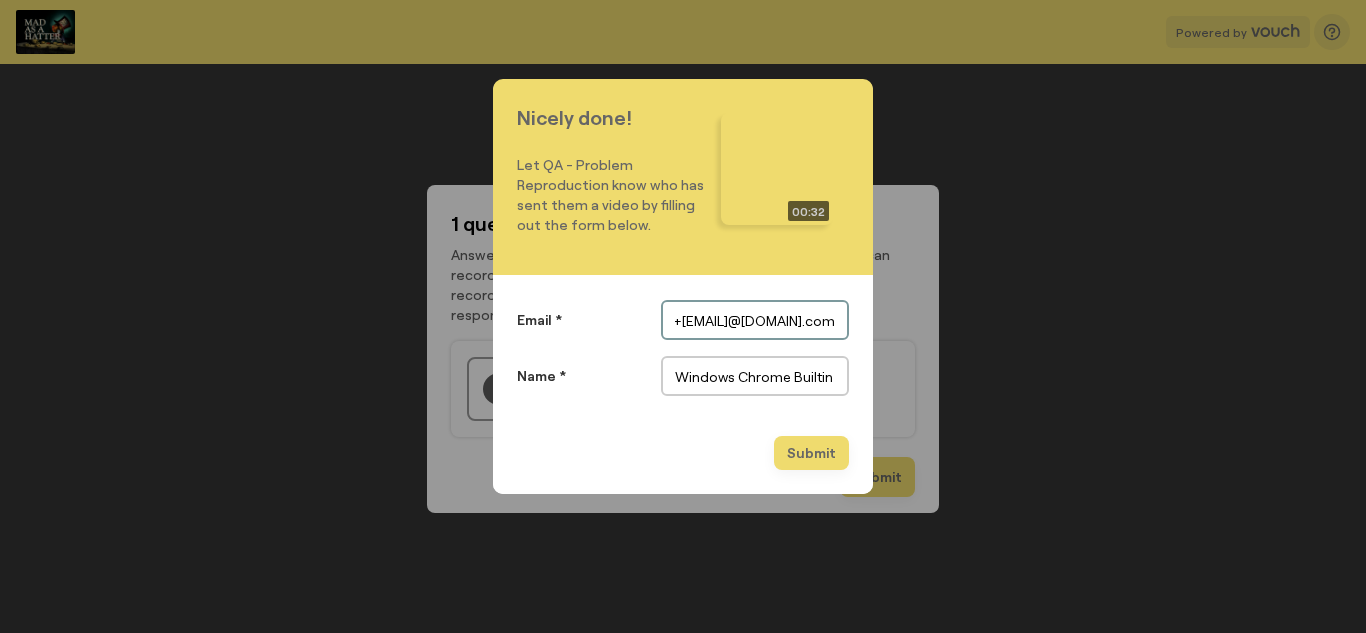 scroll, scrollTop: 0, scrollLeft: 96, axis: horizontal 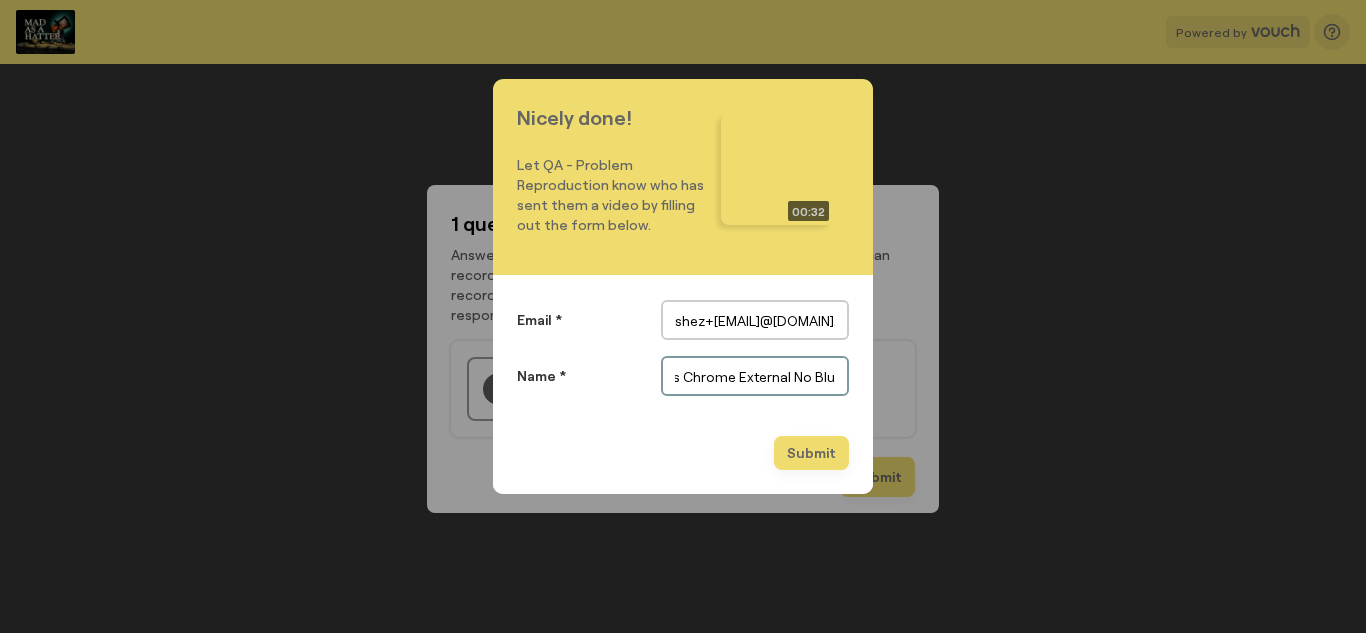 type on "Windows Chrome External No Blur" 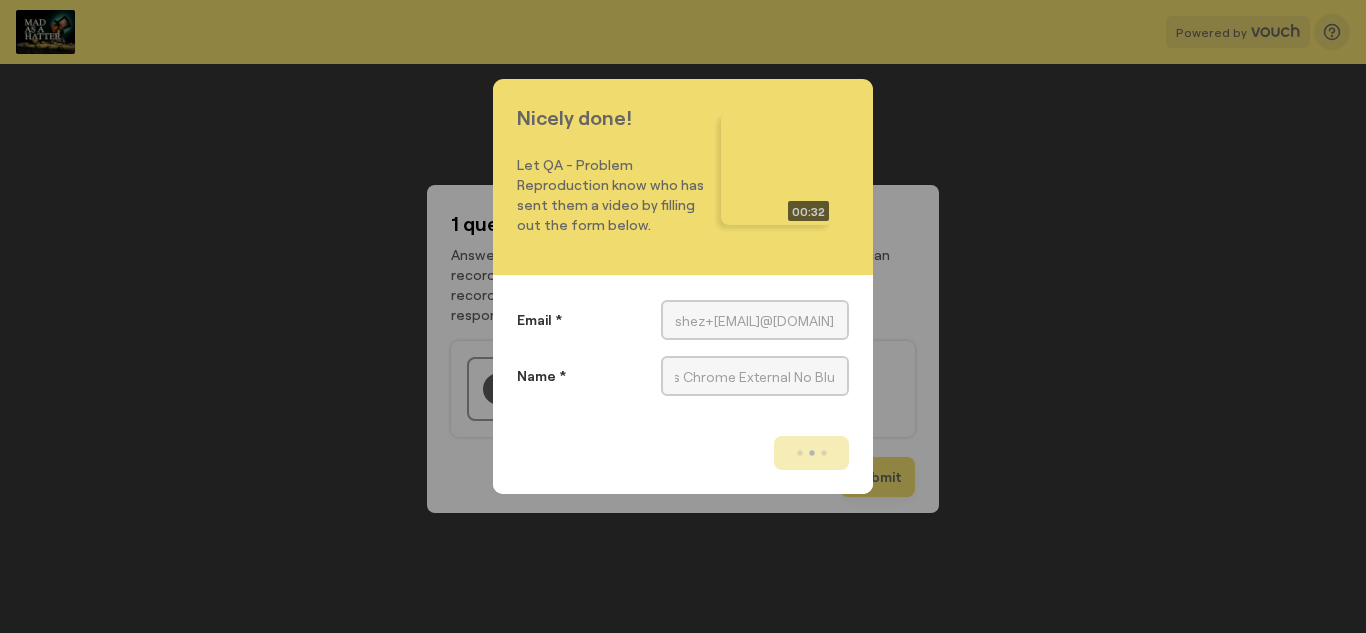 scroll, scrollTop: 0, scrollLeft: 0, axis: both 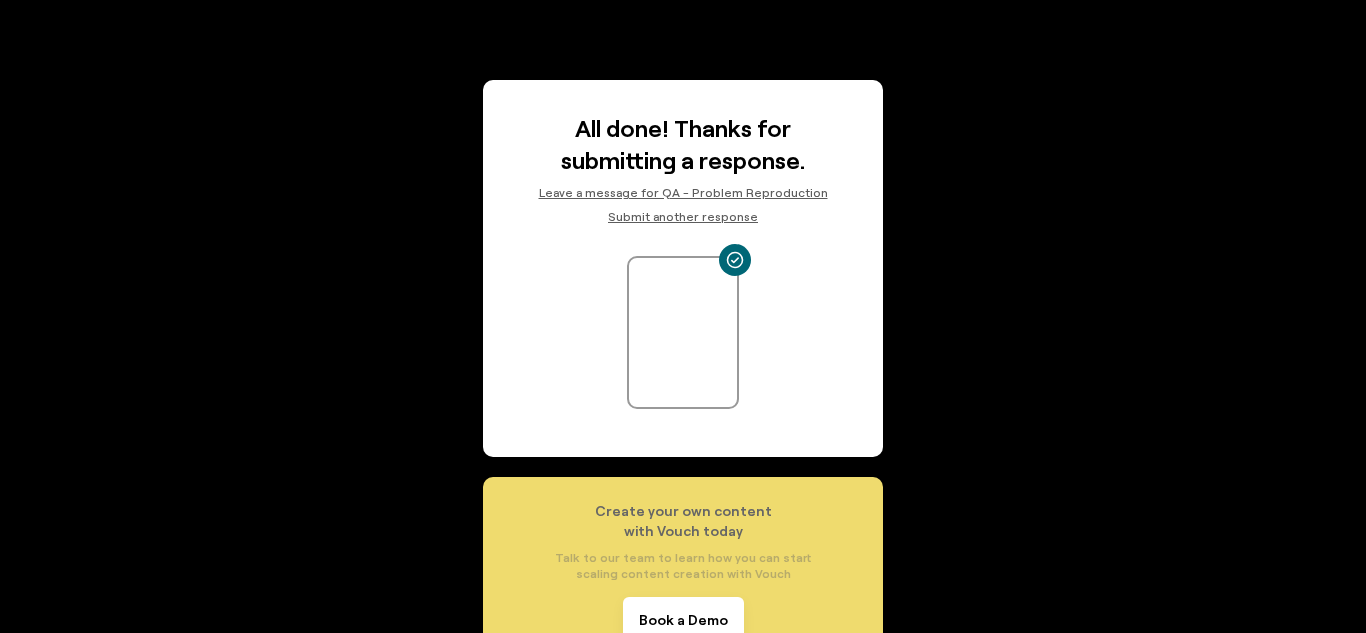 click on "Submit another response" at bounding box center [683, 216] 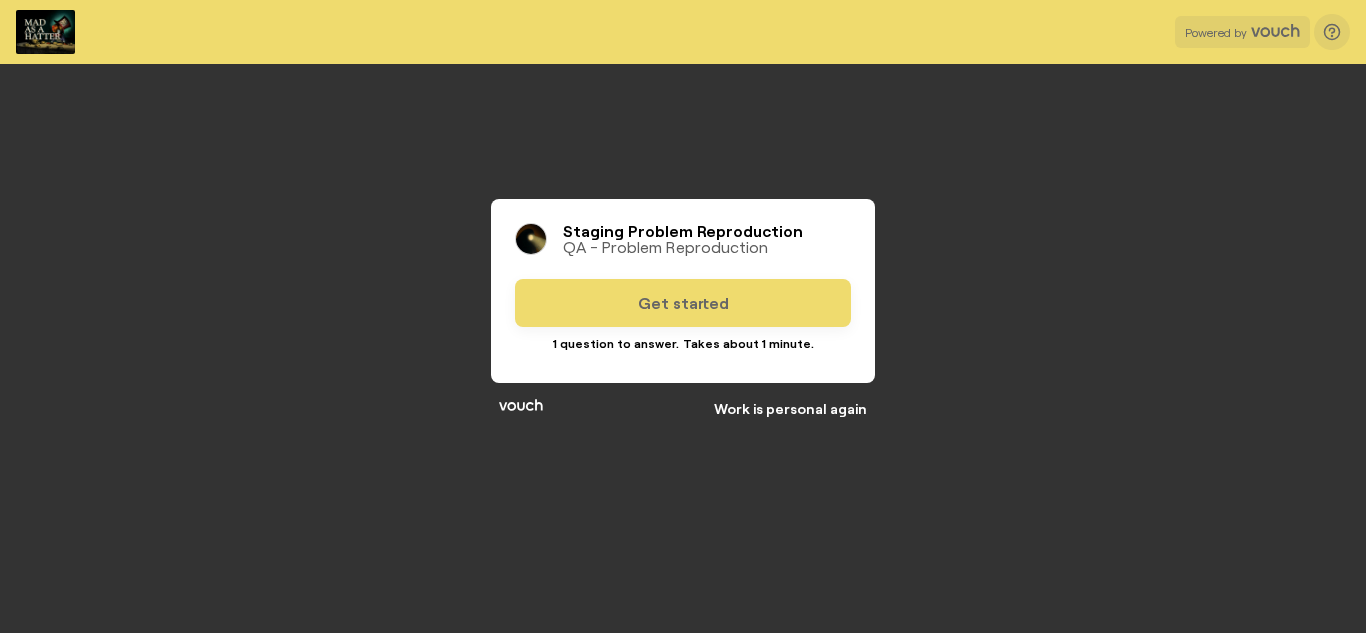 scroll, scrollTop: 0, scrollLeft: 0, axis: both 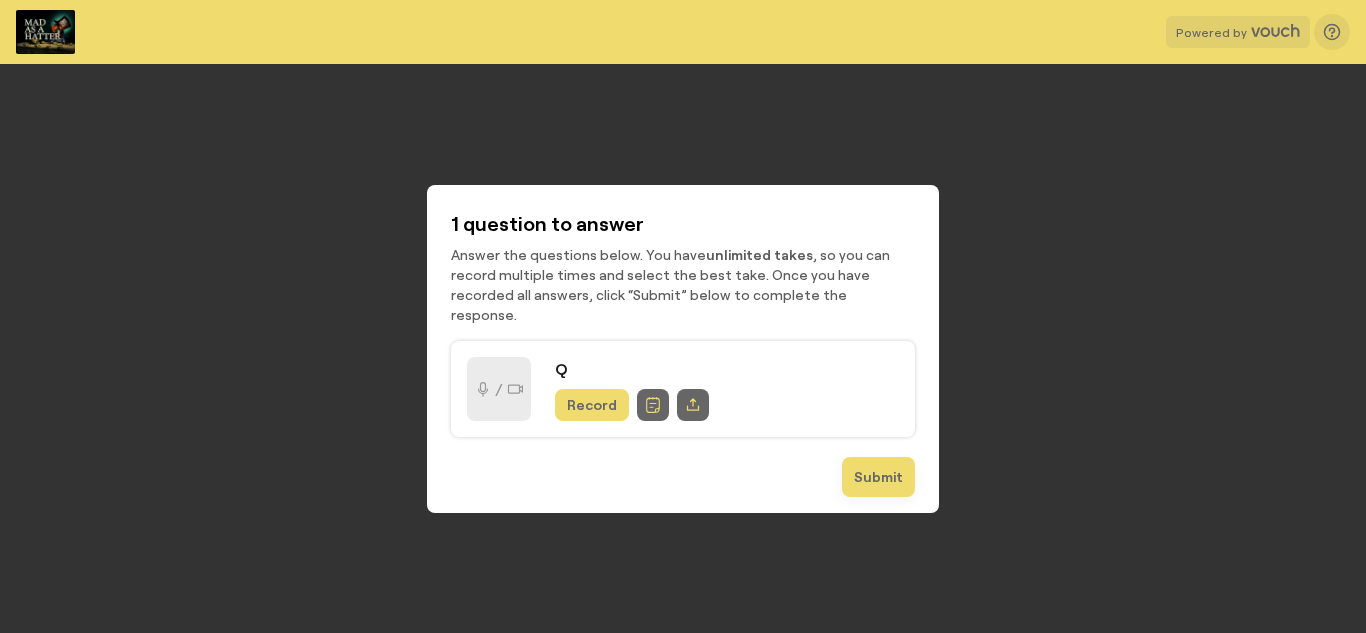 click on "Record" at bounding box center [592, 405] 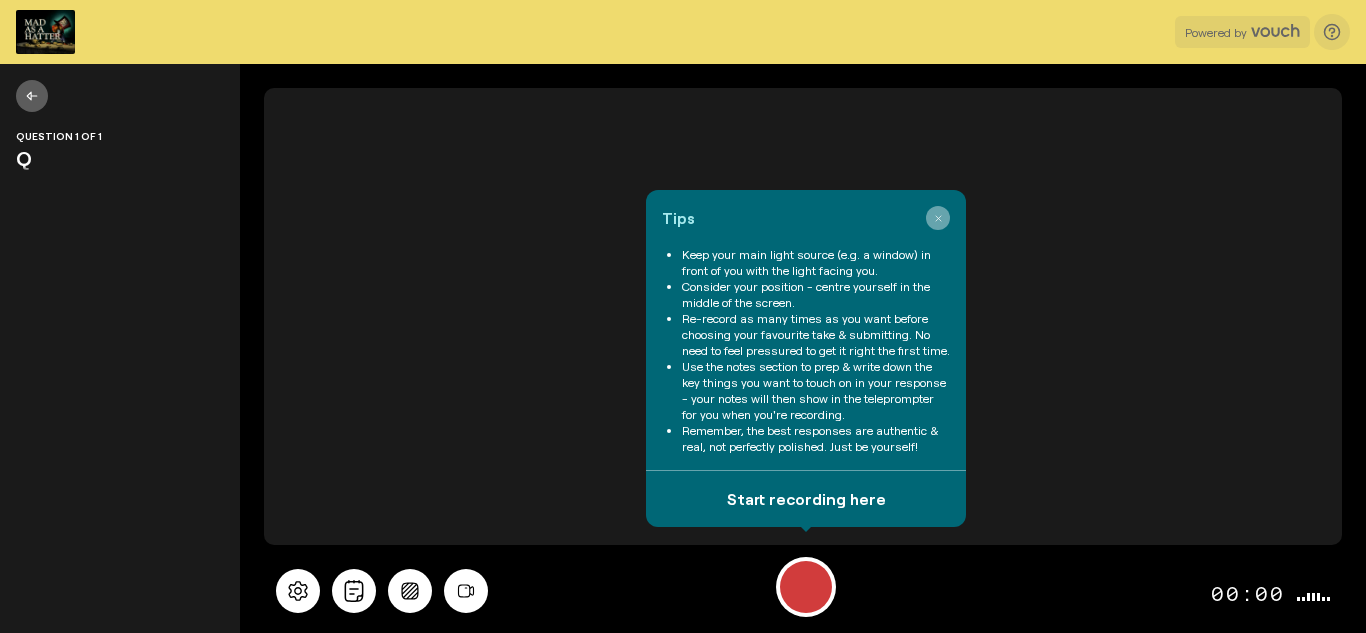 click 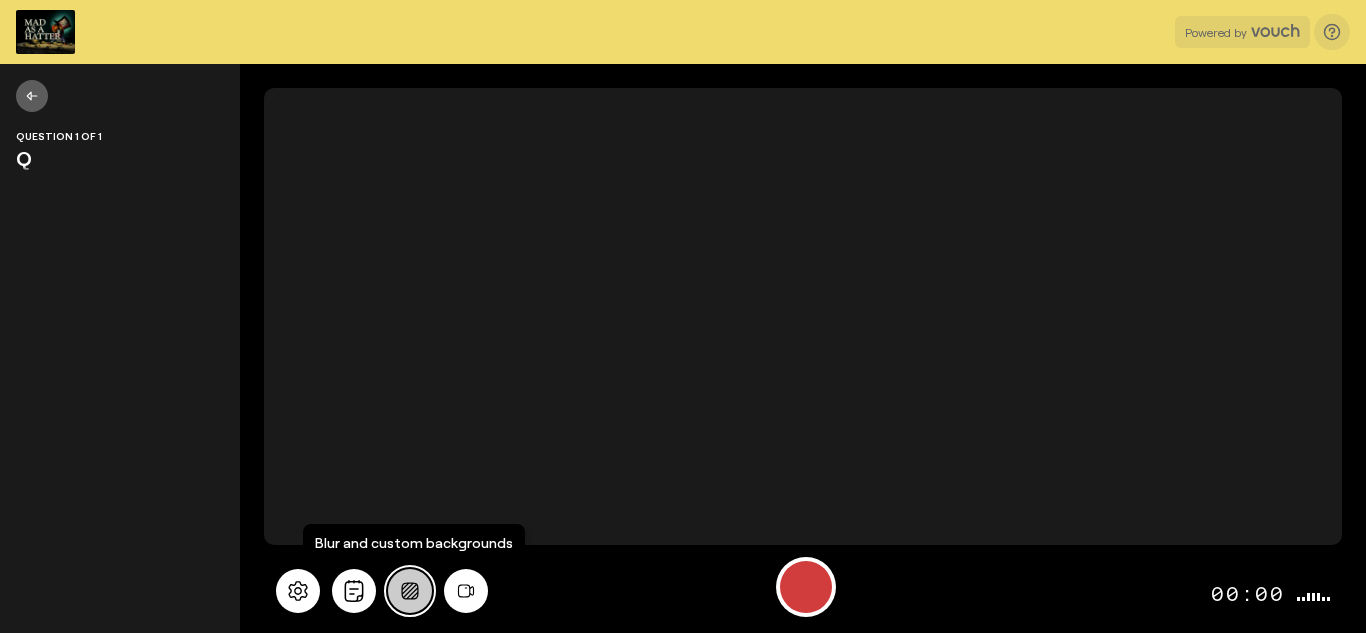 click 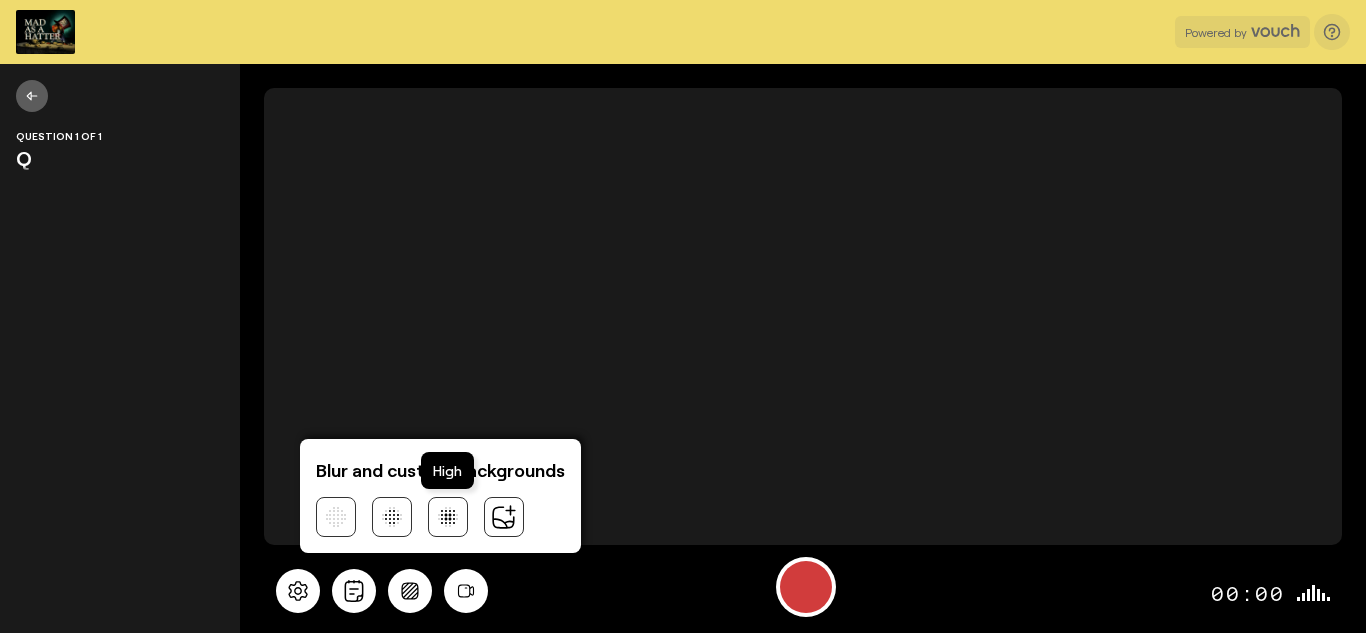 click 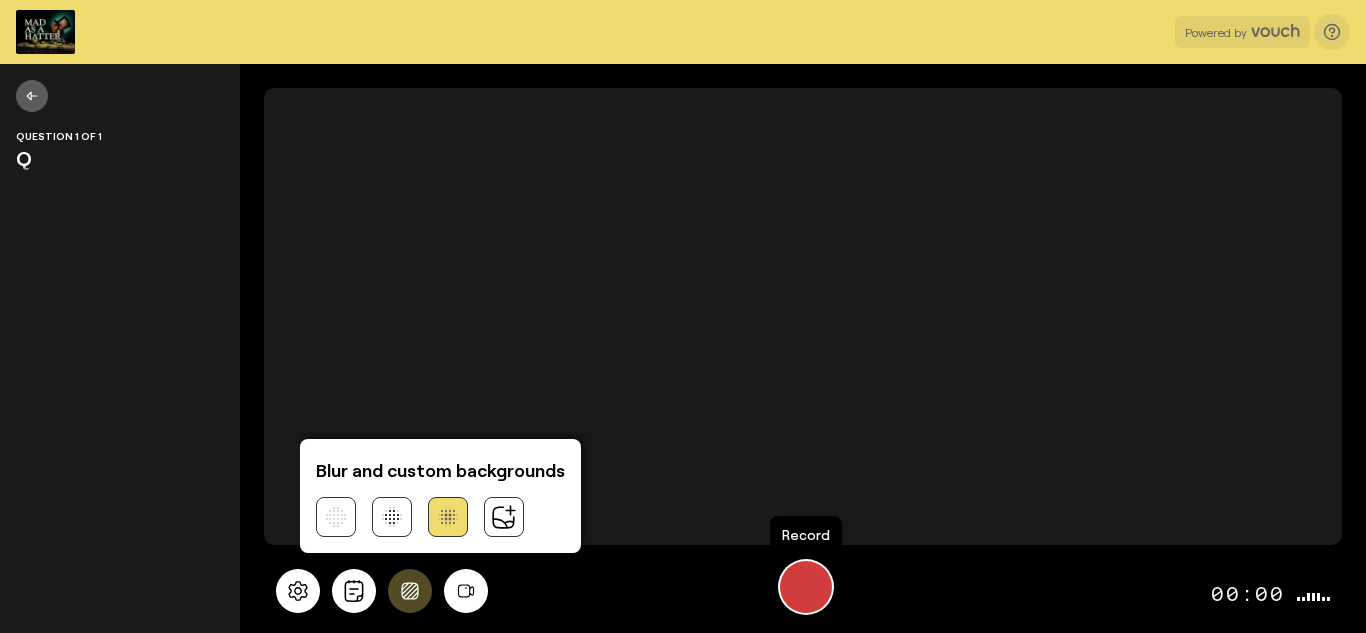 click at bounding box center [806, 587] 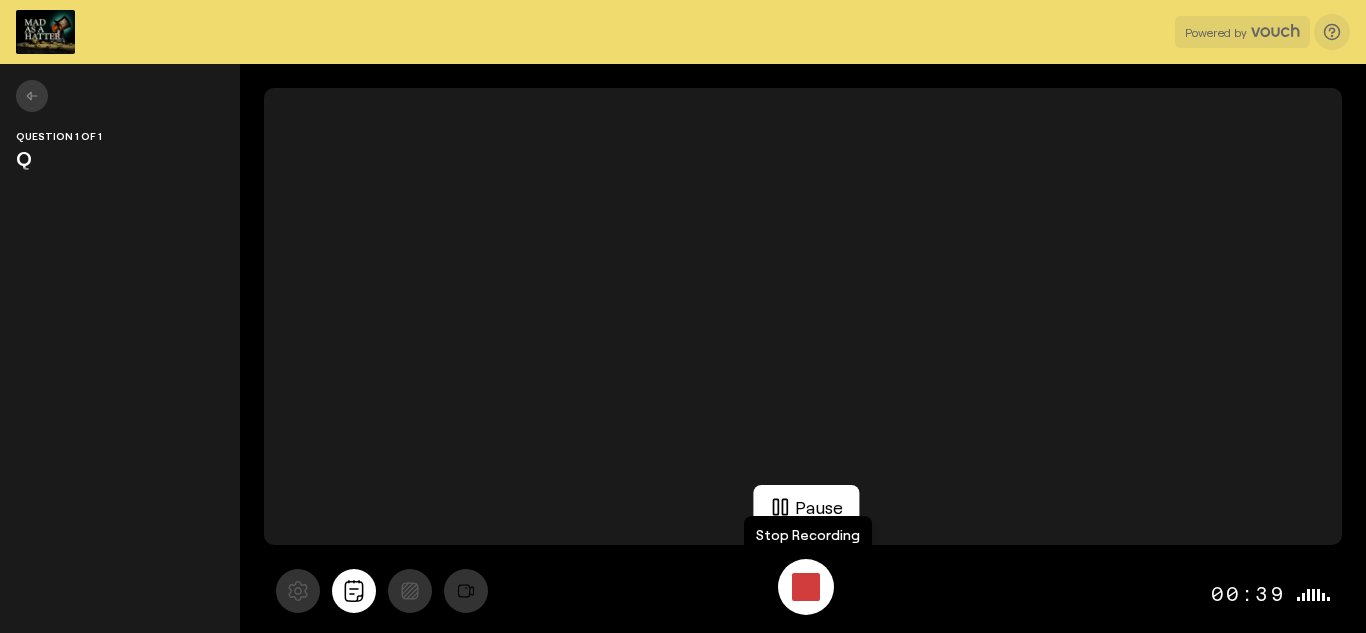 click at bounding box center [806, 587] 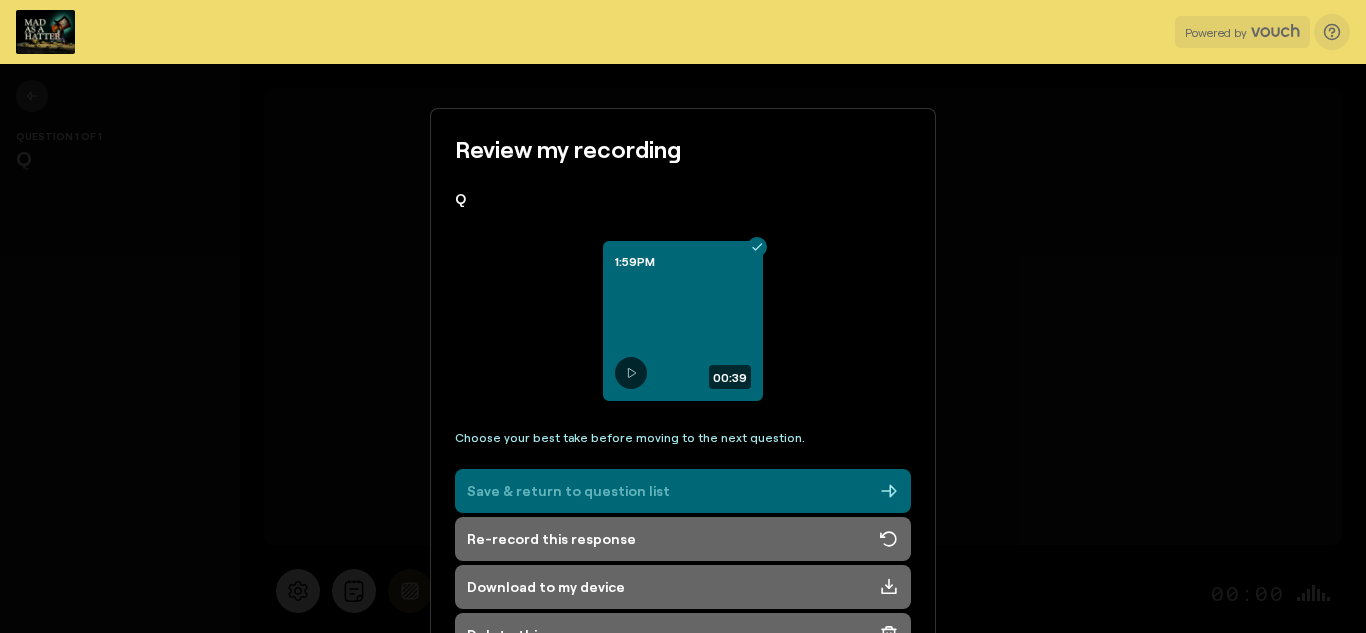 click on "Save & return to question list" at bounding box center (683, 491) 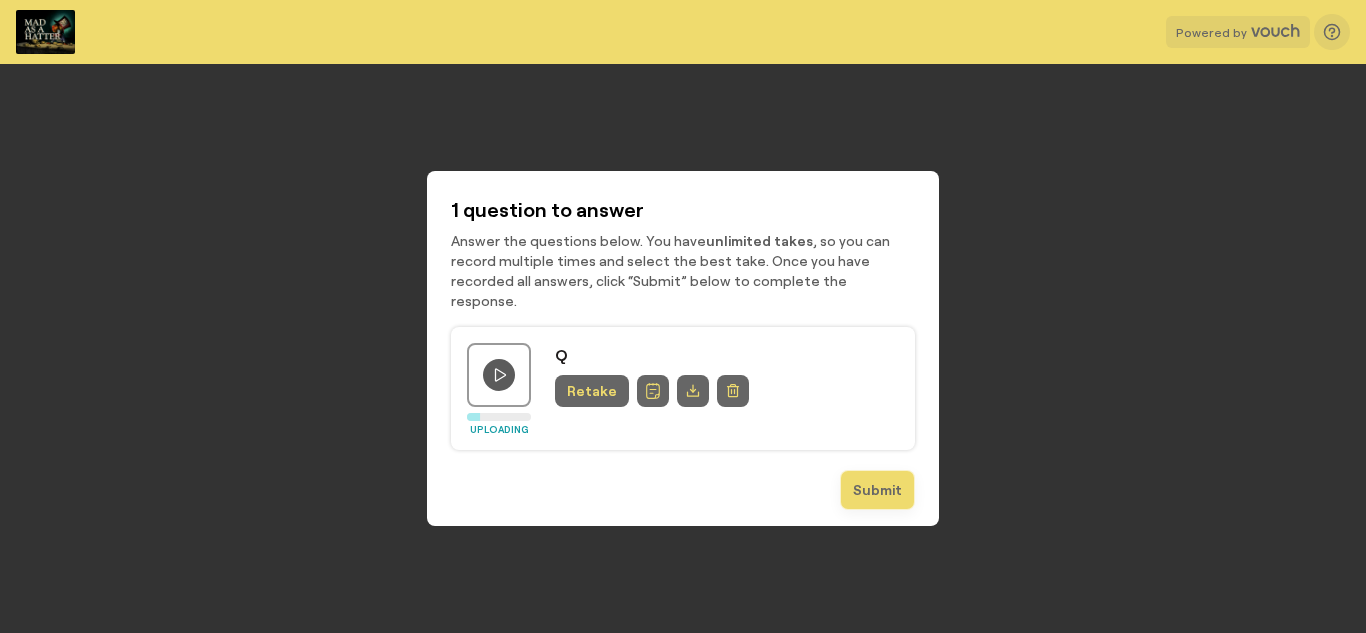 click on "Submit" at bounding box center [877, 490] 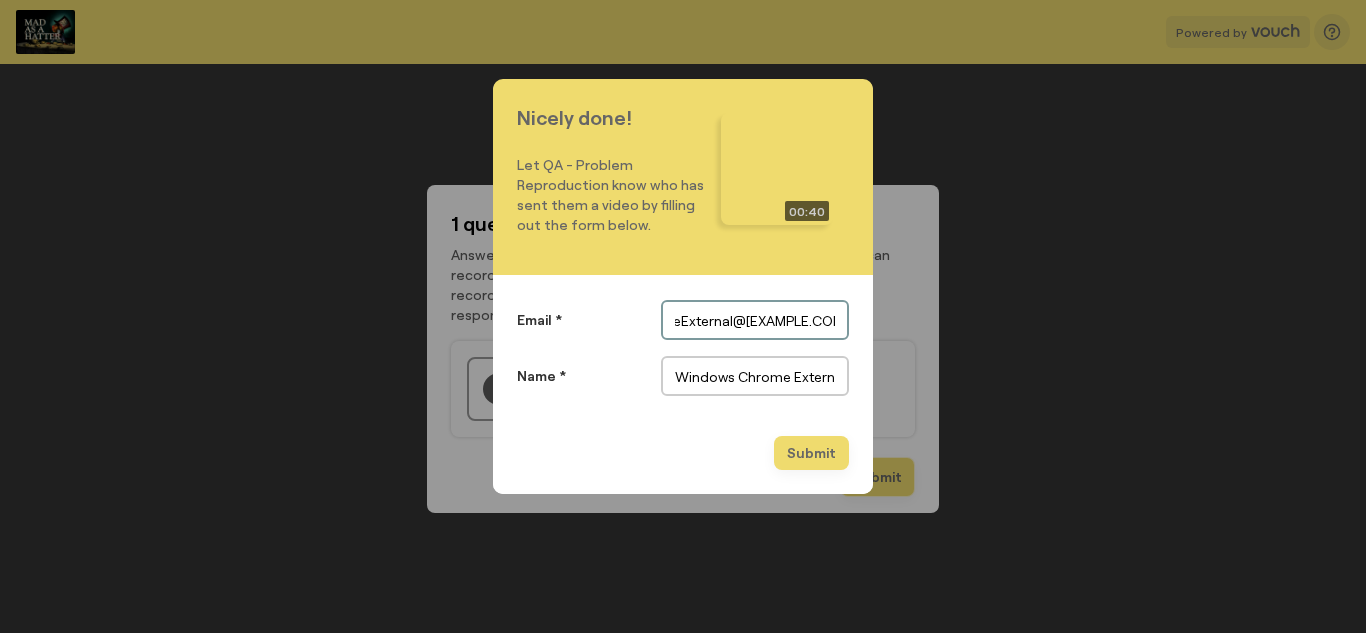 scroll, scrollTop: 0, scrollLeft: 133, axis: horizontal 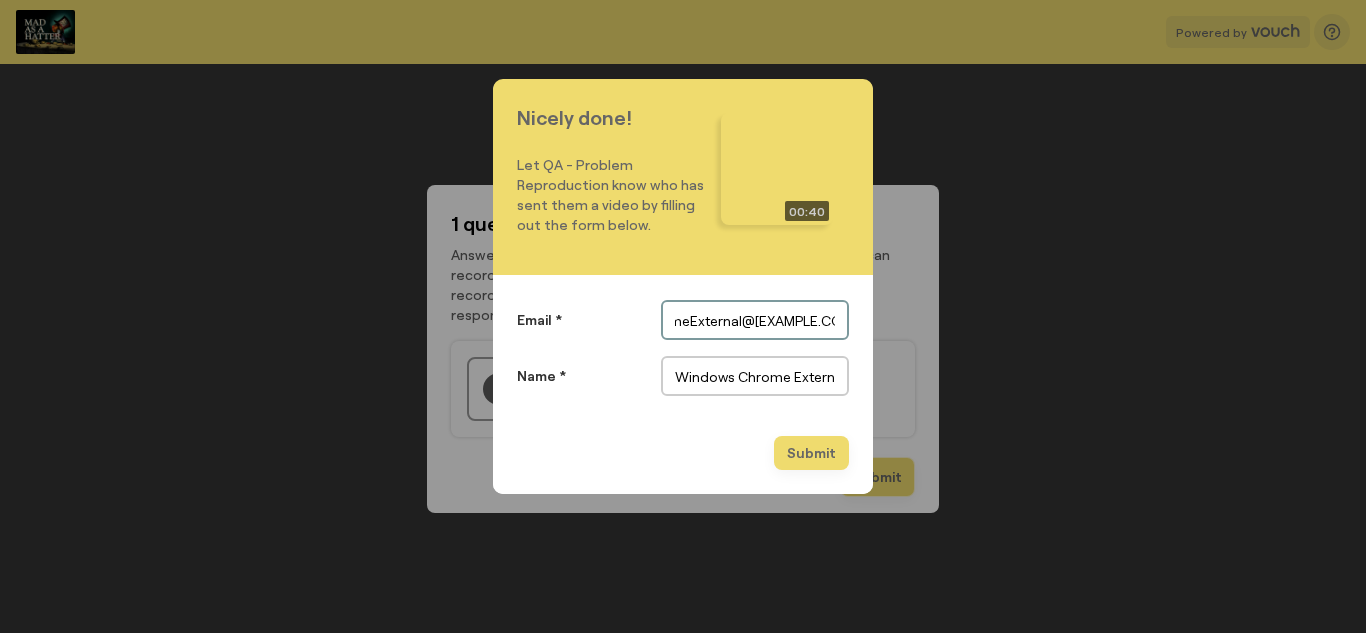 click on "Nicely done!
Let QA - Problem Reproduction know who has sent them a video by filling out the form below.
00:40
Email *
shez+windowsChromeExternal@vouchfor.com
Name *
Windows Chrome External No Blur
Submit" at bounding box center (683, 316) 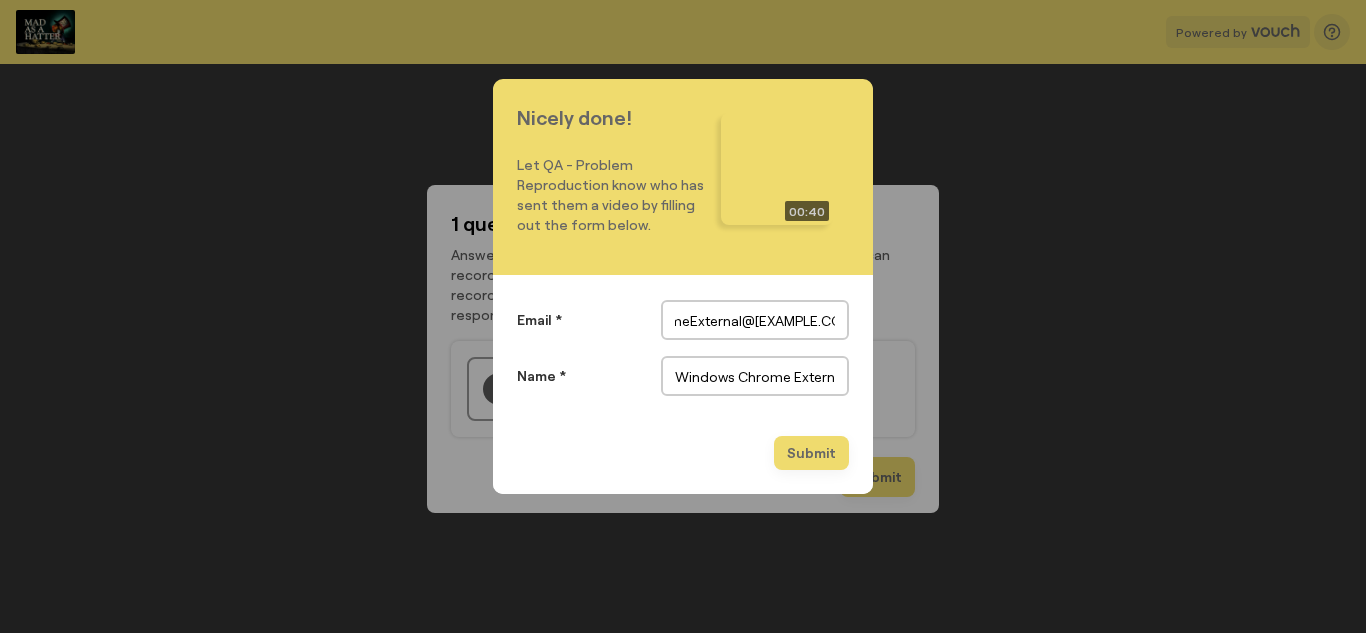 scroll, scrollTop: 0, scrollLeft: 0, axis: both 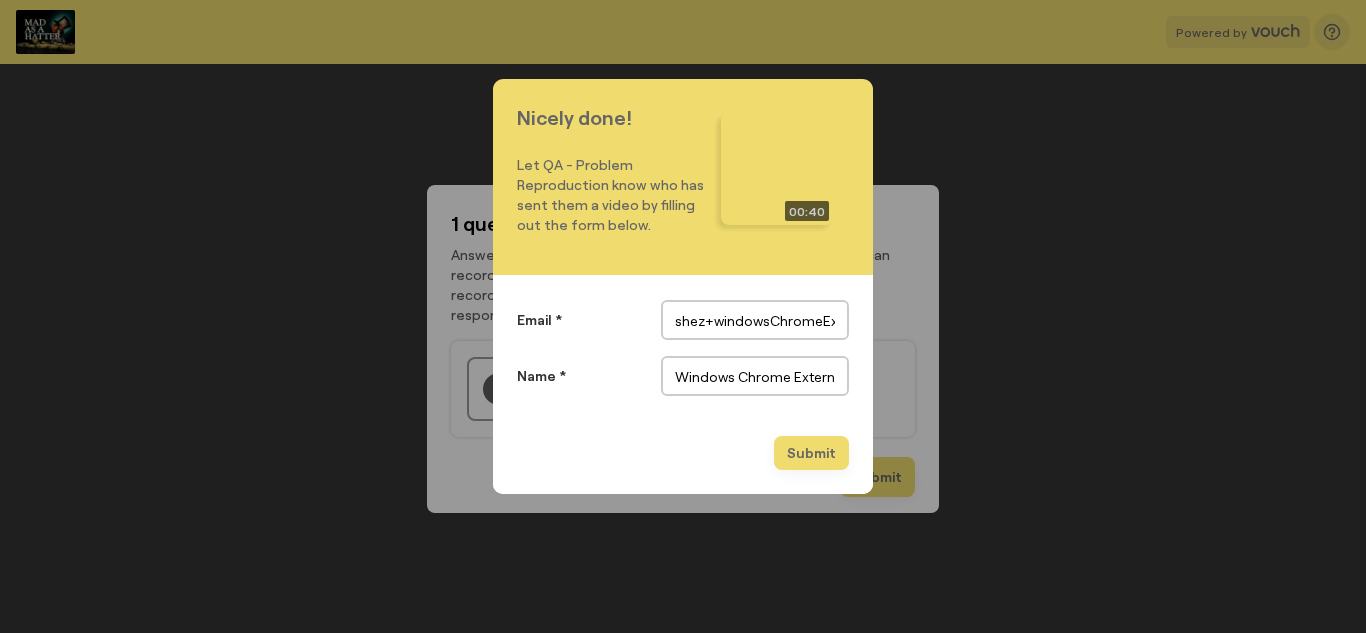 click on "Nicely done!
Let QA - Problem Reproduction know who has sent them a video by filling out the form below.
00:40
Email *
shez+windowsChromeExternal@vouchfor.com
Name *
Windows Chrome External No Blur
Submit" at bounding box center (683, 316) 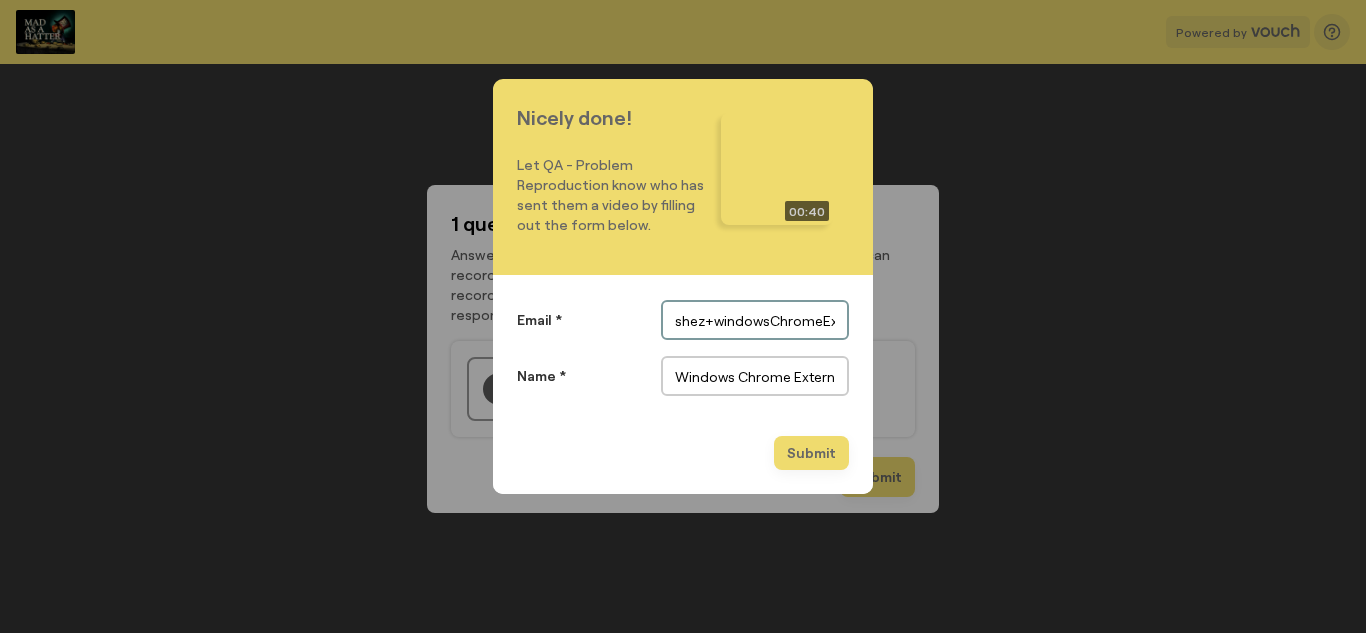 click on "shez+windowsChromeExternal@vouchfor.com" at bounding box center (755, 320) 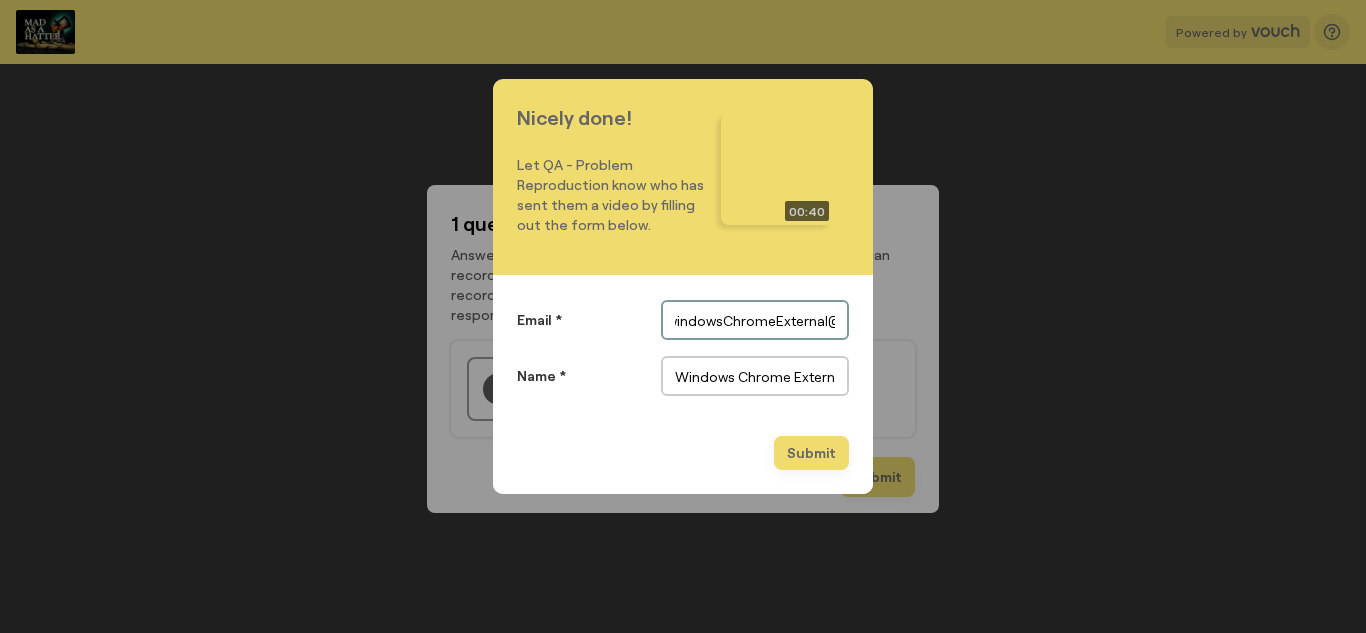 scroll, scrollTop: 0, scrollLeft: 102, axis: horizontal 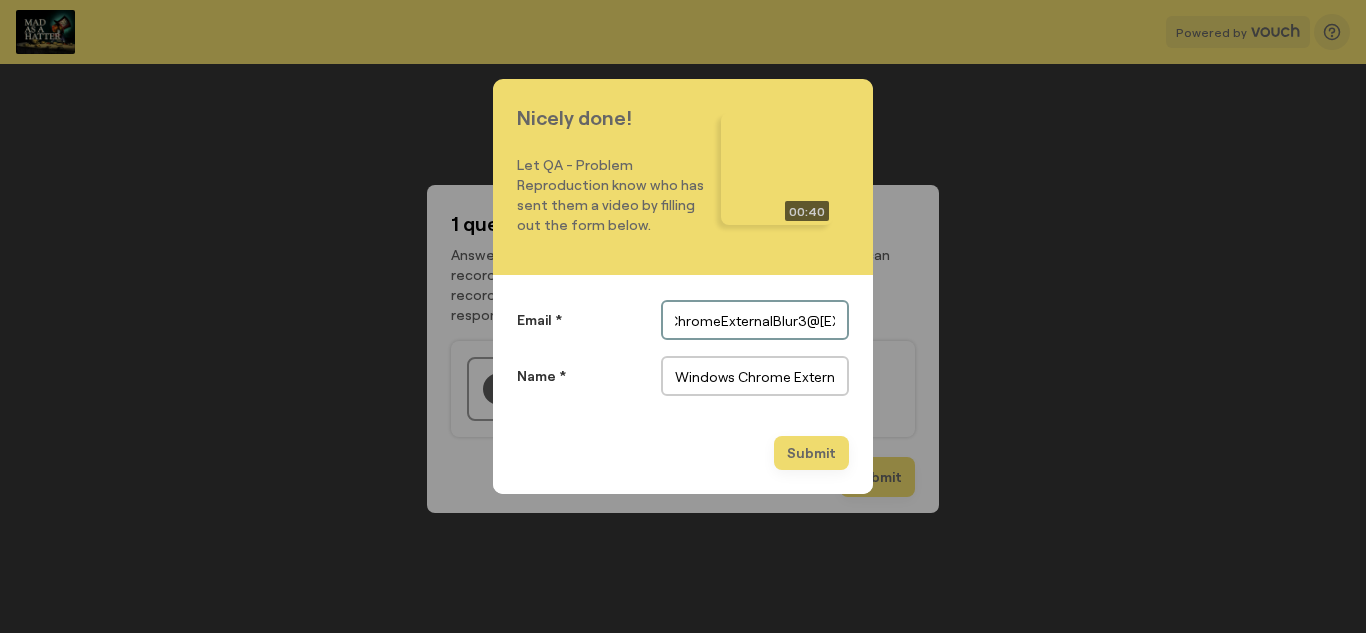 type on "shez+windowsChromeExternalBlur3@vouchfor.com" 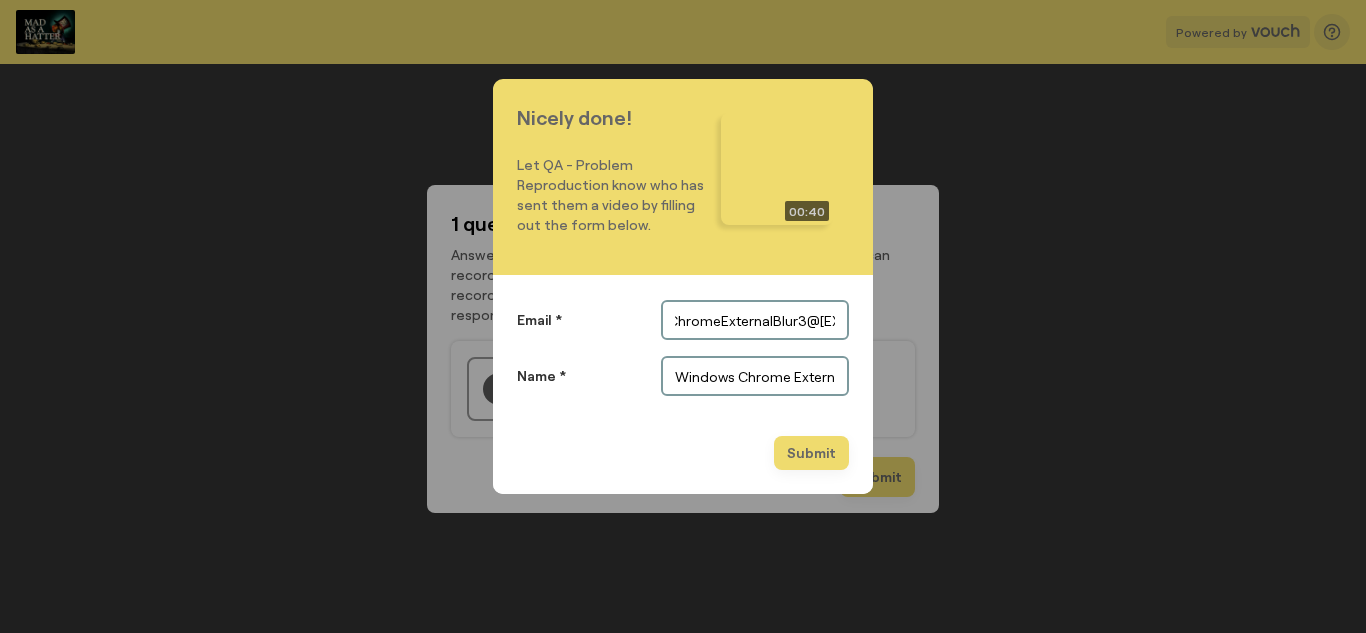 scroll, scrollTop: 0, scrollLeft: 0, axis: both 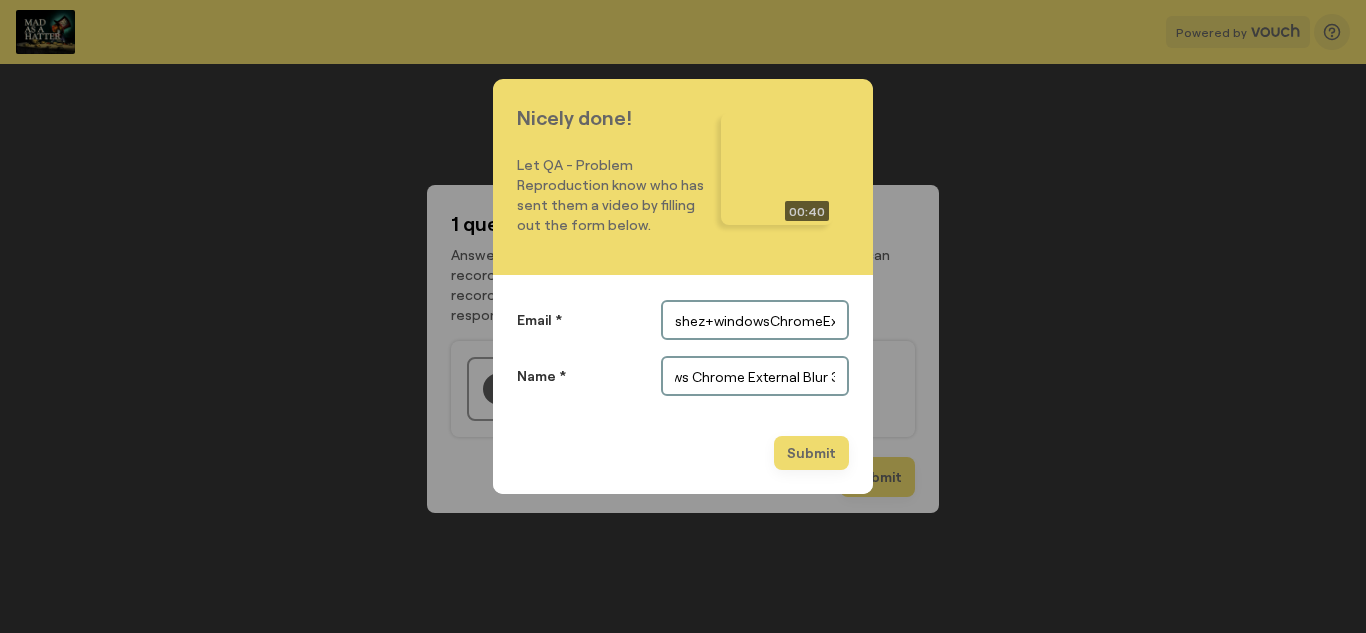 type on "Windows Chrome External Blur 3" 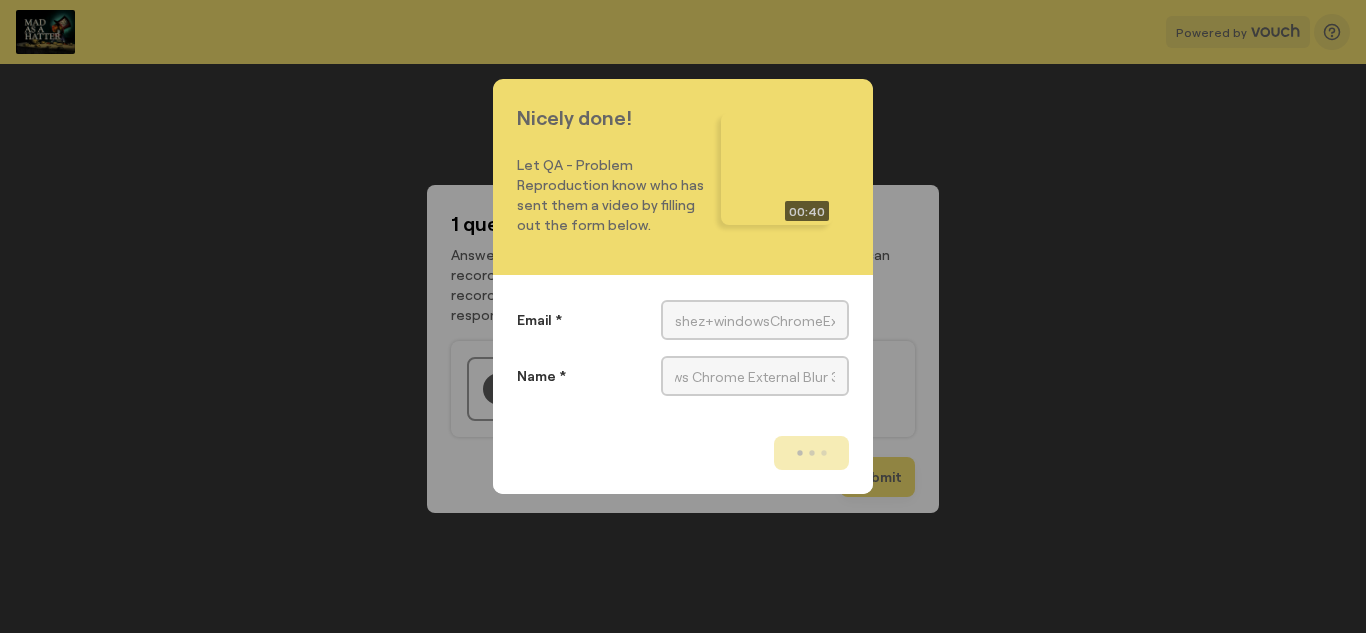 scroll, scrollTop: 0, scrollLeft: 0, axis: both 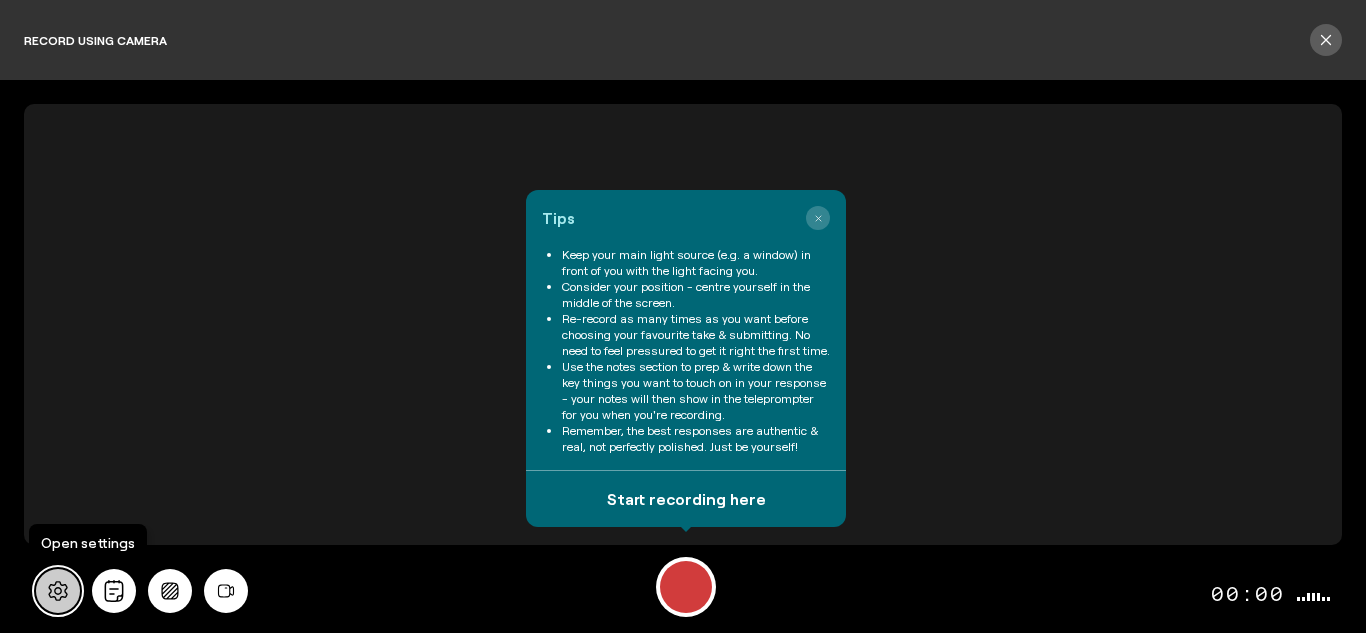 click at bounding box center [58, 591] 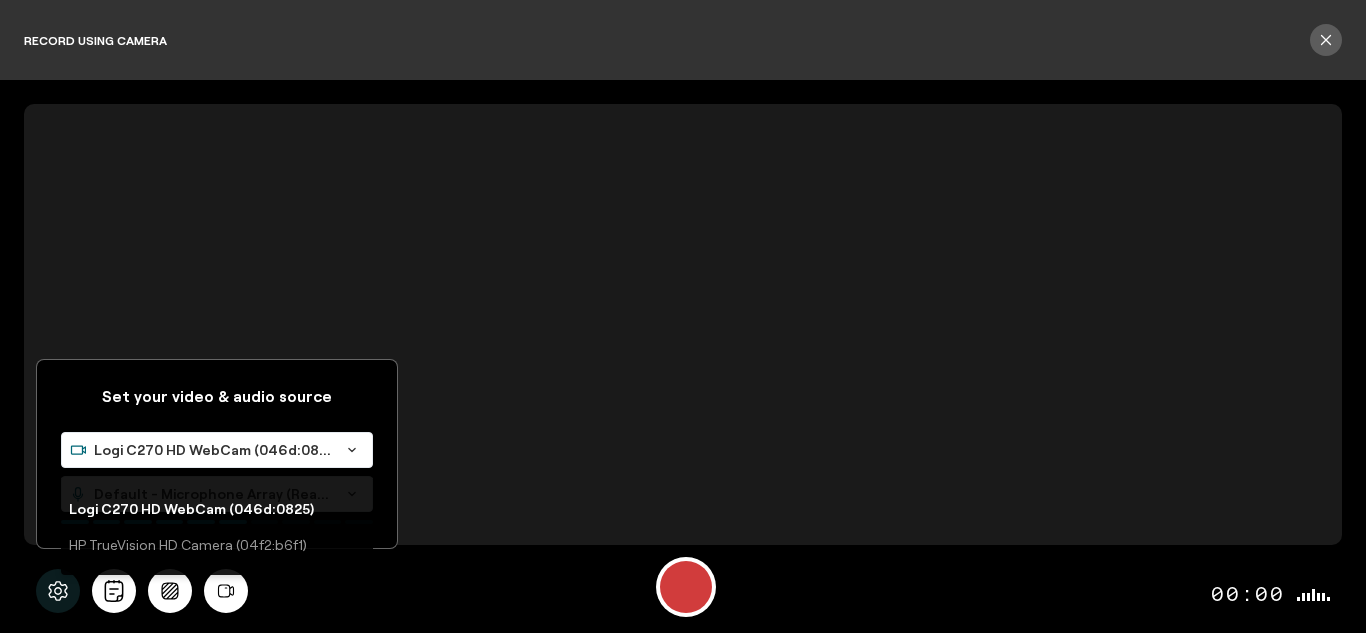 click on "Logi C270 HD WebCam (046d:0825)" at bounding box center (197, 450) 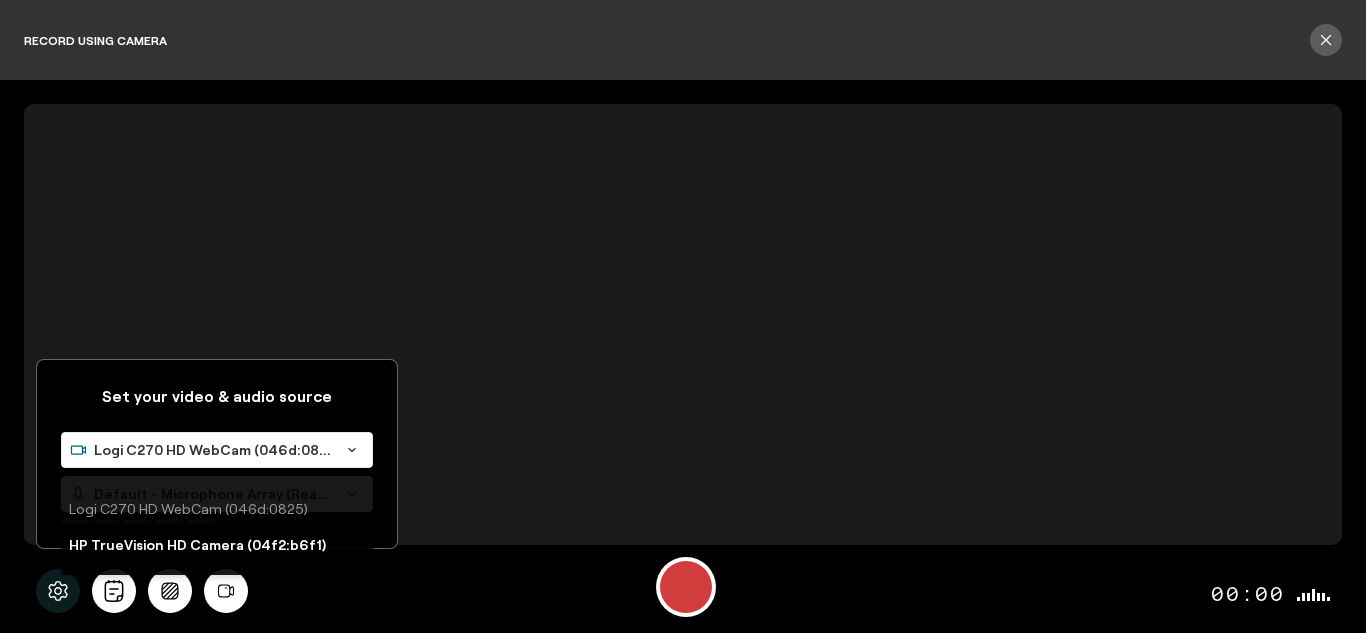 click on "HP TrueVision HD Camera (04f2:b6f1)" at bounding box center (197, 544) 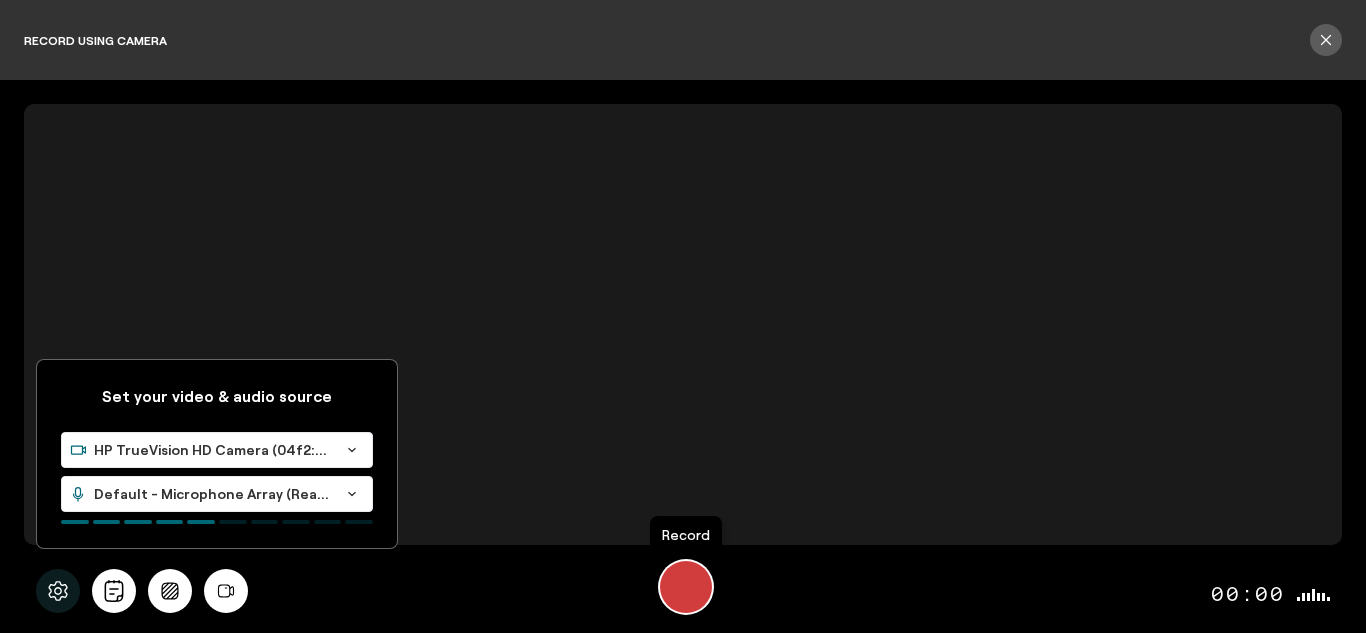 click at bounding box center [686, 587] 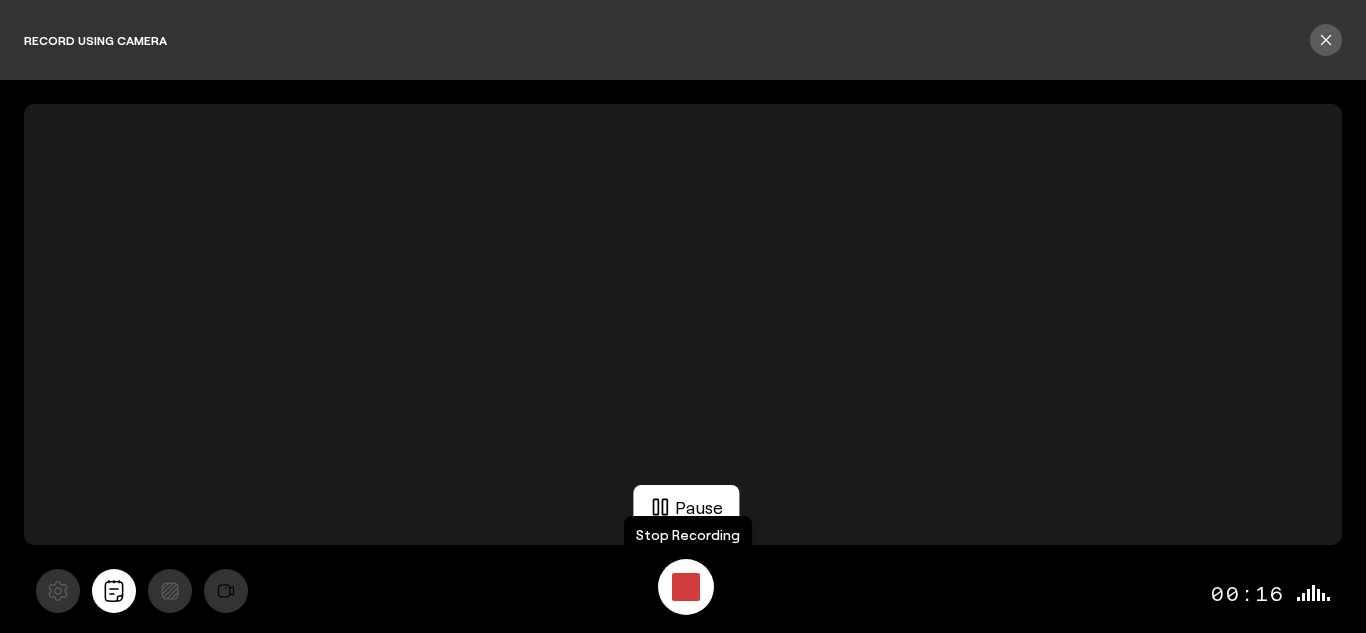 click at bounding box center (686, 587) 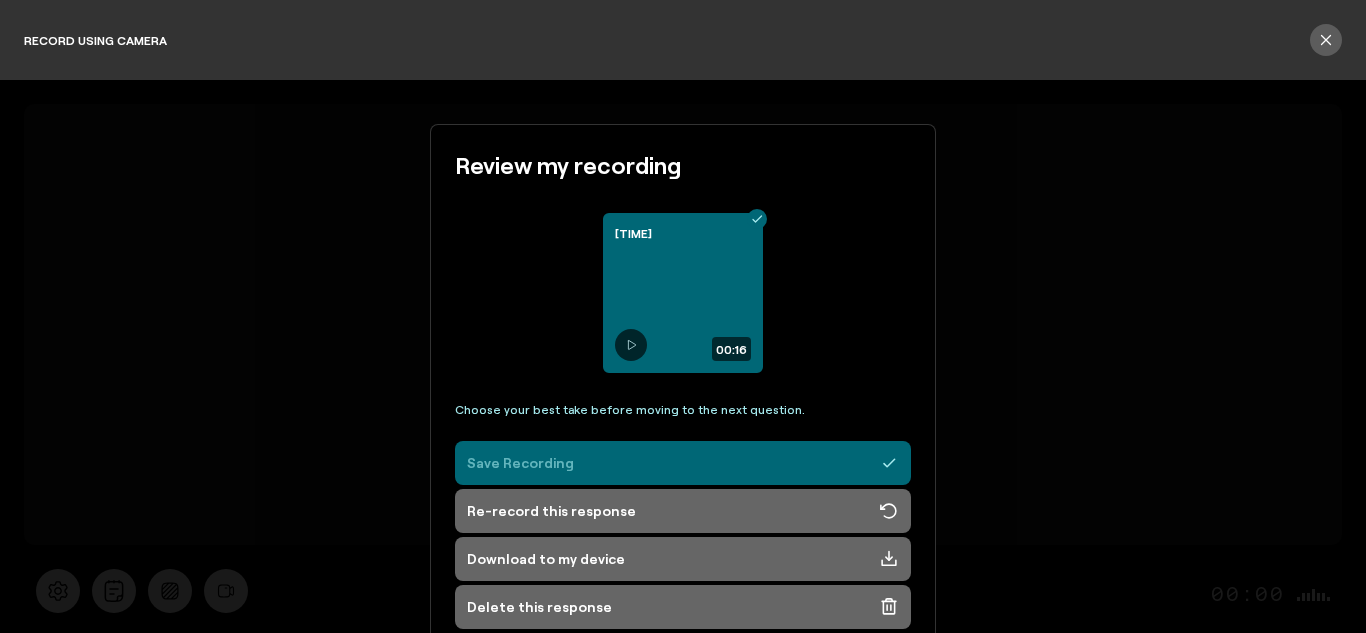 click on "Save Recording" at bounding box center [683, 463] 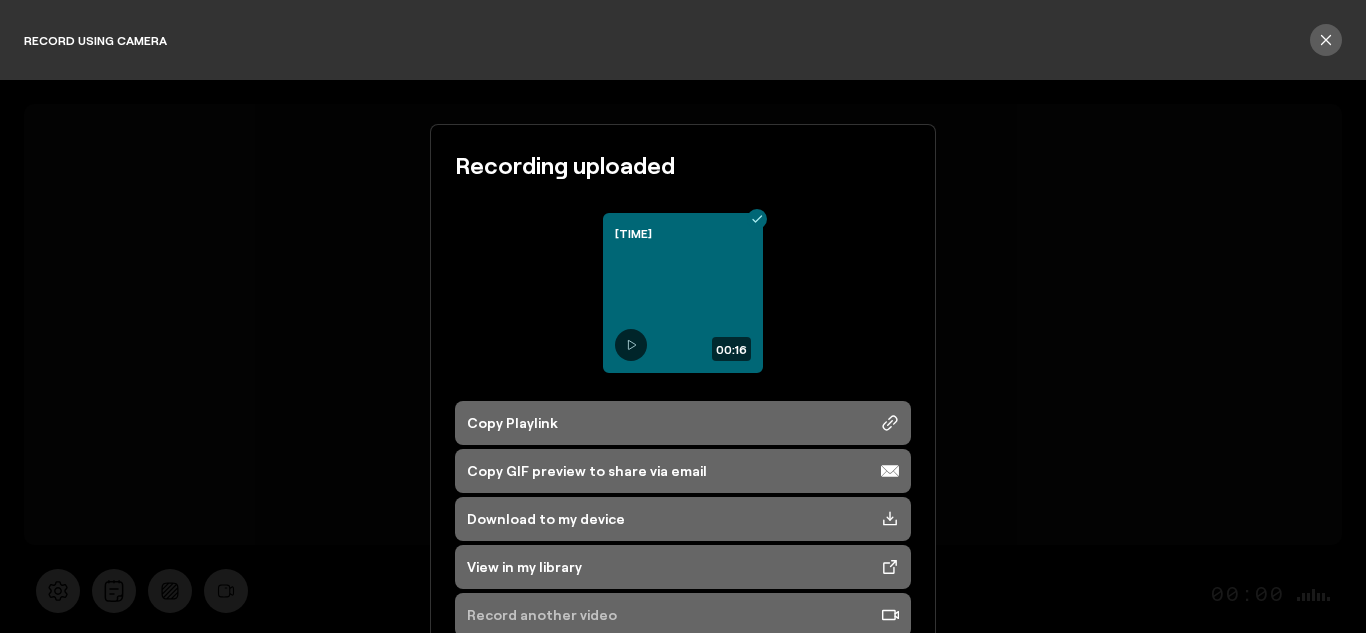 click on "Record another video" at bounding box center [683, 615] 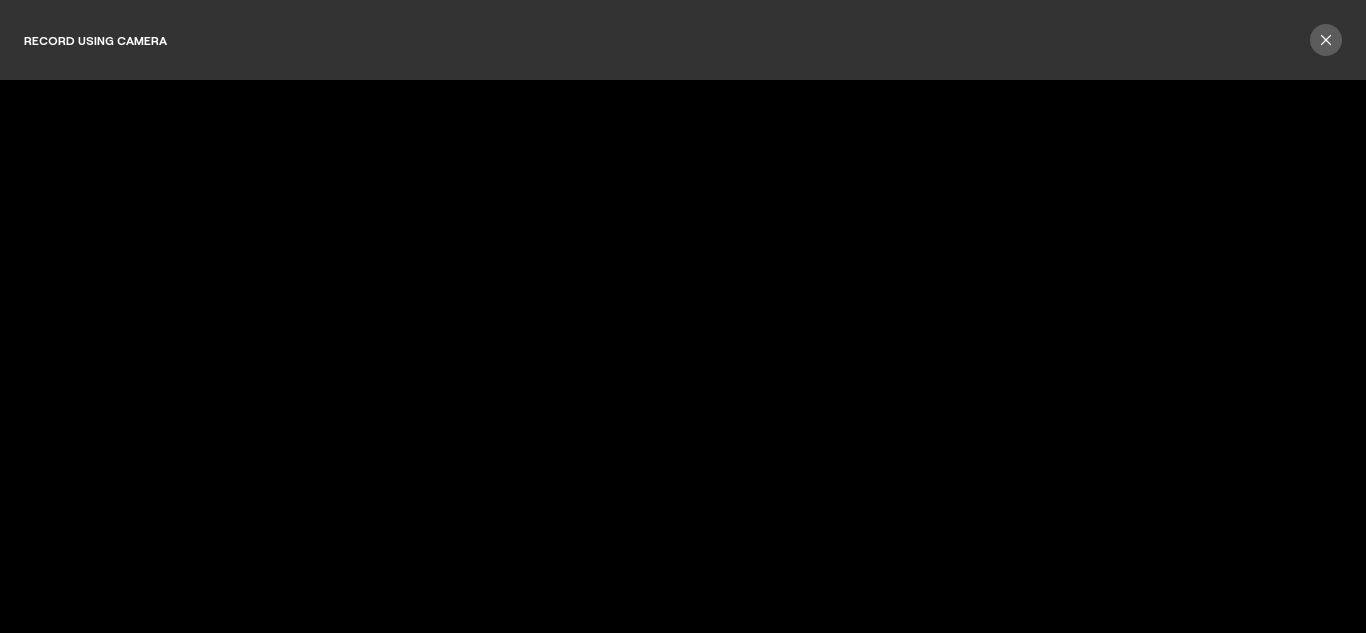 scroll, scrollTop: 0, scrollLeft: 0, axis: both 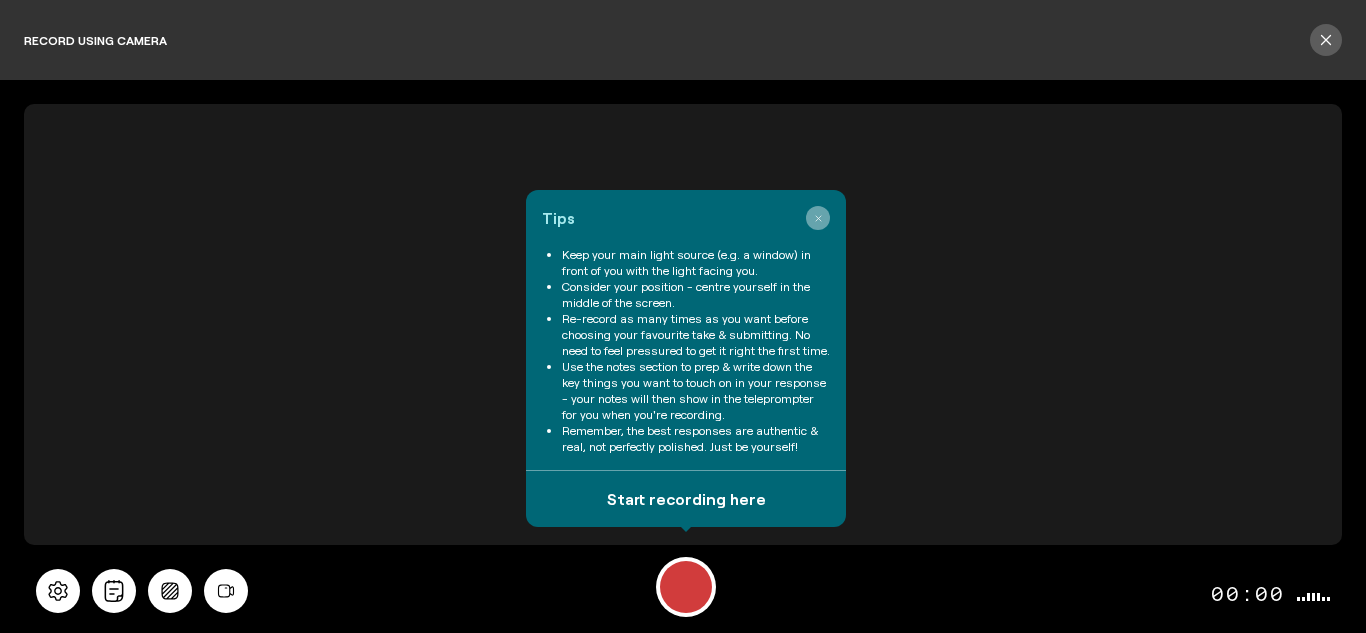 click 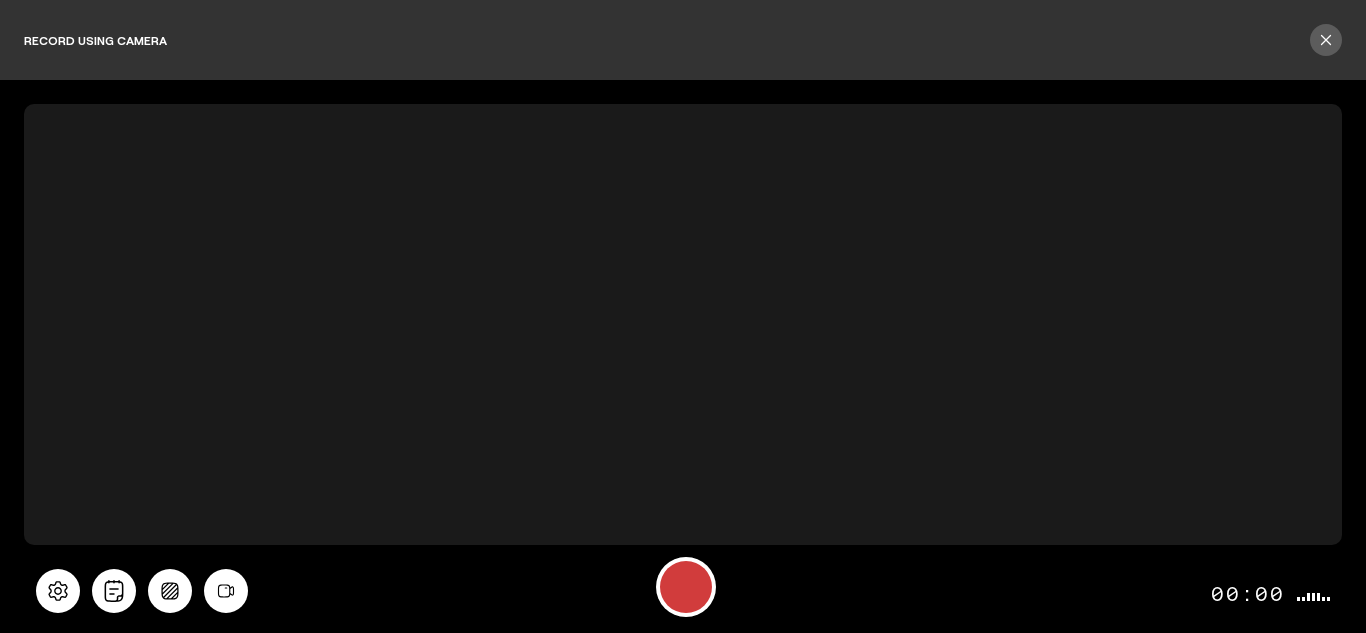 click on "Pause
Tips
Keep your main light source (e.g. a window) in front of you with the light facing you.
Consider your position - centre yourself in the middle of the screen.
Re-record as many times as you want before choosing your favourite take & submitting. No need to feel pressured to get it right the first time.
Use the notes section to prep & write down the key things you want to touch on in your response - your notes will then show in the teleprompter for you when you're recording.
Remember, the best responses are authentic & real, not perfectly polished. Just be yourself!
Start recording here
[TIME]" at bounding box center (683, 368) 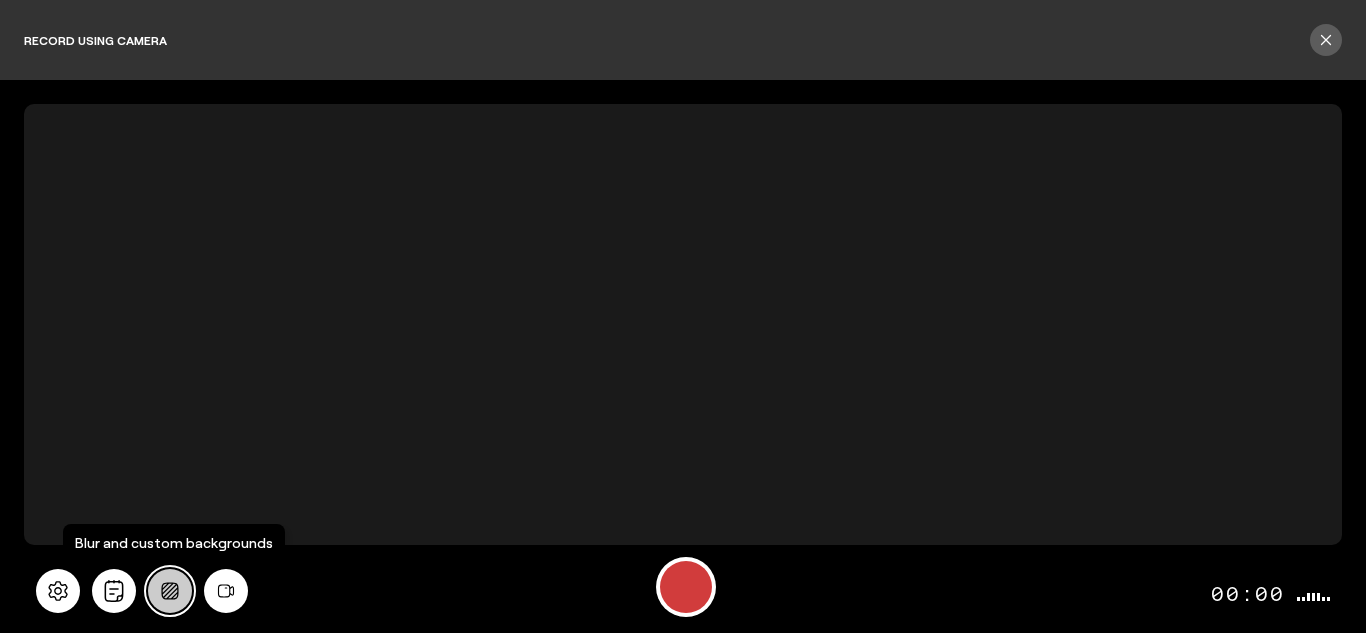 click at bounding box center [170, 591] 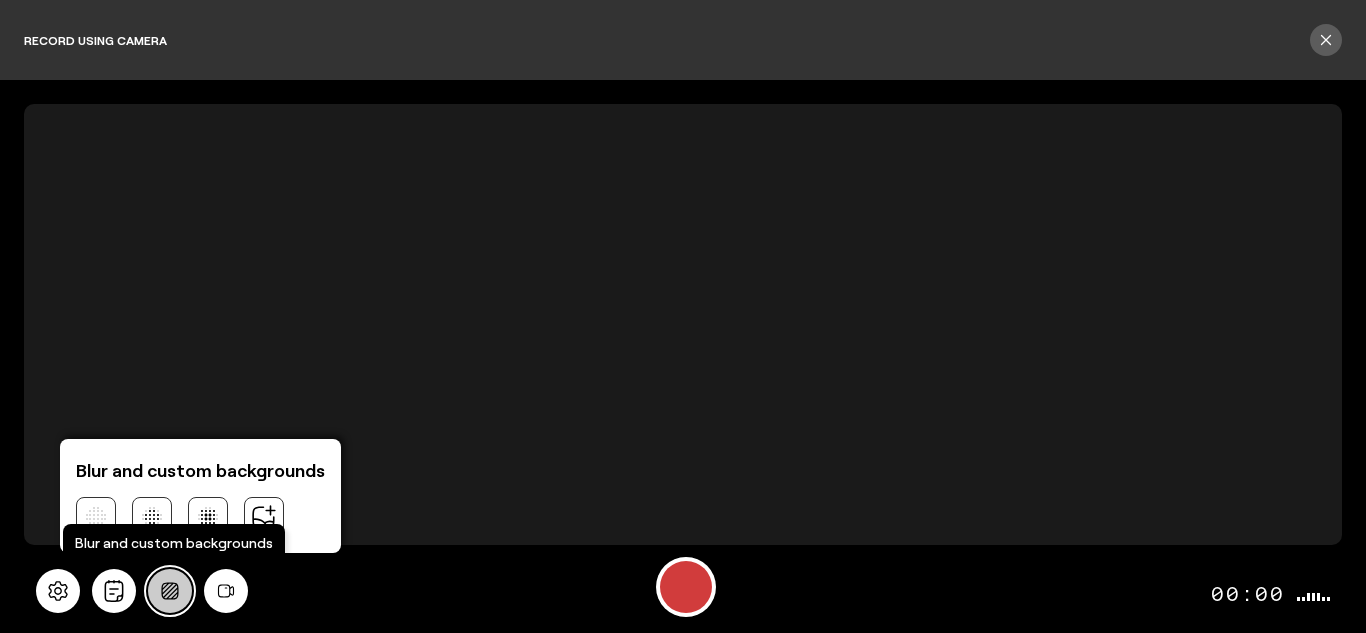 click at bounding box center [170, 591] 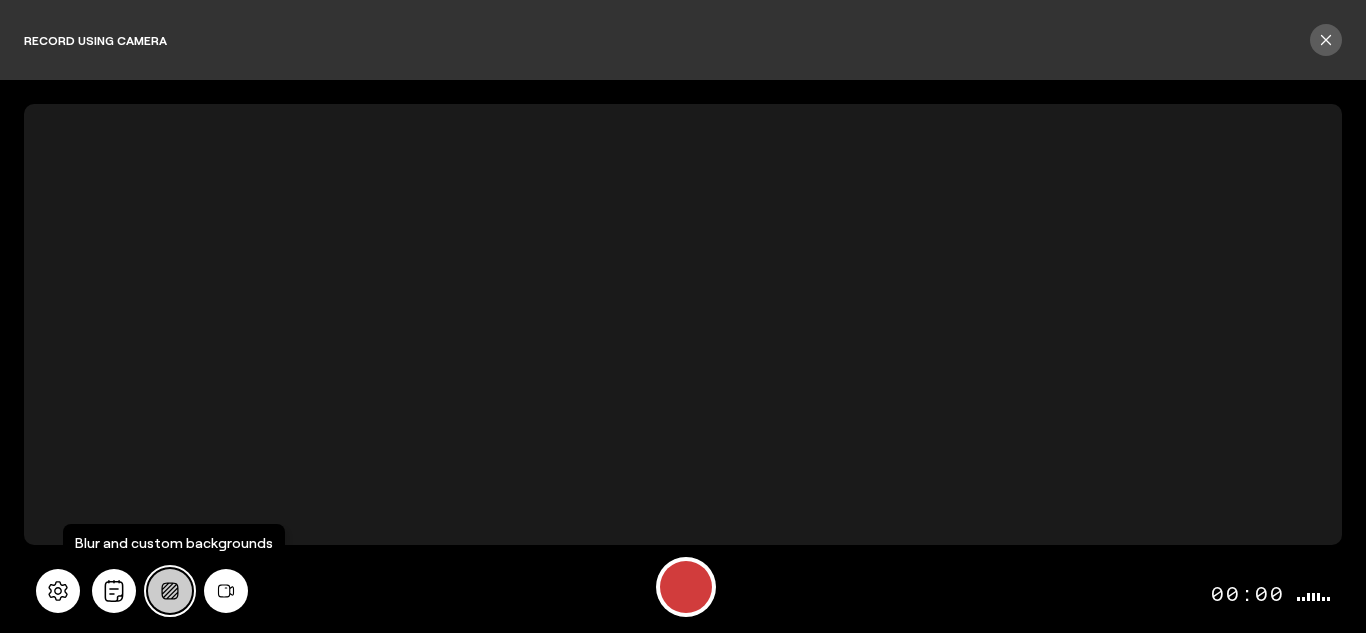 click 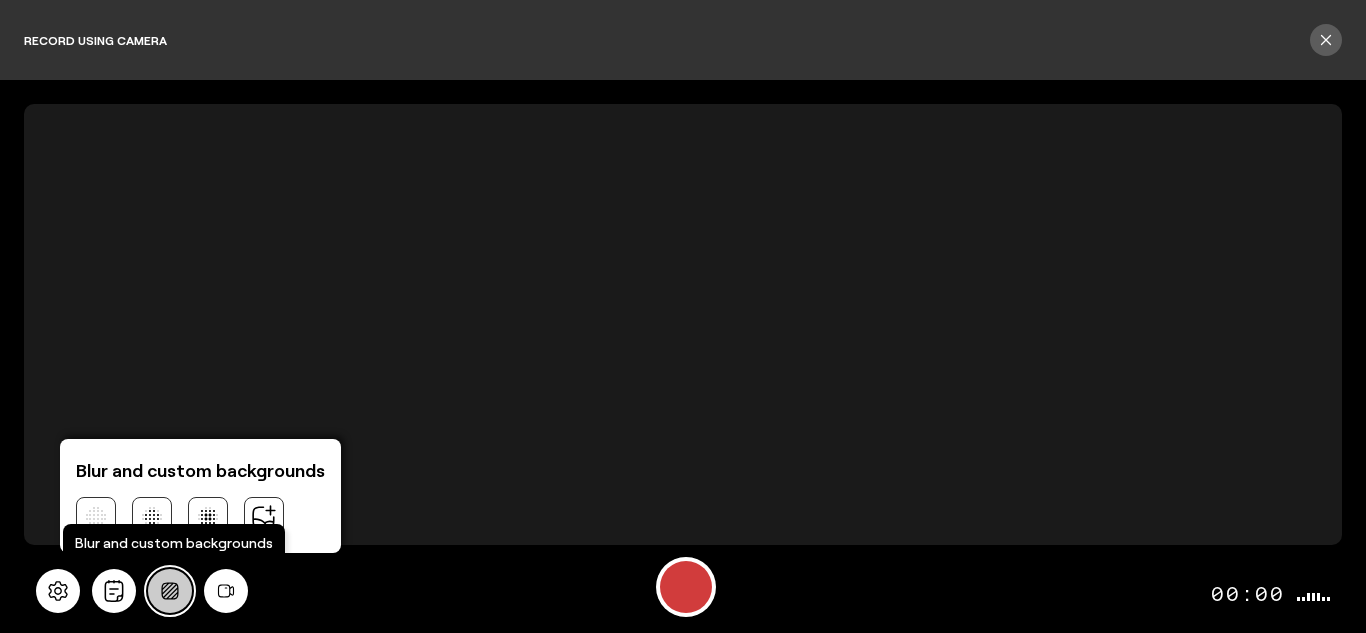 click 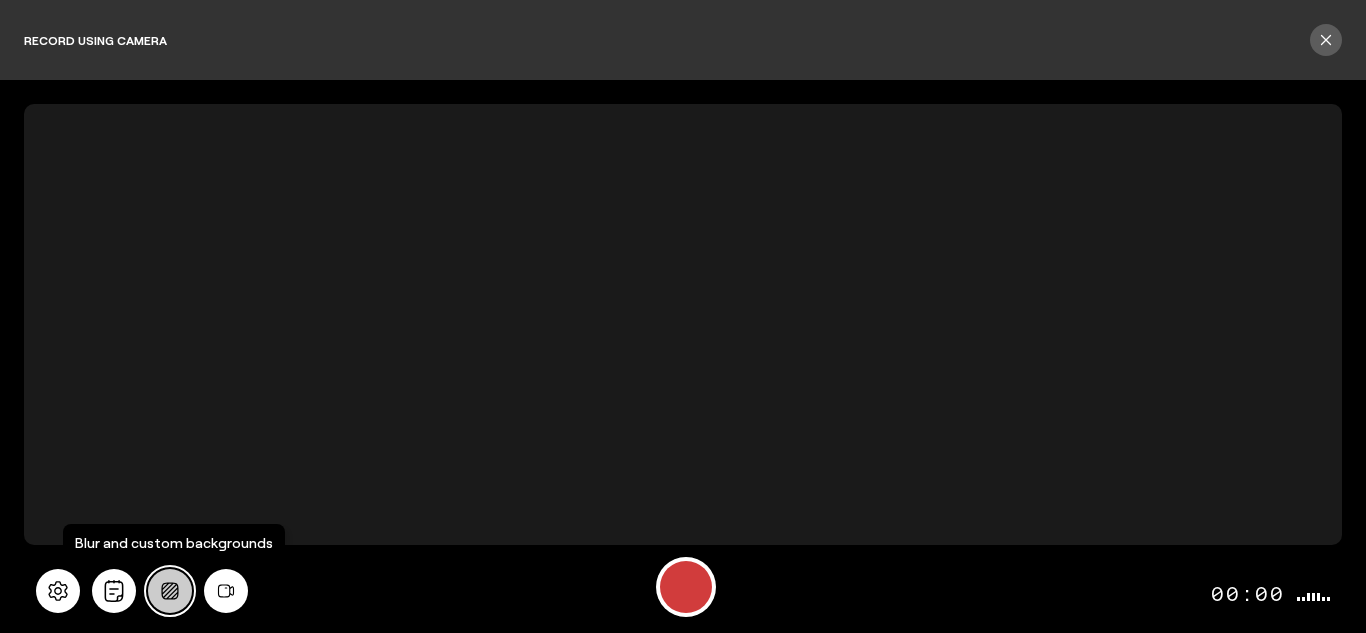 click at bounding box center [170, 591] 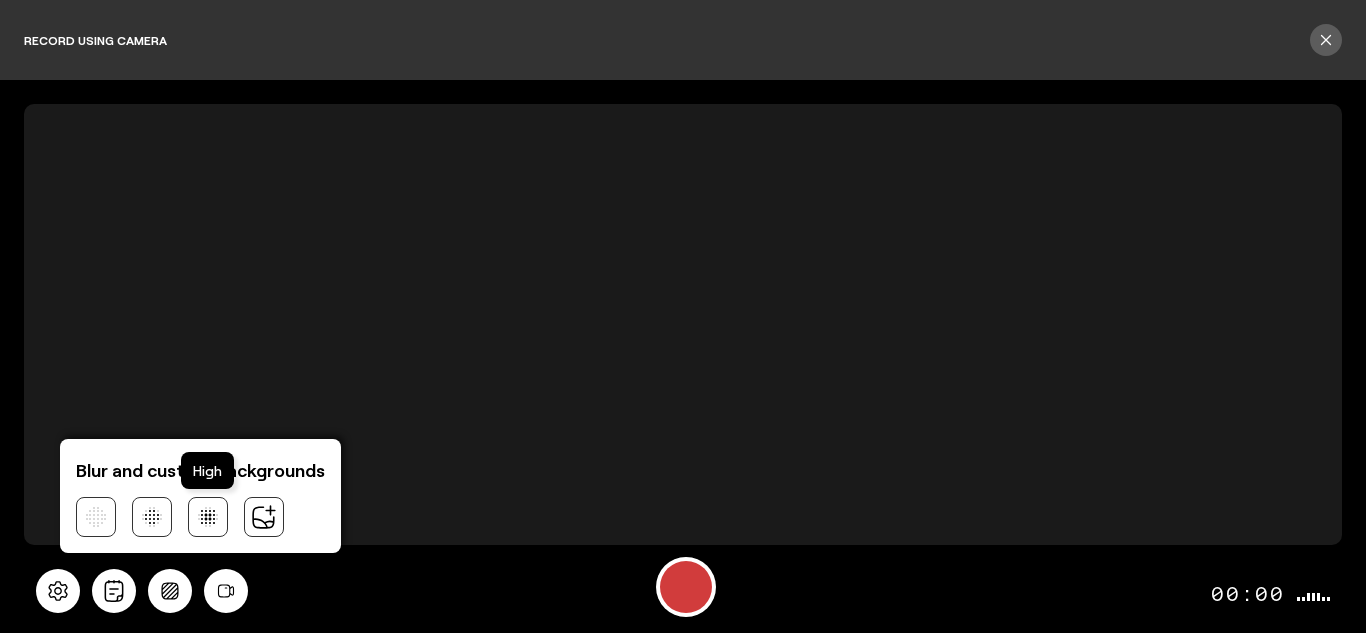 click at bounding box center [208, 517] 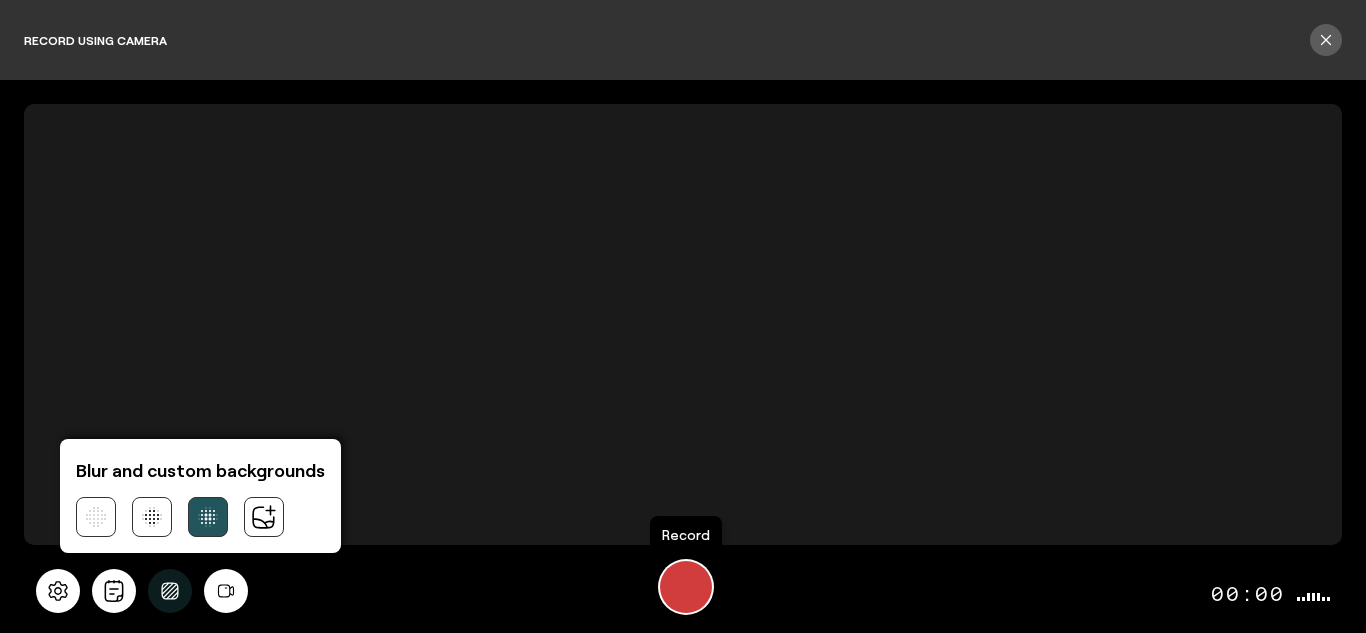 click at bounding box center [686, 587] 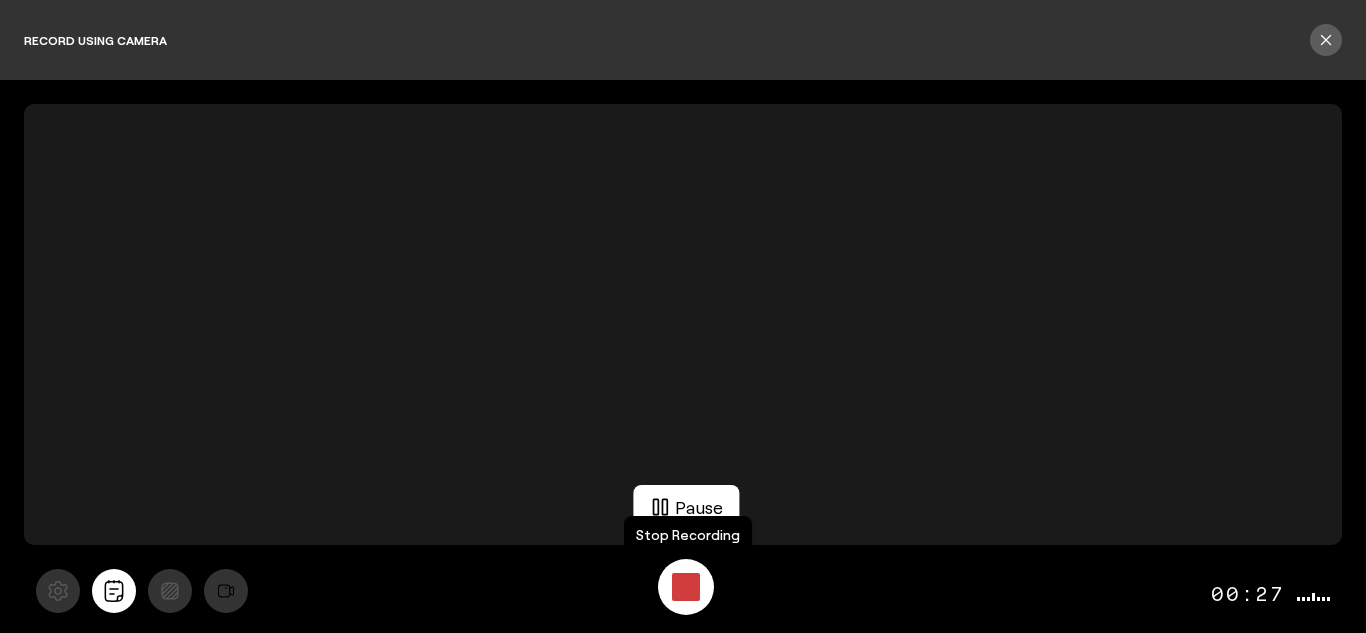 click at bounding box center (686, 587) 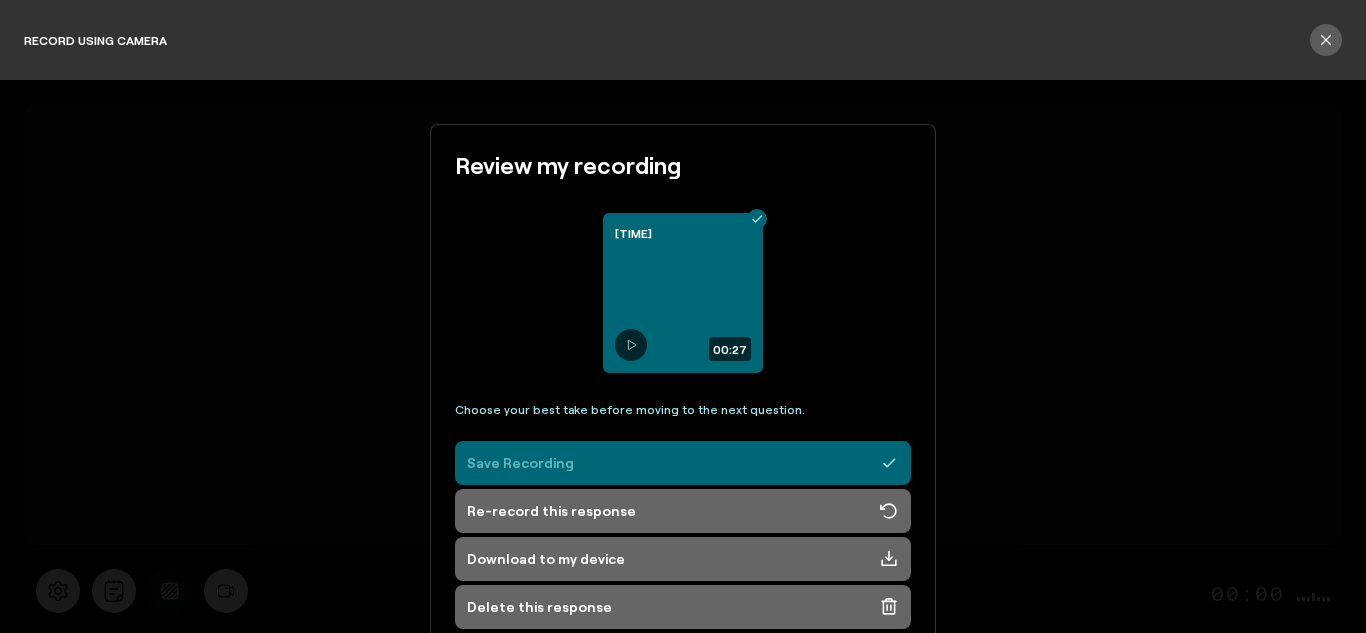 click on "Save Recording" at bounding box center (683, 463) 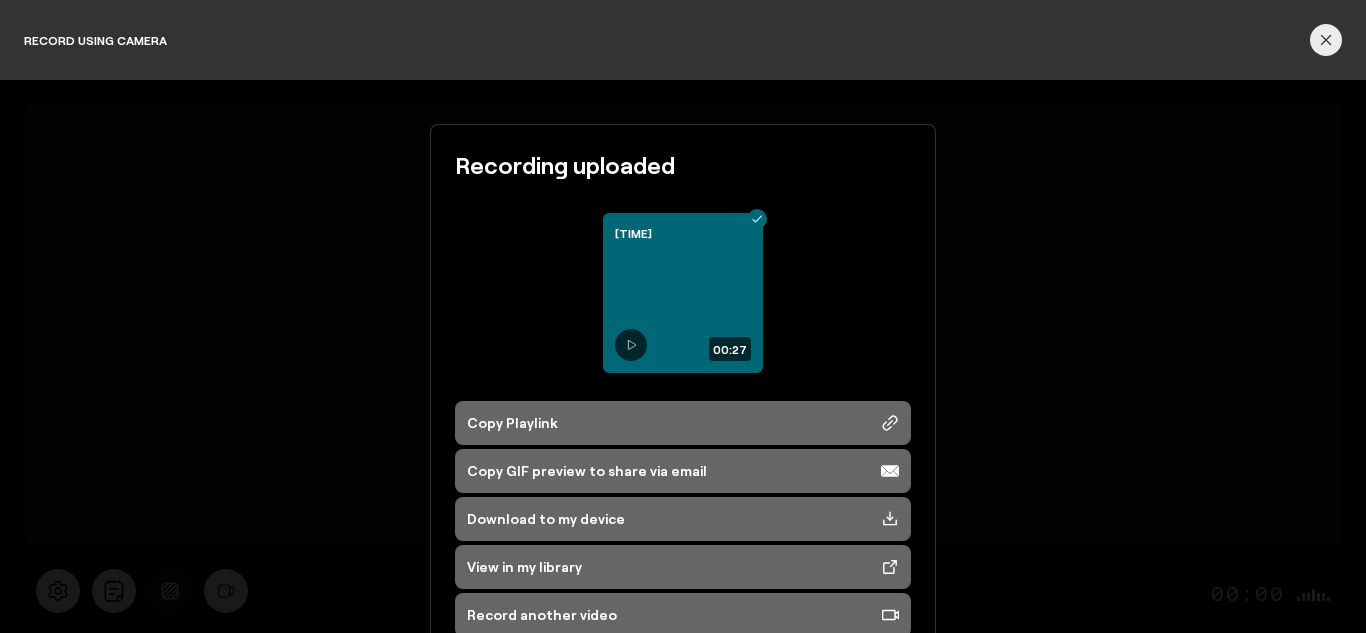 click 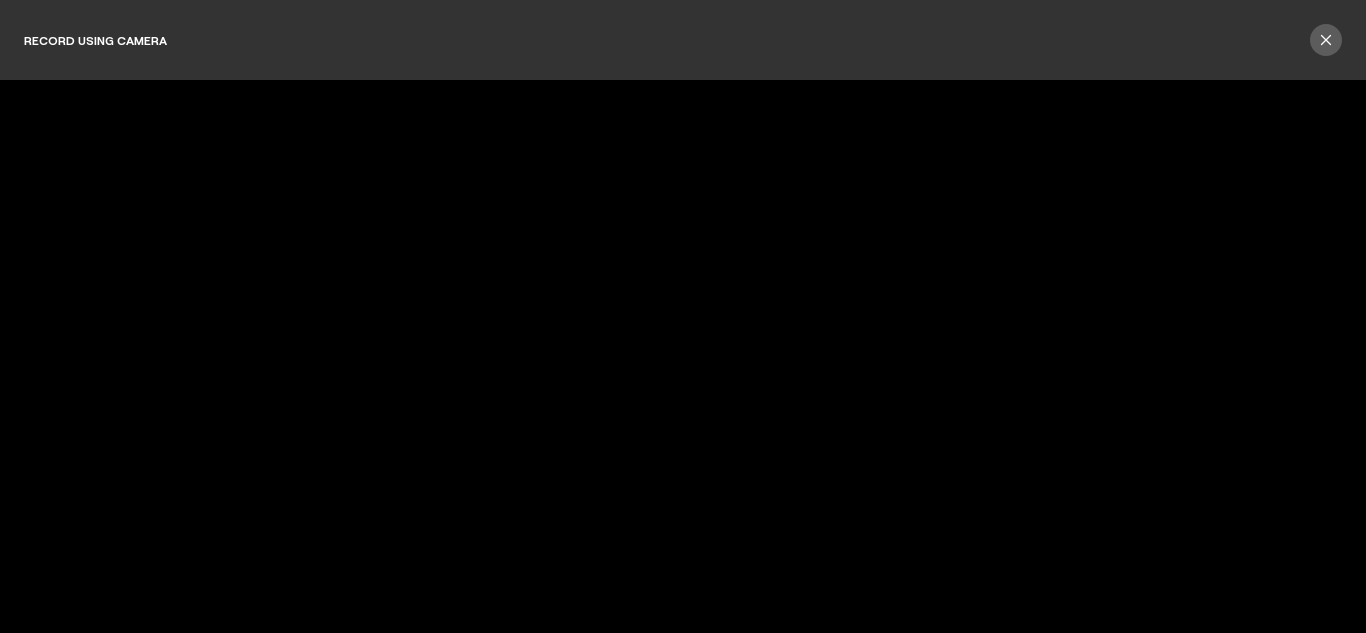 scroll, scrollTop: 0, scrollLeft: 0, axis: both 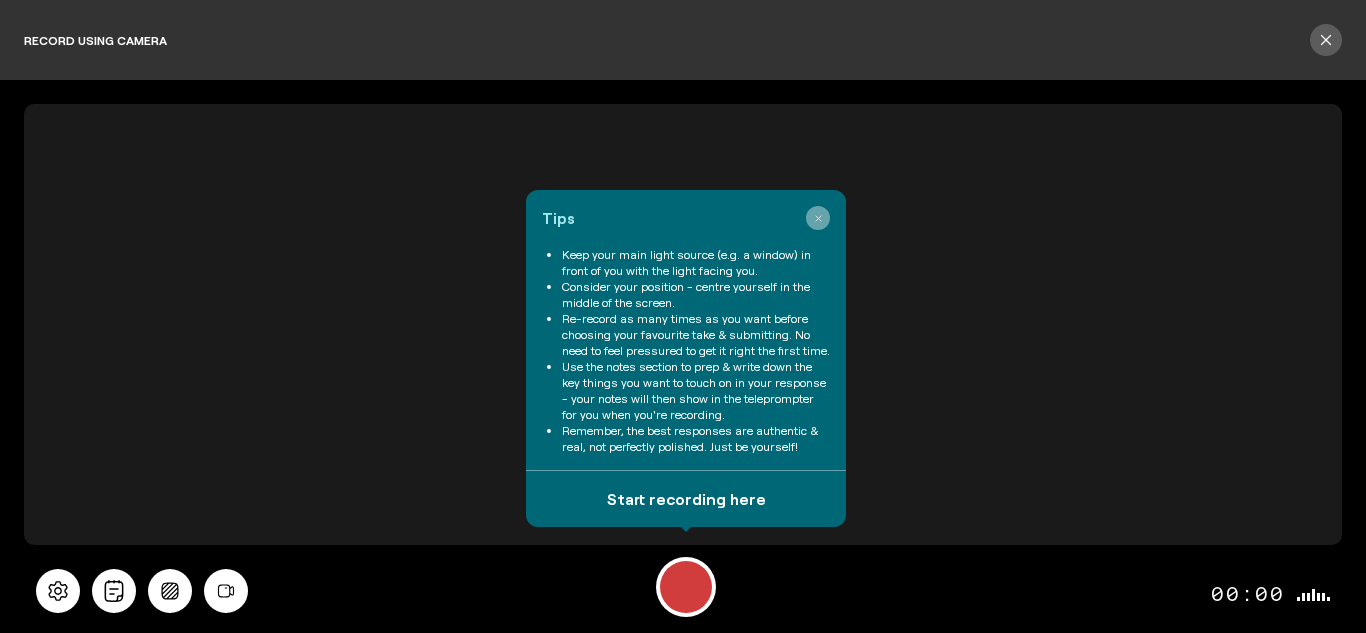click 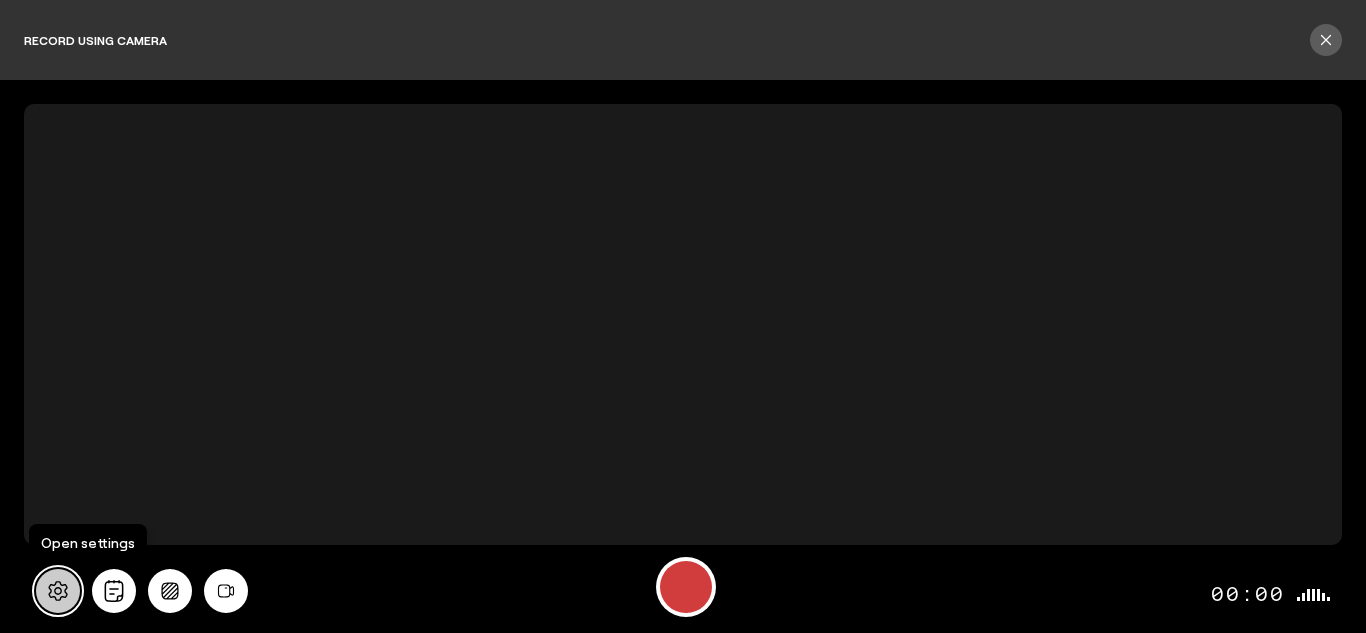 click 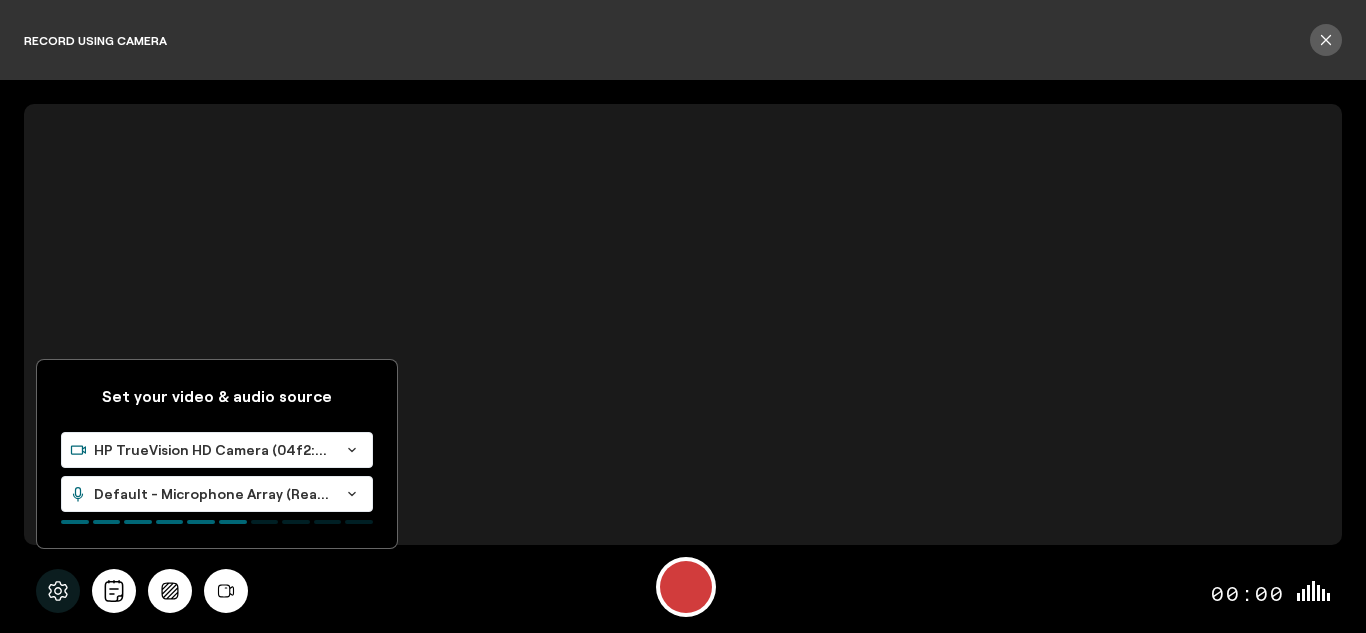 click at bounding box center [683, 324] 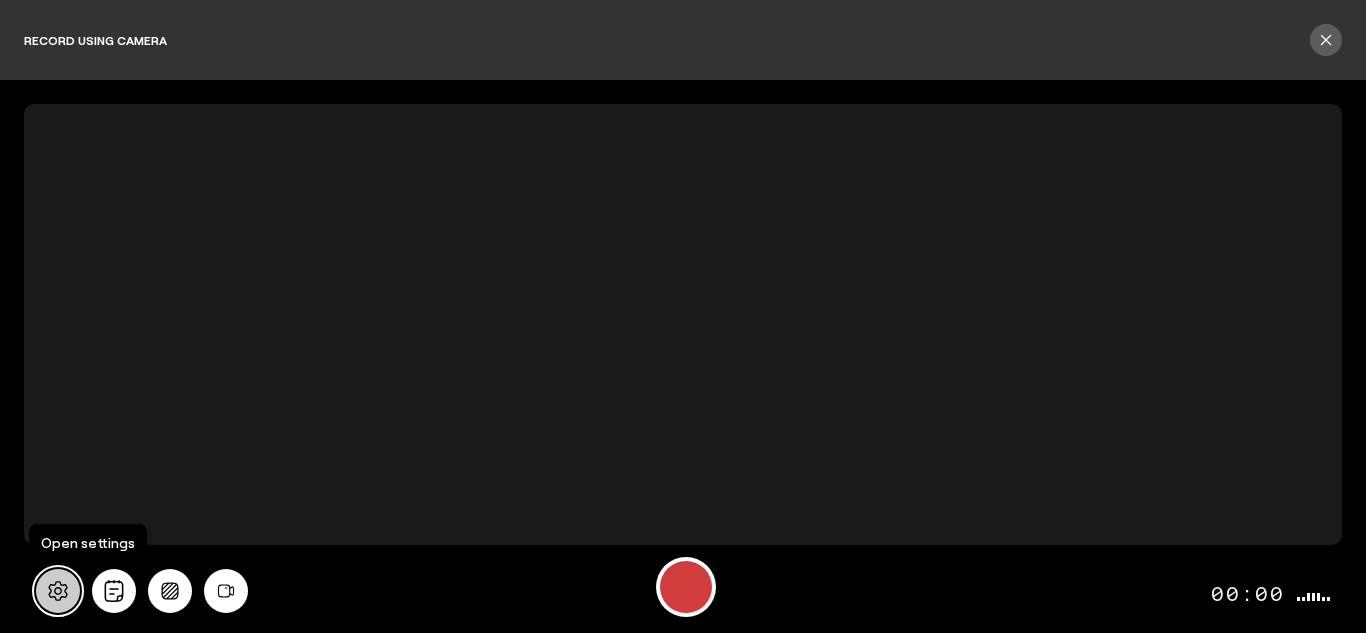 click 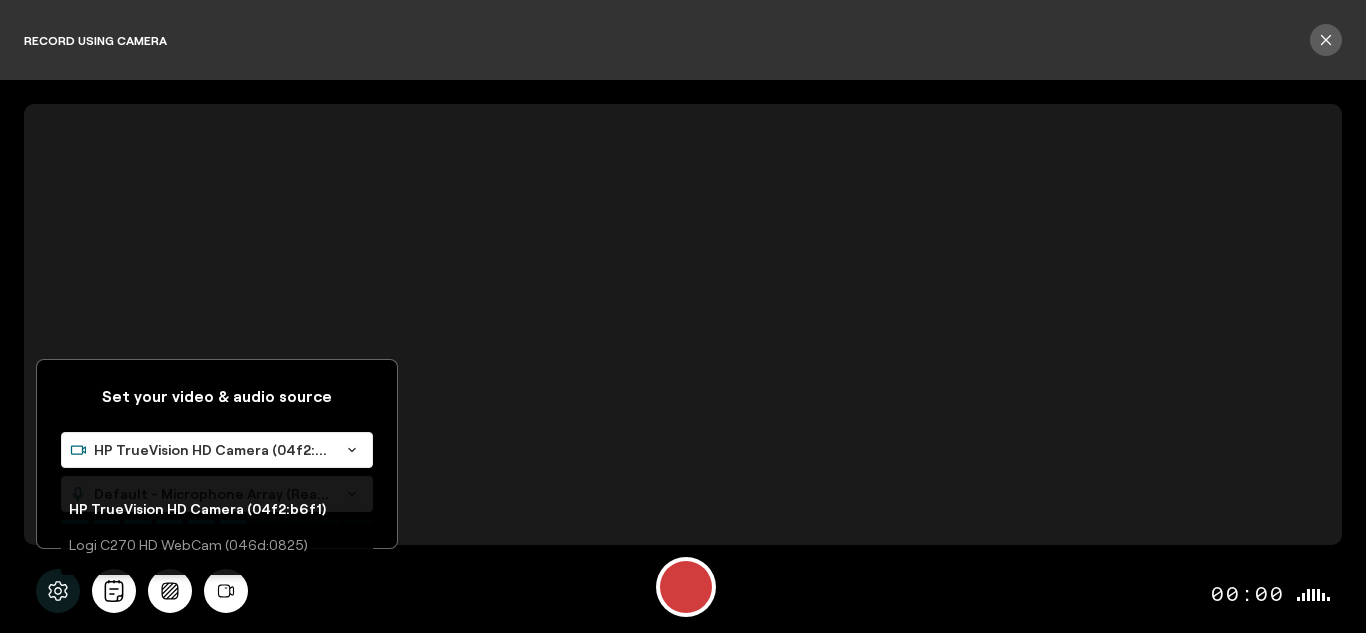 click on "HP TrueVision HD Camera (04f2:b6f1)" at bounding box center [213, 450] 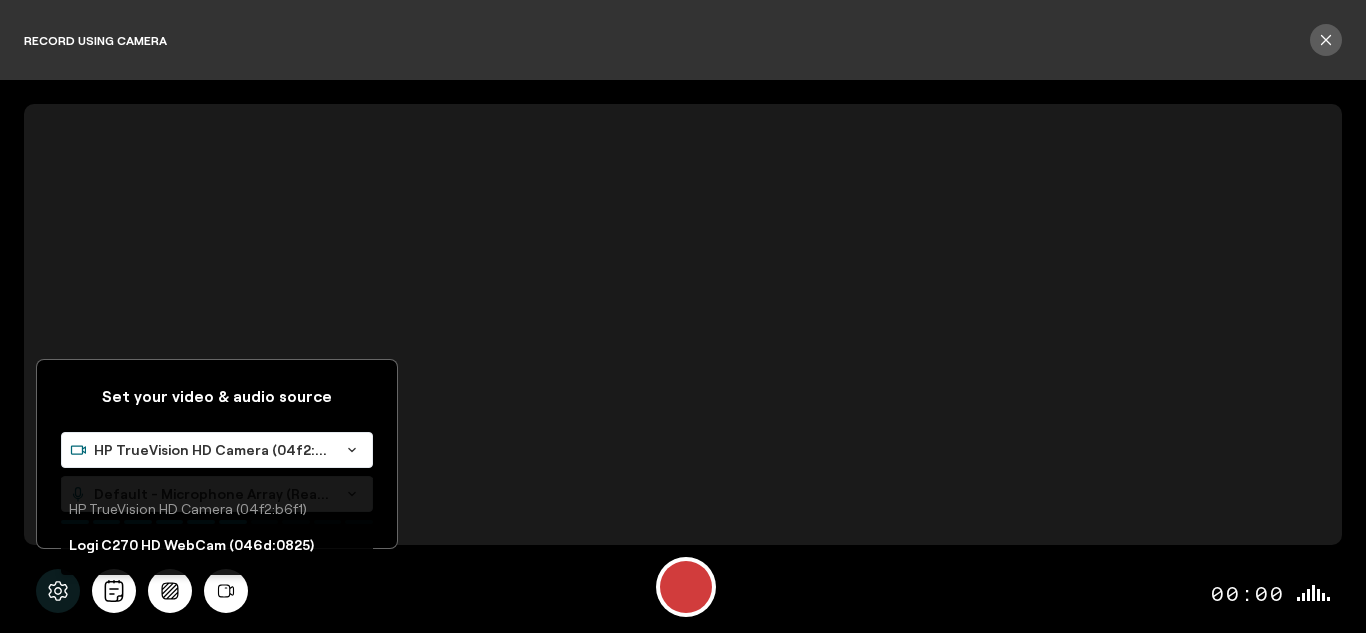 click on "Logi C270 HD WebCam (046d:0825)" at bounding box center (191, 544) 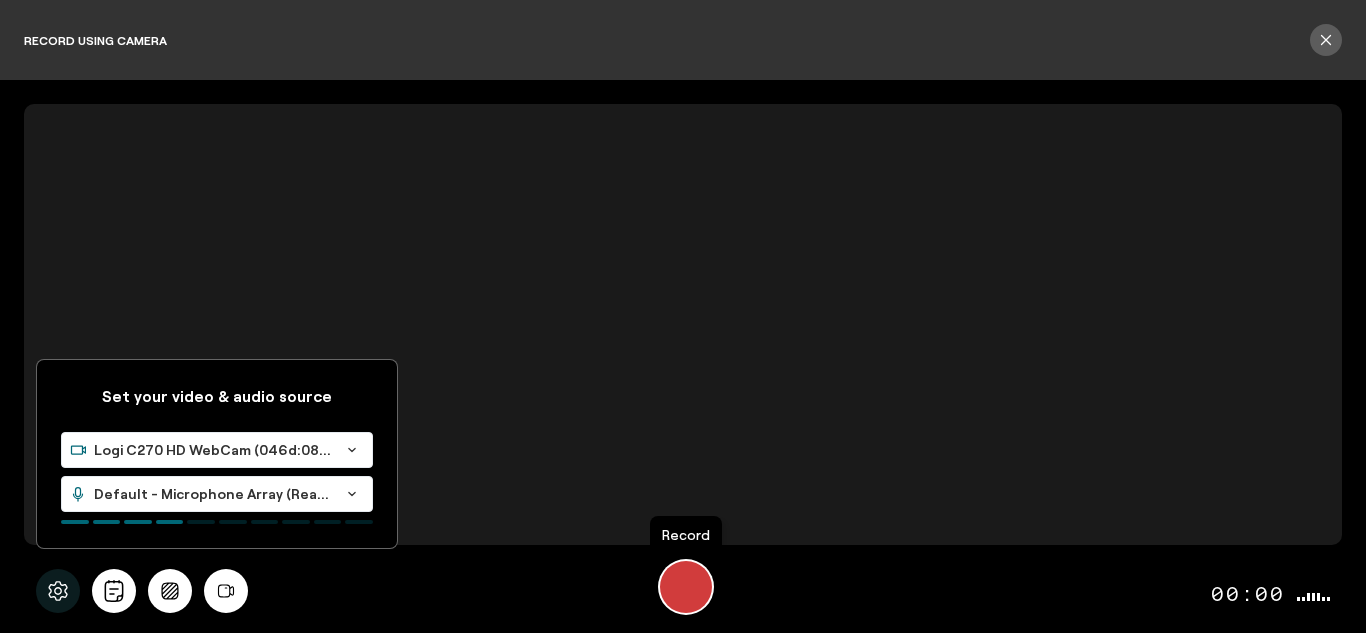 click at bounding box center [686, 587] 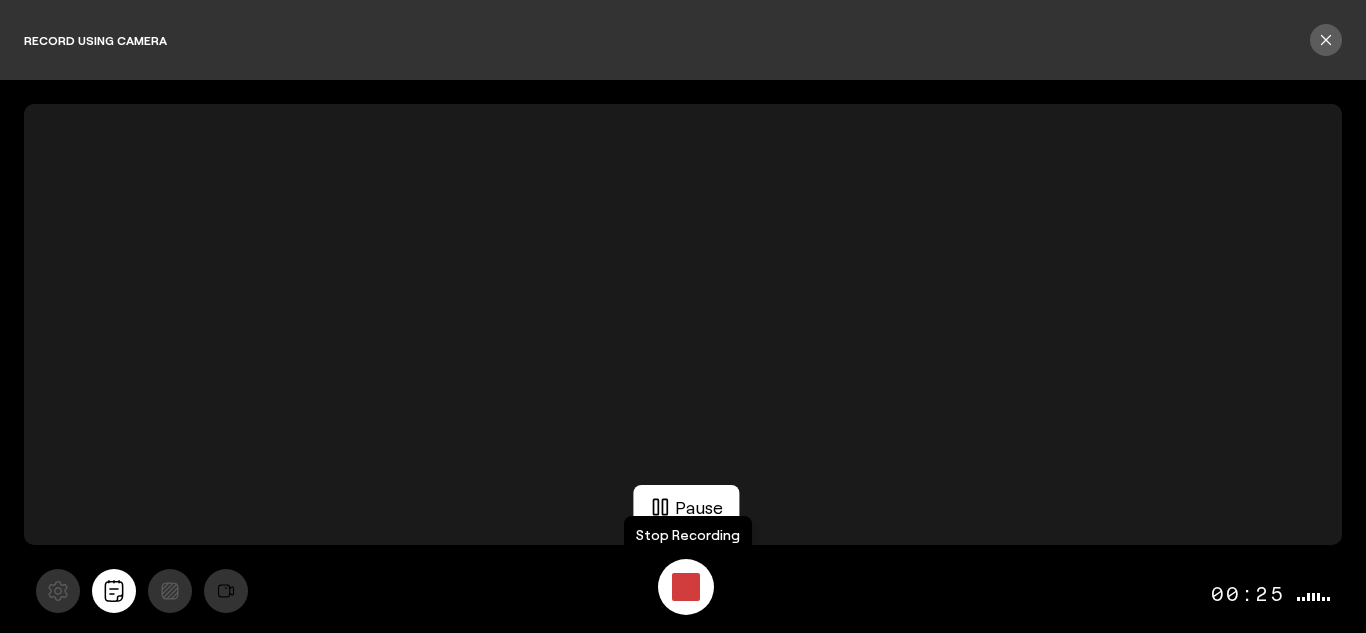 click at bounding box center (686, 587) 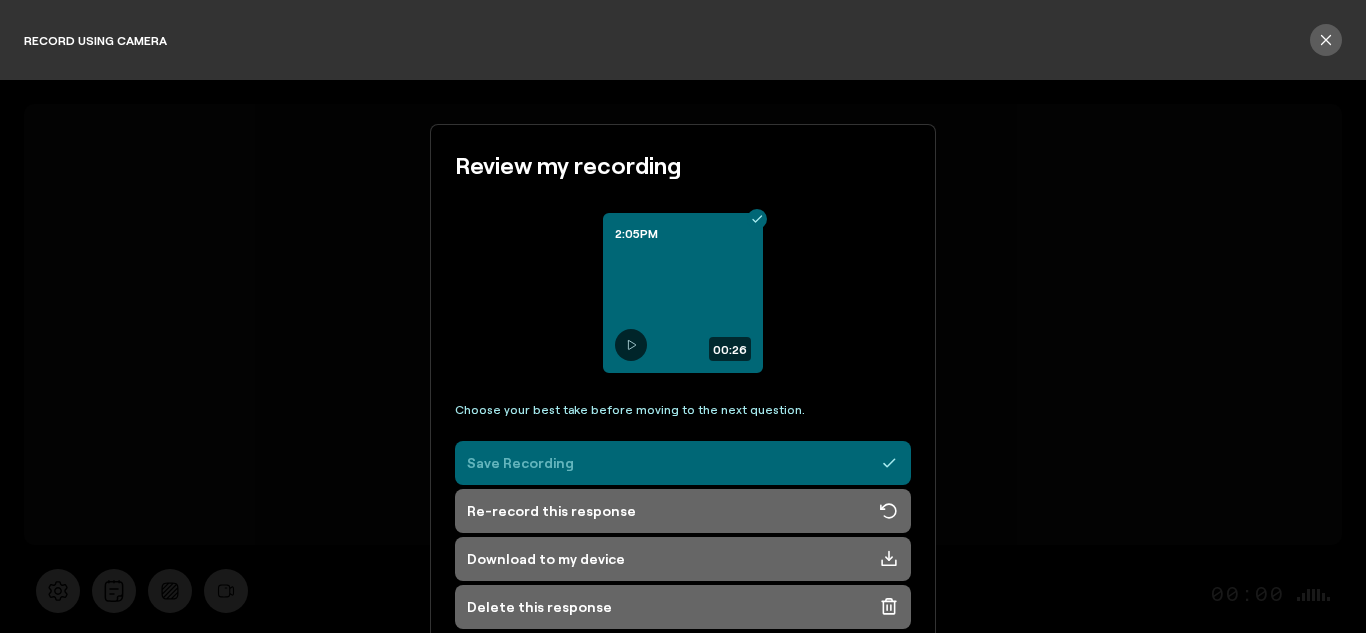 click on "Save Recording" at bounding box center (683, 463) 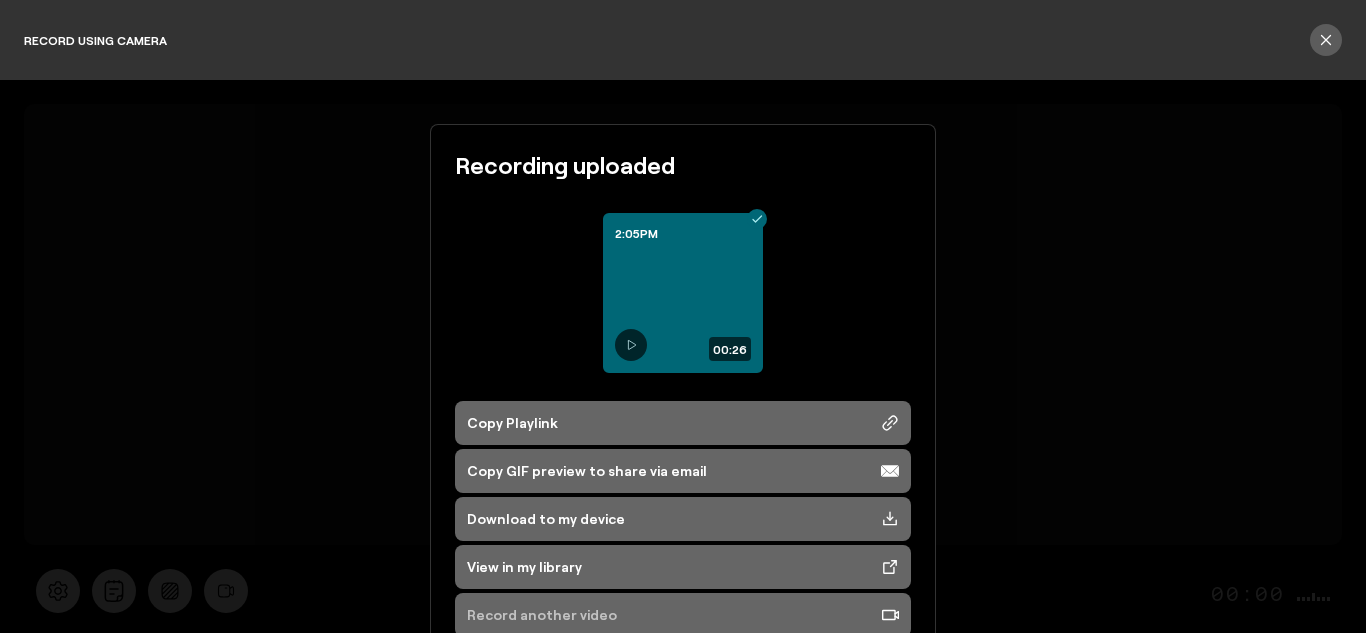 click on "Record another video" at bounding box center [683, 615] 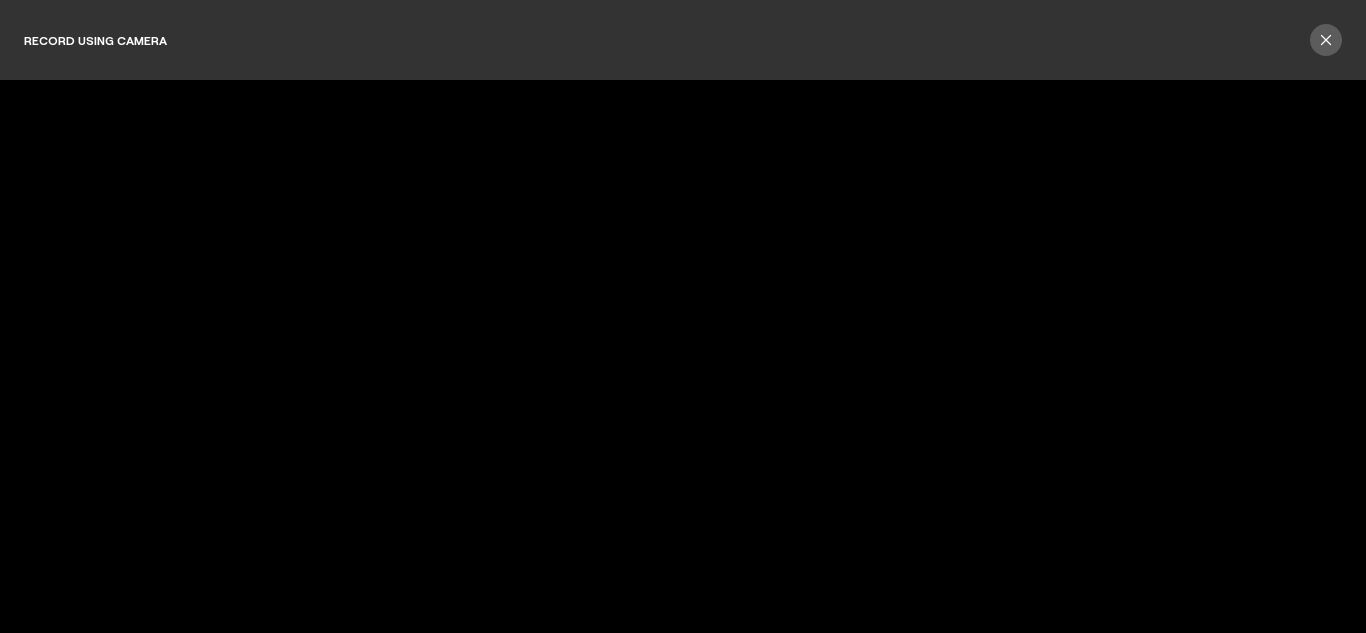 scroll, scrollTop: 0, scrollLeft: 0, axis: both 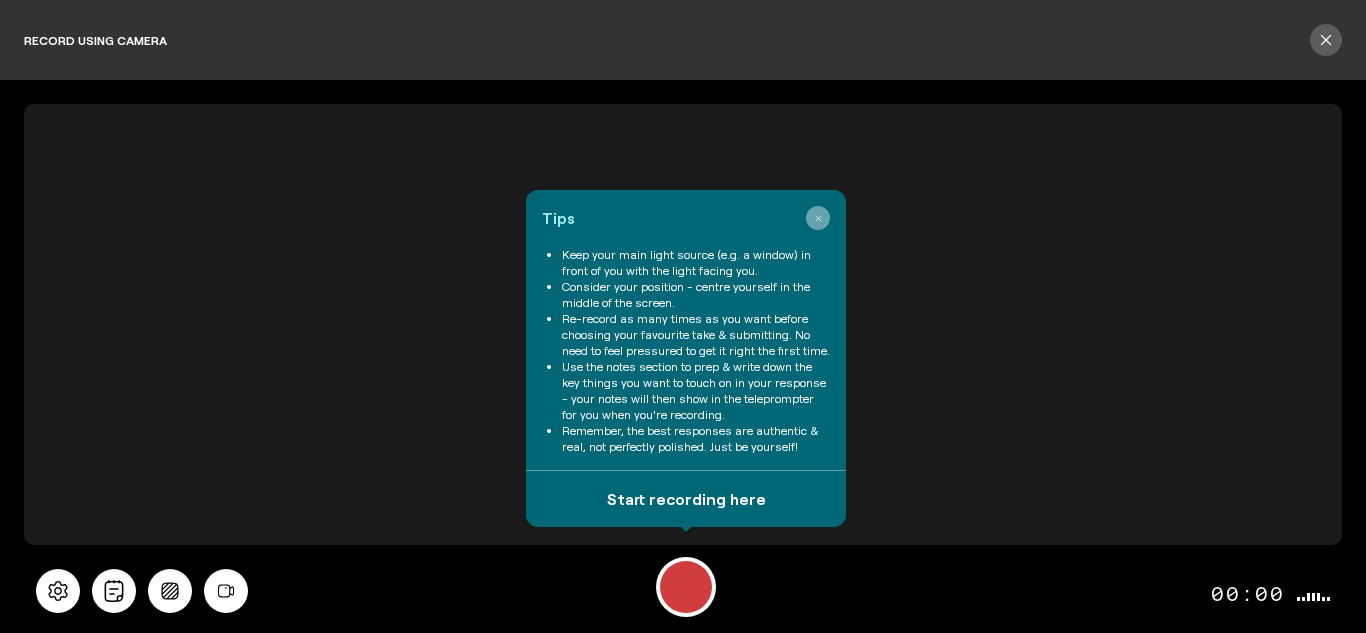 click 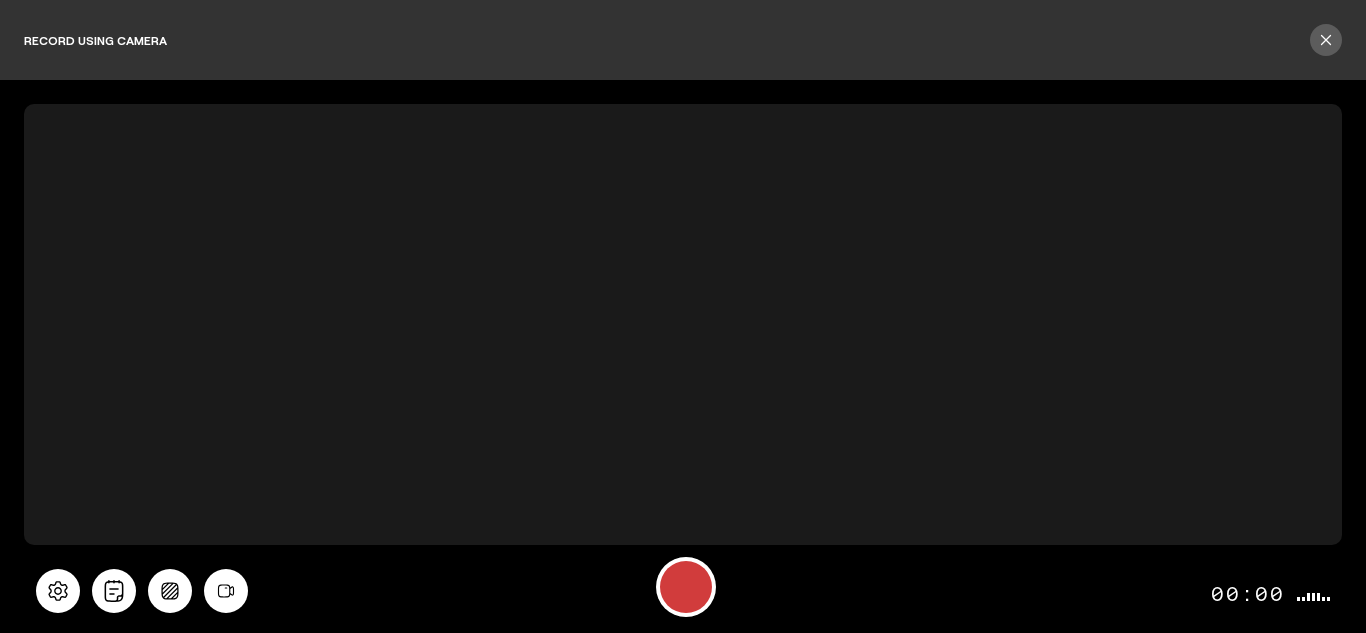 drag, startPoint x: 819, startPoint y: 219, endPoint x: 485, endPoint y: 232, distance: 334.2529 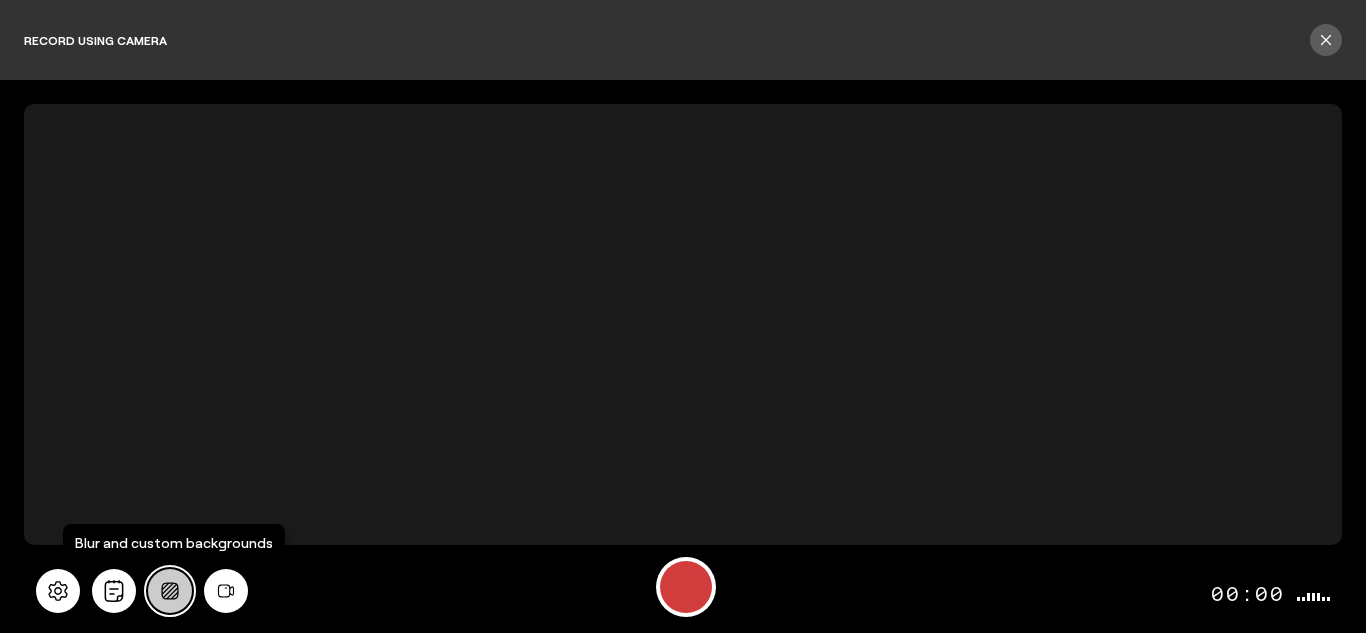 click 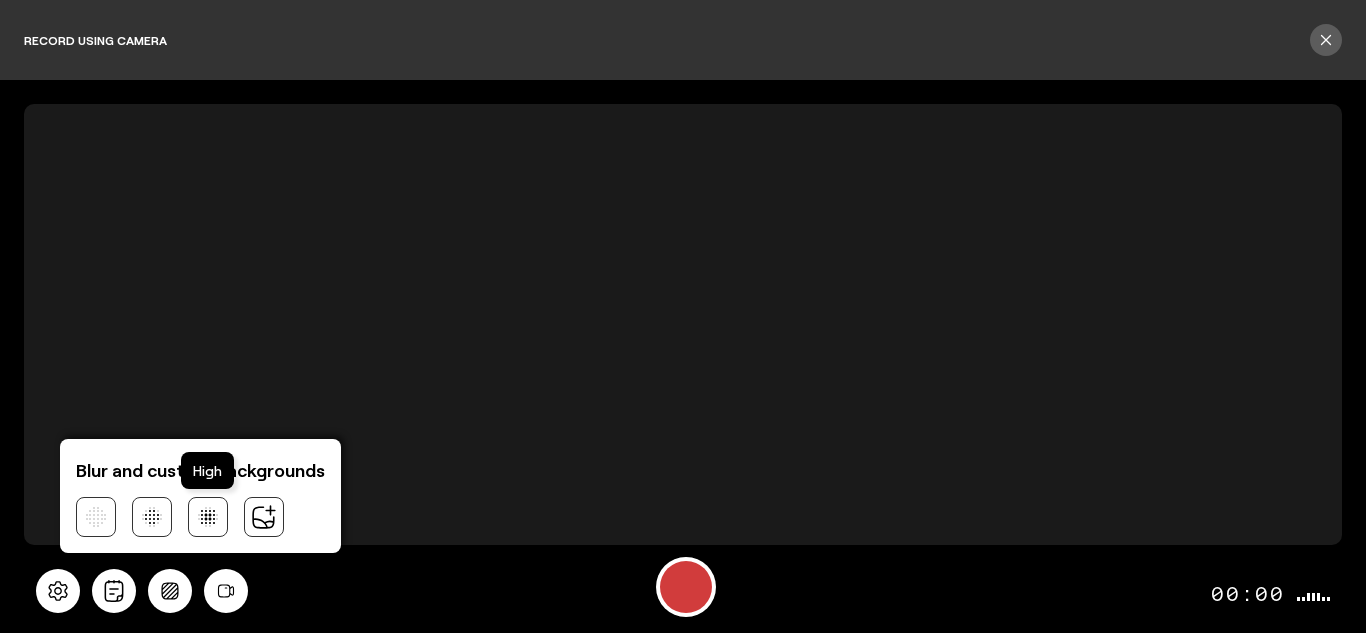 click 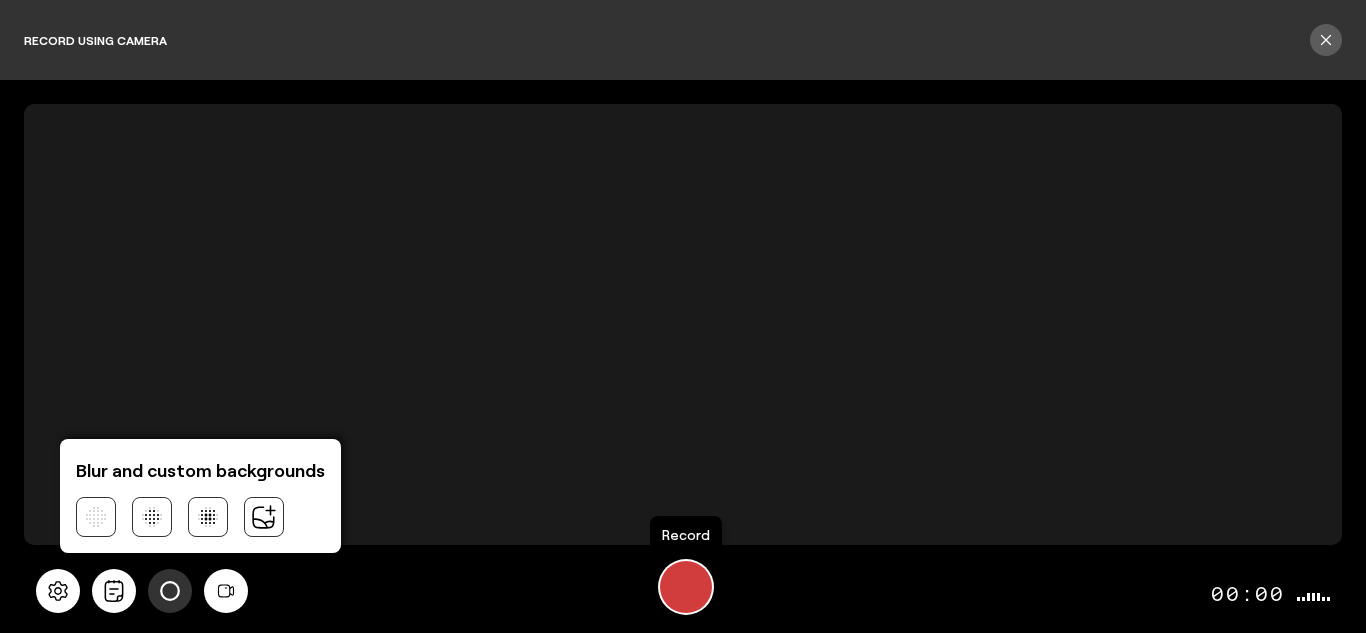 click at bounding box center [686, 587] 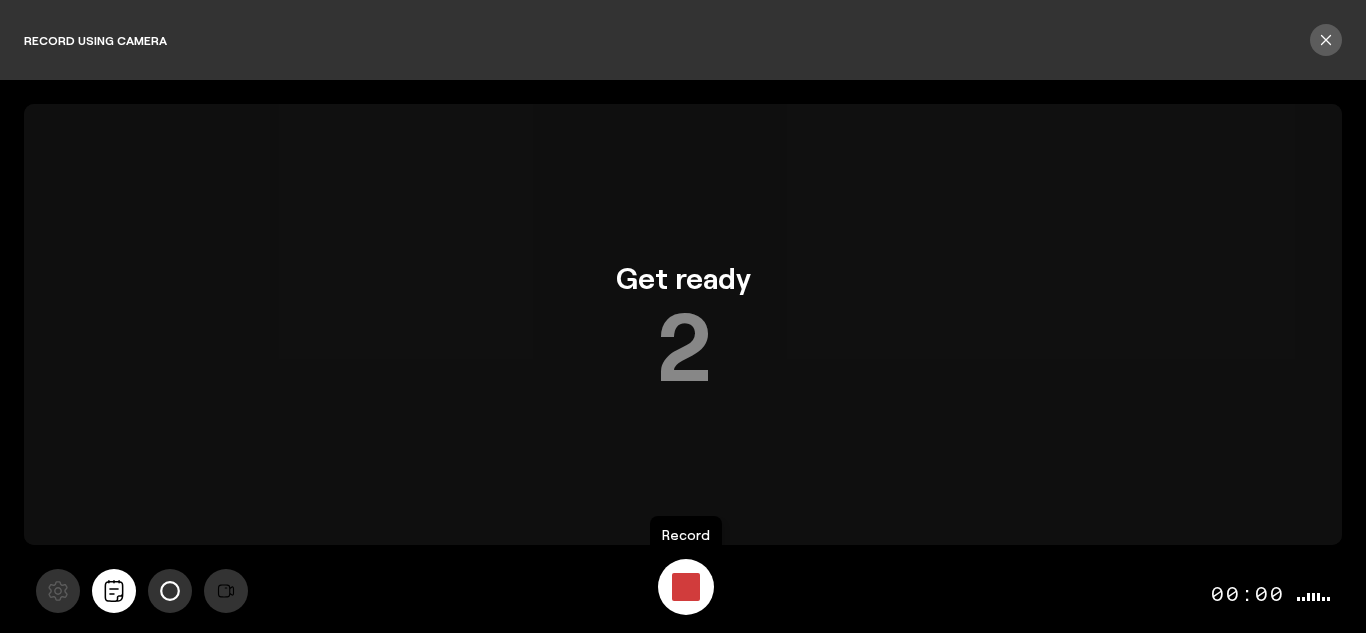 click at bounding box center [686, 587] 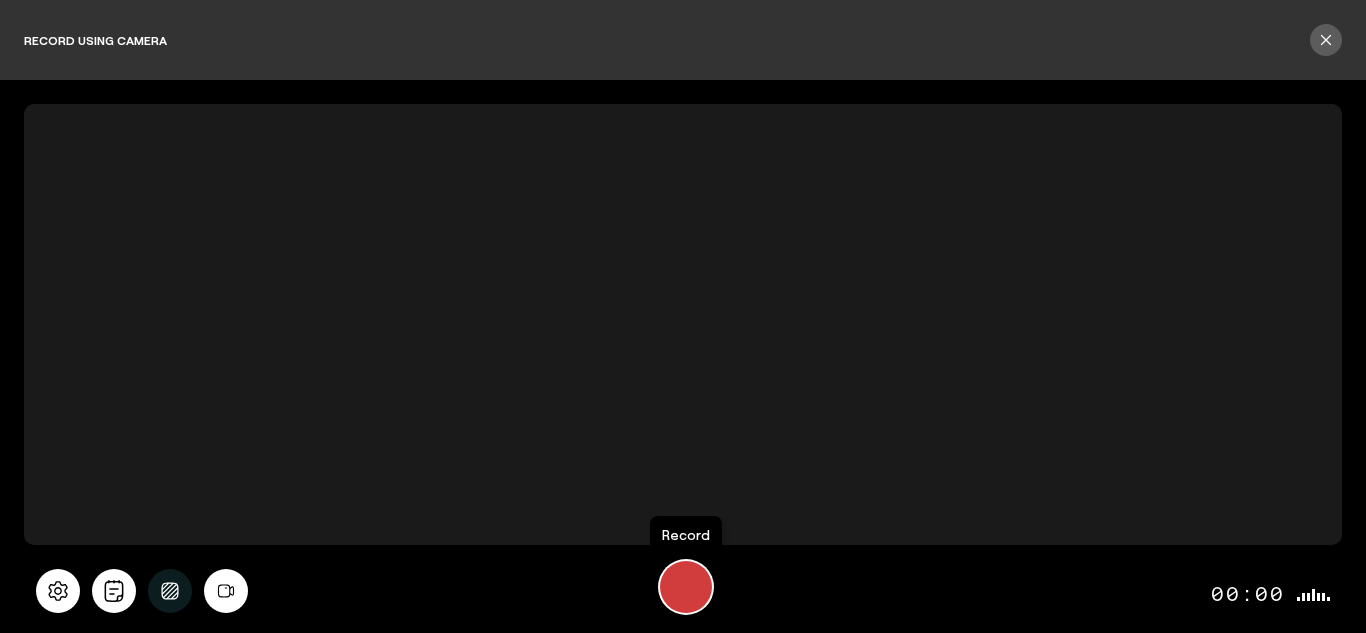 click at bounding box center [686, 587] 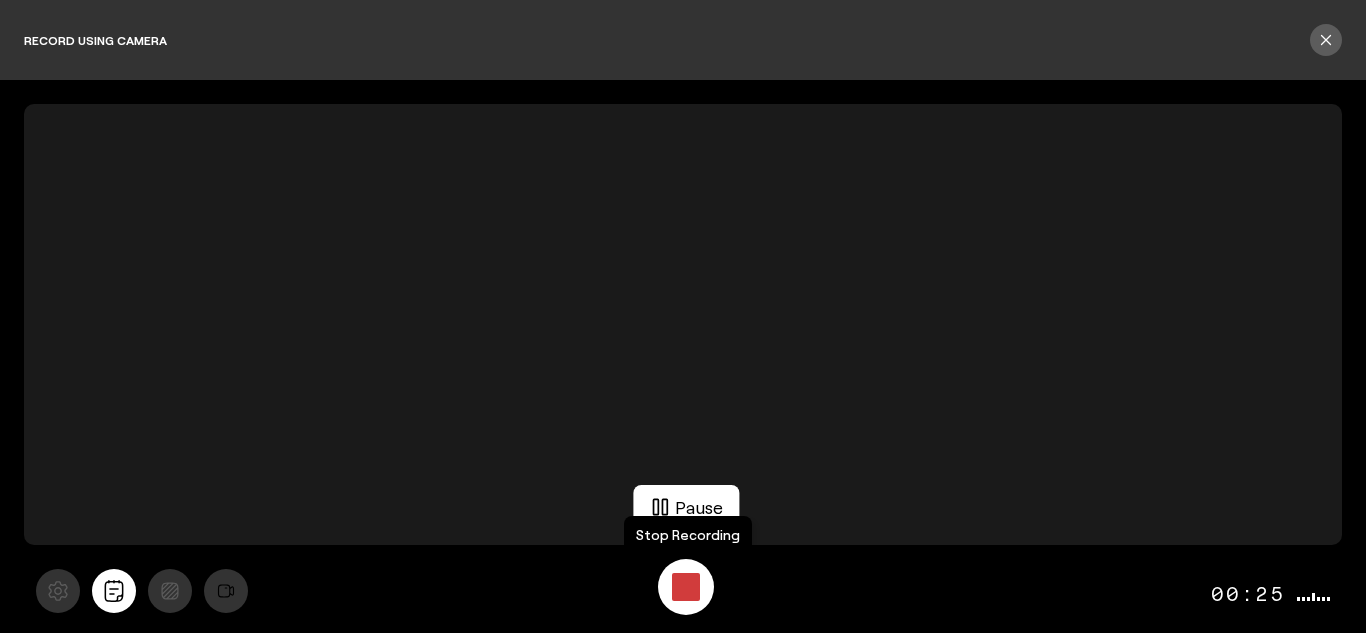click at bounding box center (686, 587) 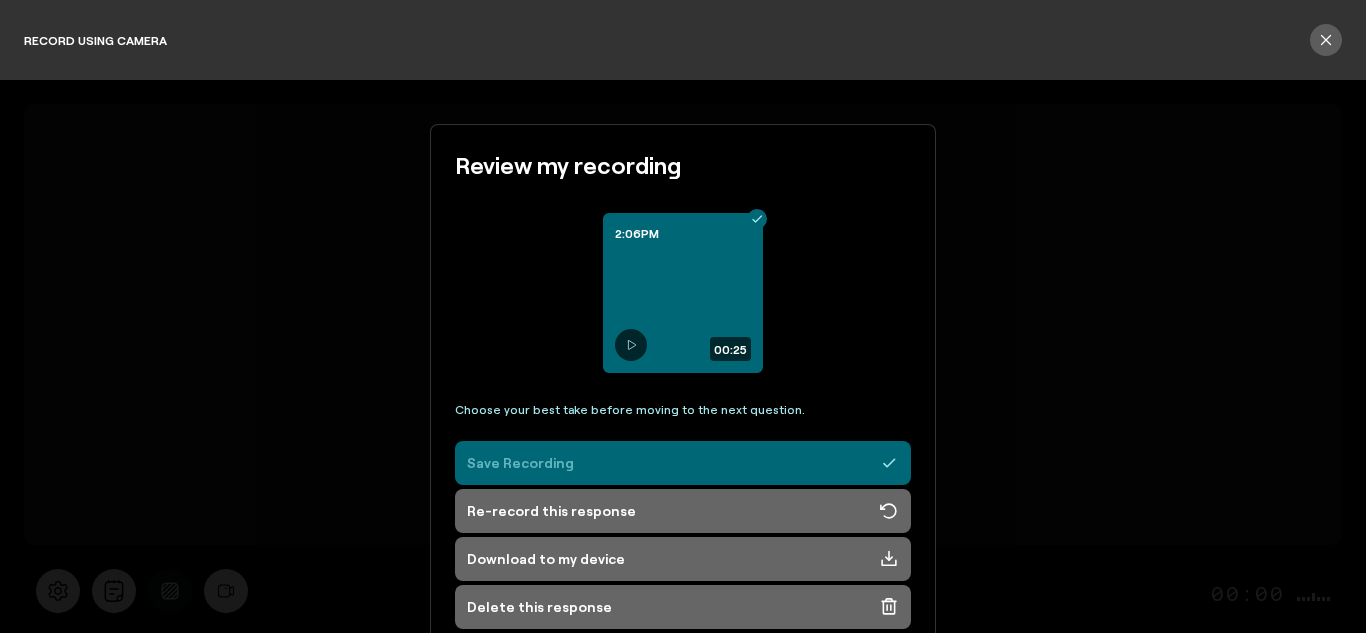 click on "Save Recording" at bounding box center (683, 463) 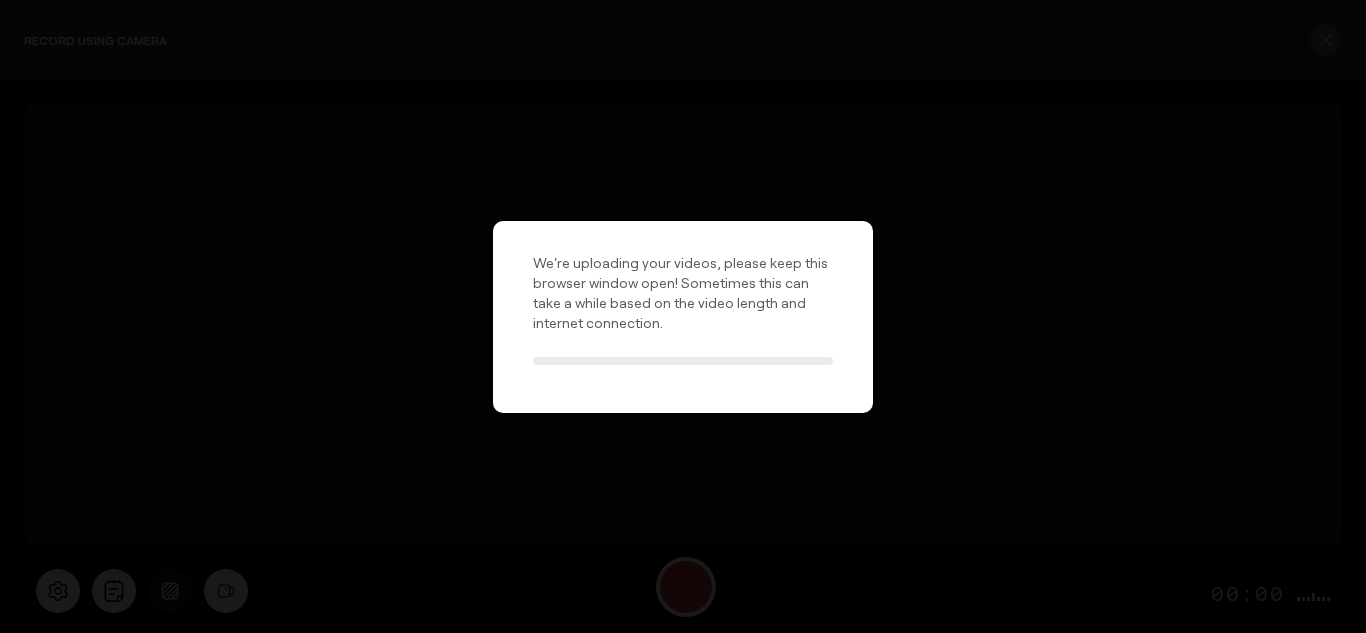 click on "We're uploading your videos, please keep this browser window open! Sometimes this can take a while based on the video length and internet connection." at bounding box center [683, 316] 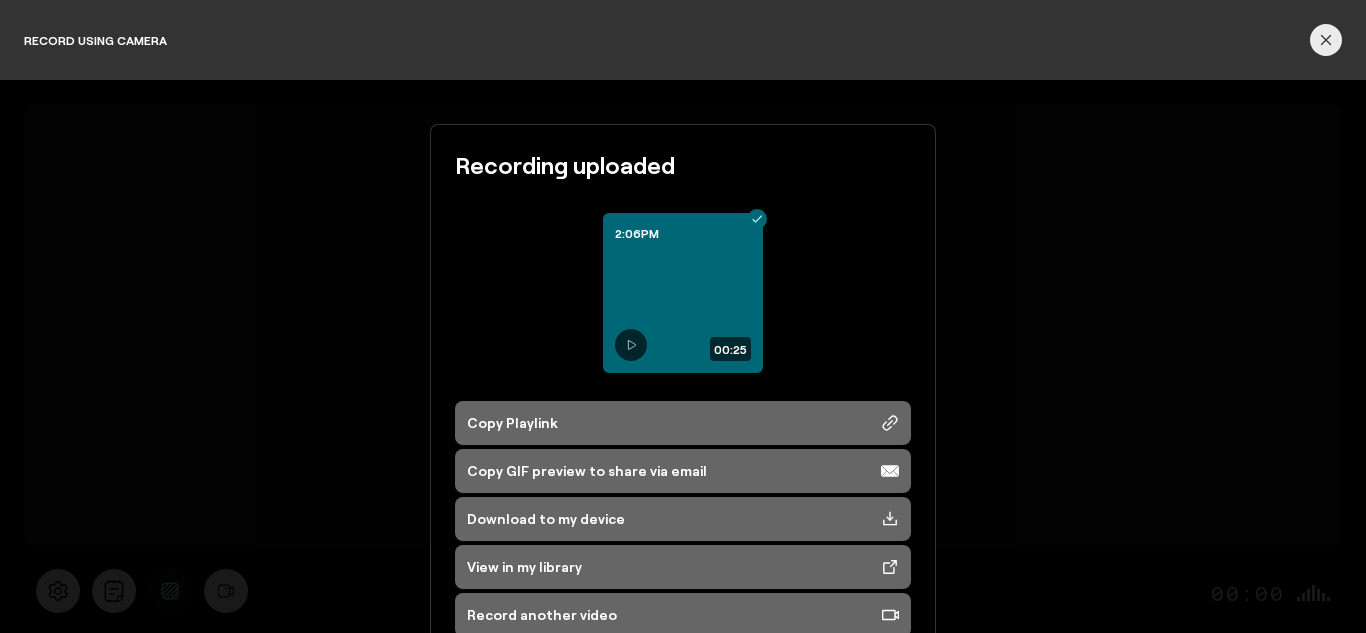 click 